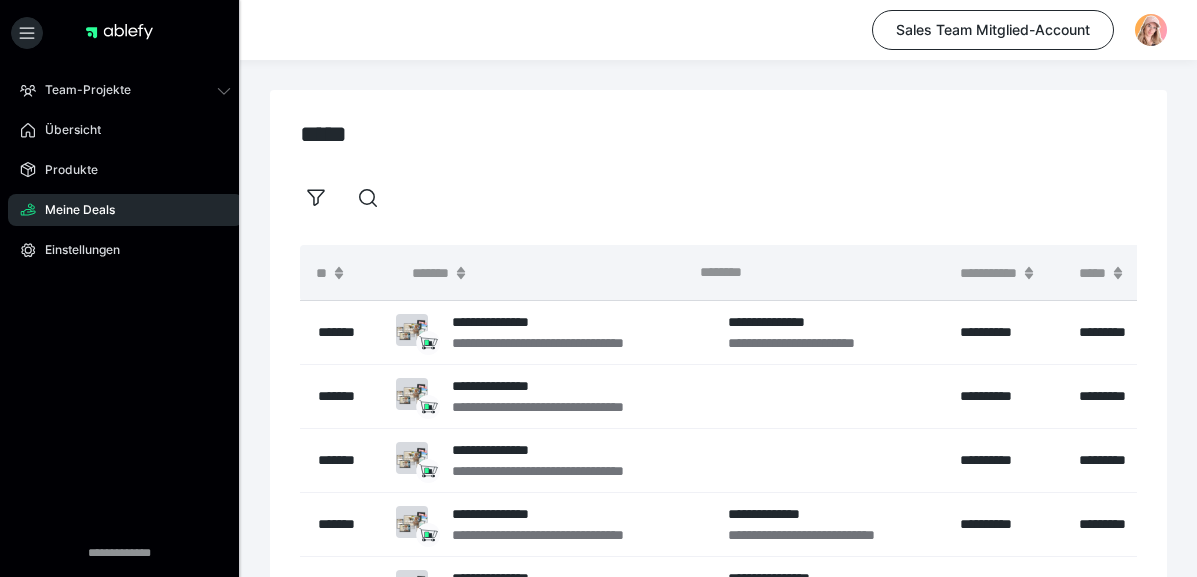 scroll, scrollTop: 0, scrollLeft: 0, axis: both 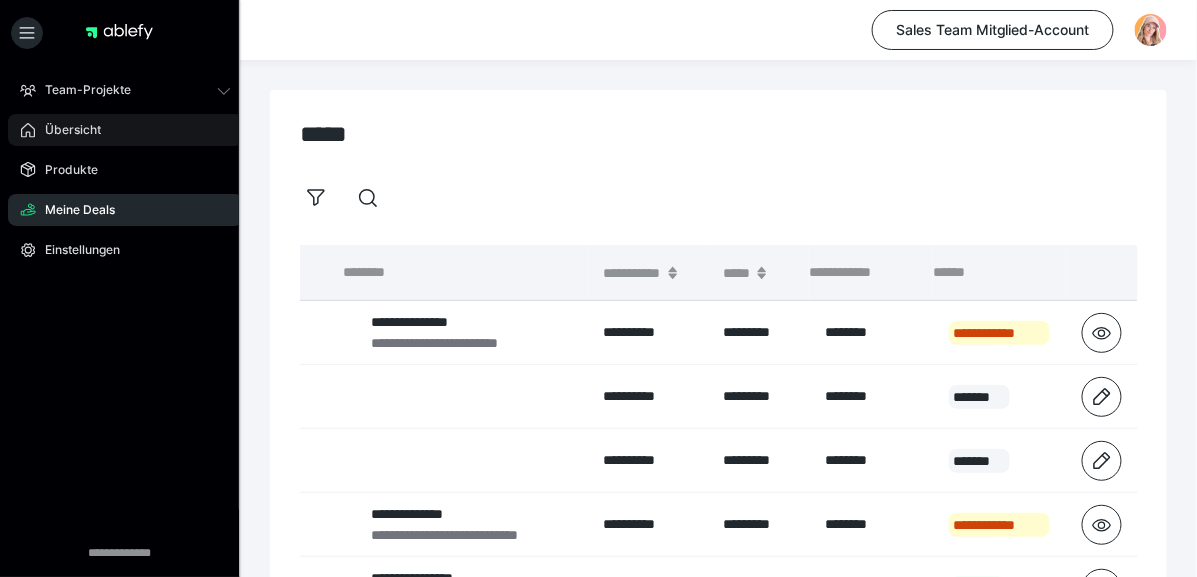 click on "Übersicht" at bounding box center [66, 130] 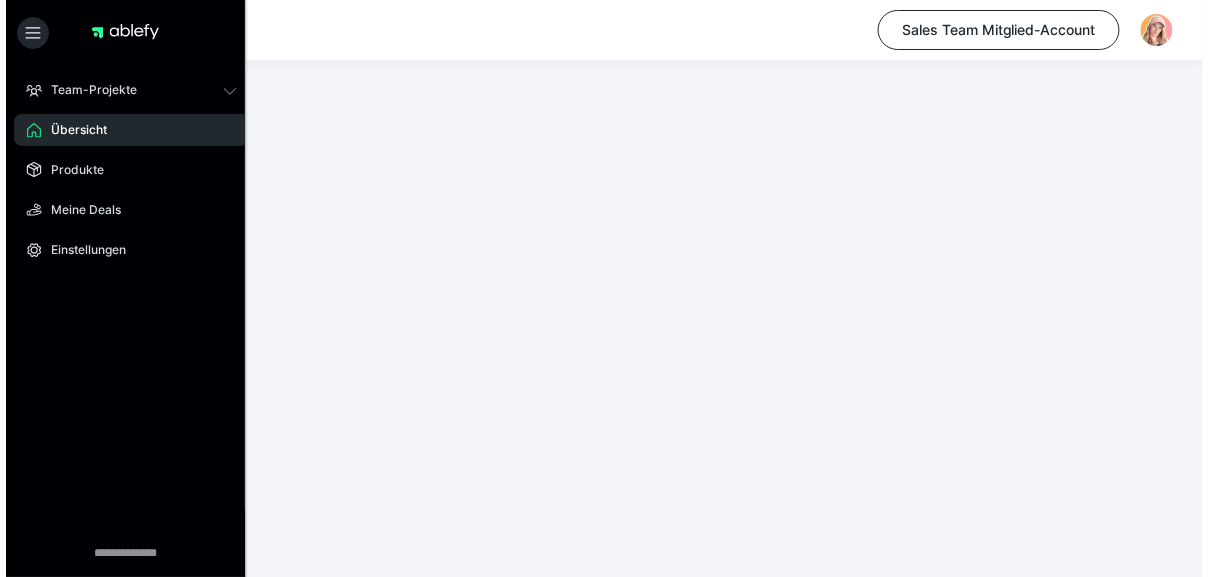 scroll, scrollTop: 0, scrollLeft: 0, axis: both 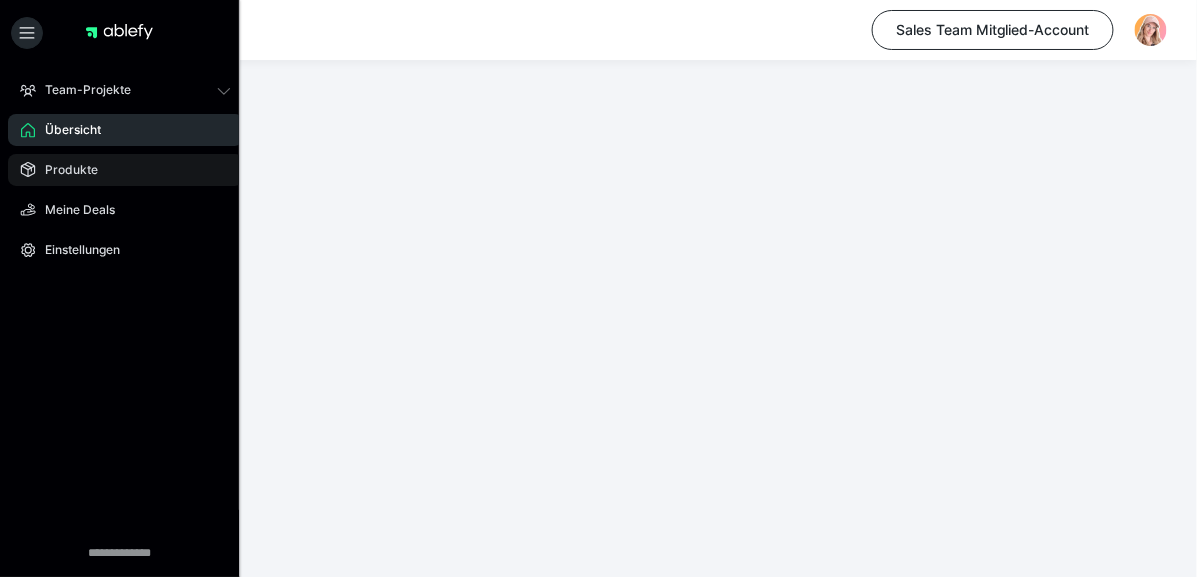 click on "Produkte" at bounding box center [64, 170] 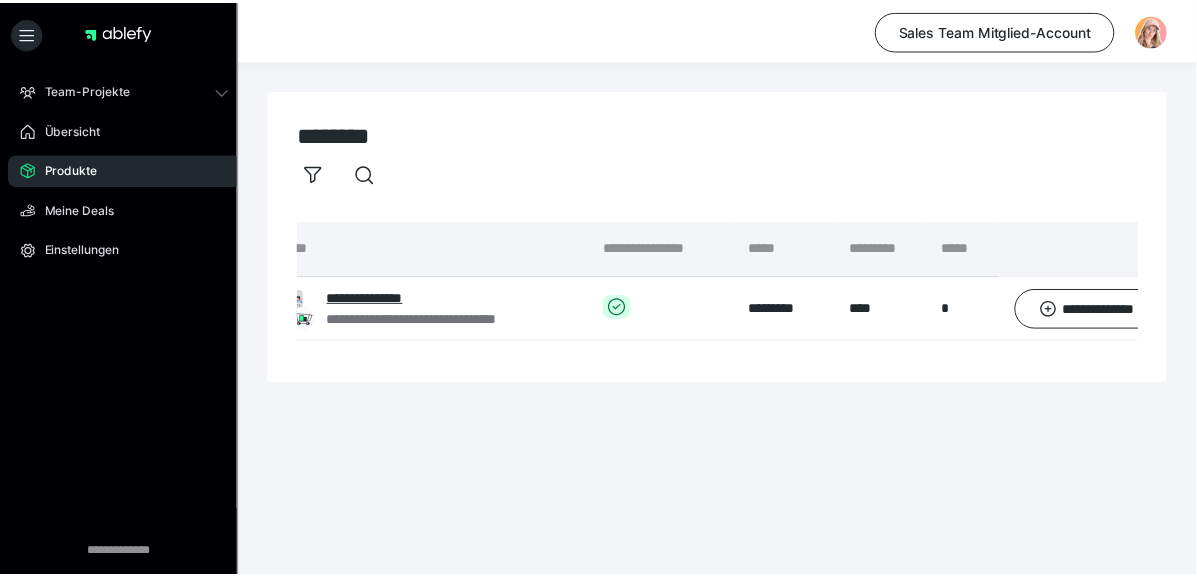 scroll, scrollTop: 0, scrollLeft: 166, axis: horizontal 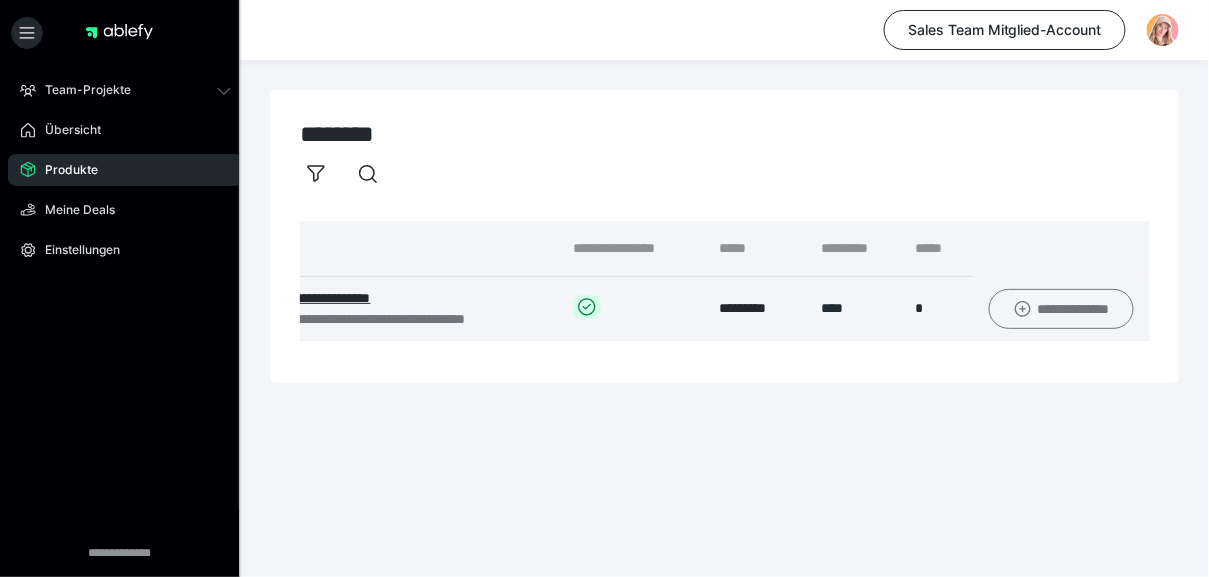 click on "**********" at bounding box center (1061, 309) 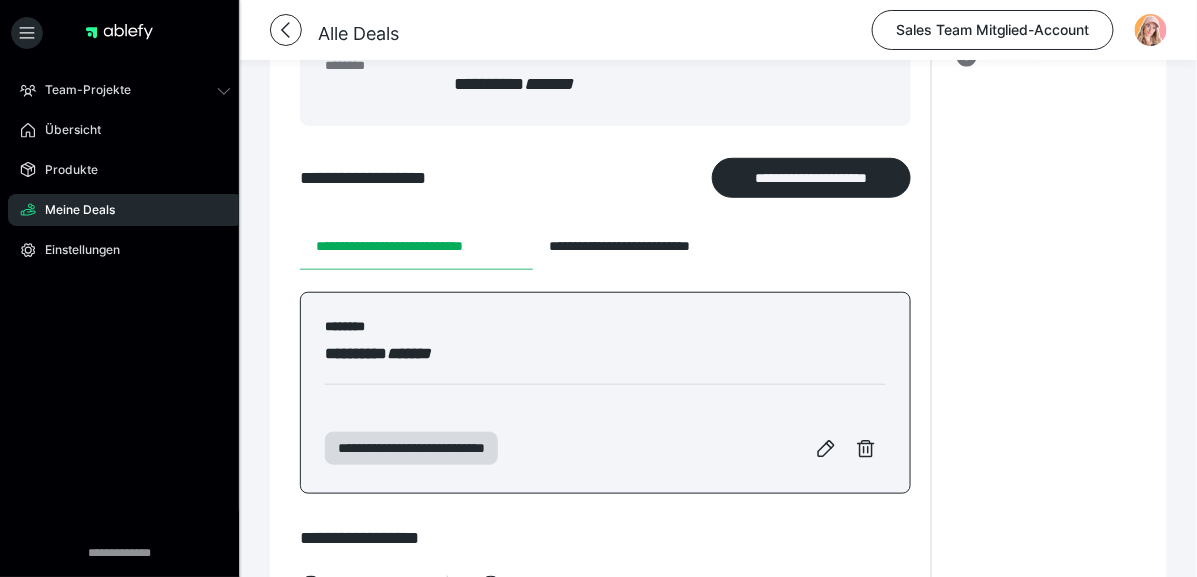 scroll, scrollTop: 294, scrollLeft: 0, axis: vertical 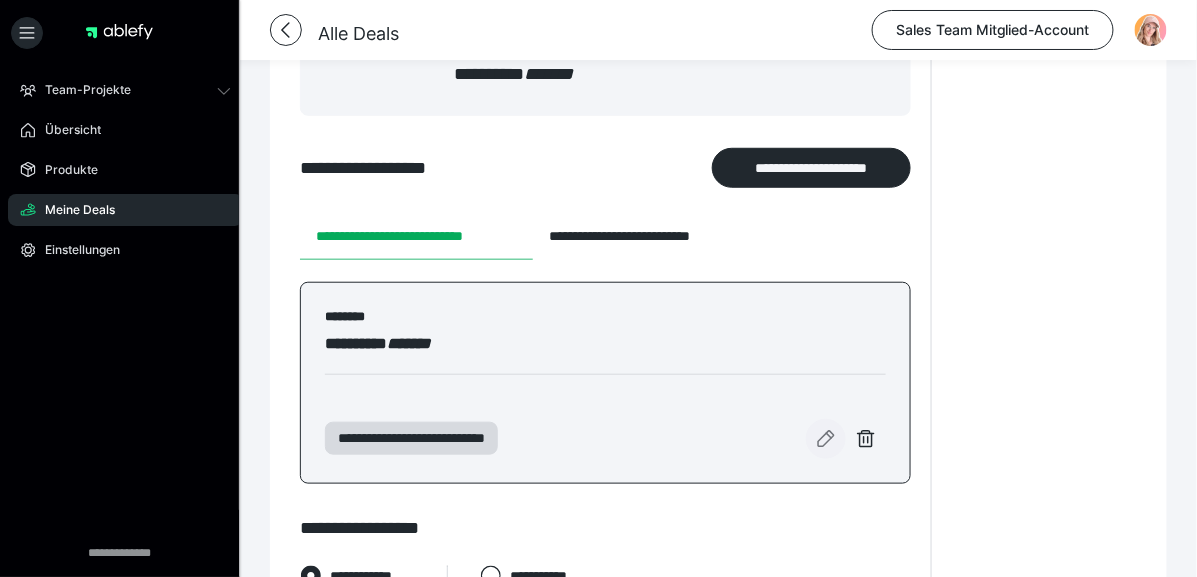 click 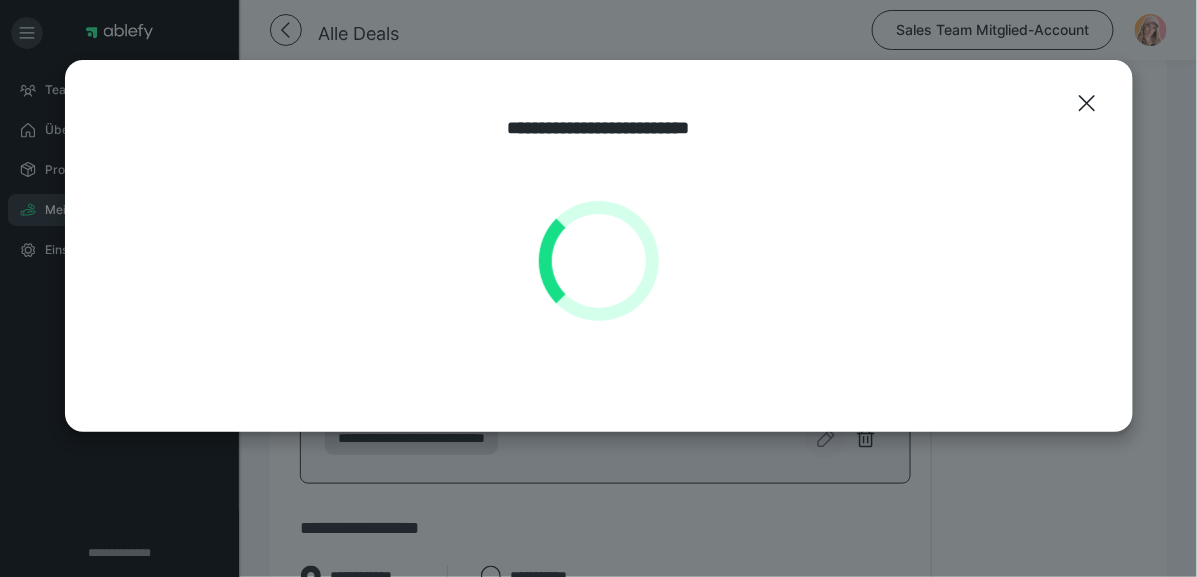 select on "**" 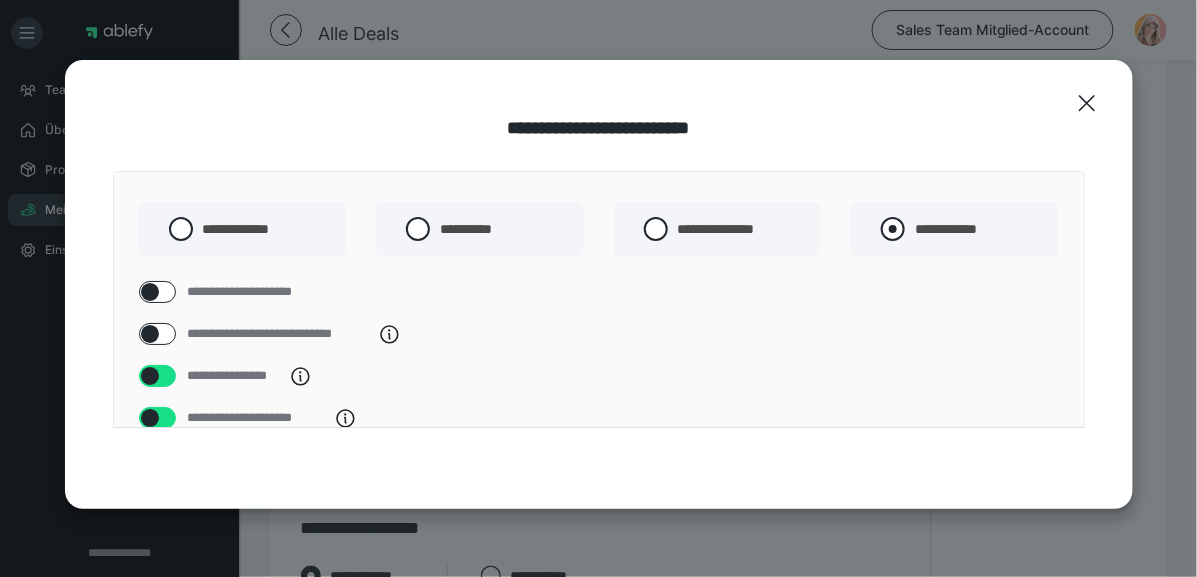 click on "**********" at bounding box center [921, 223] 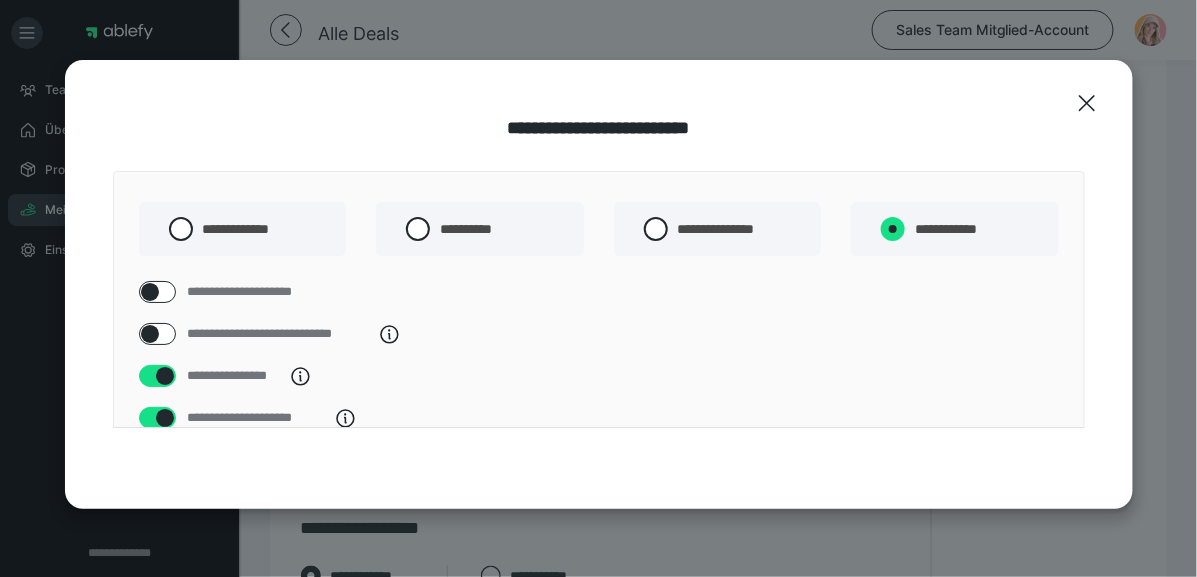 radio on "****" 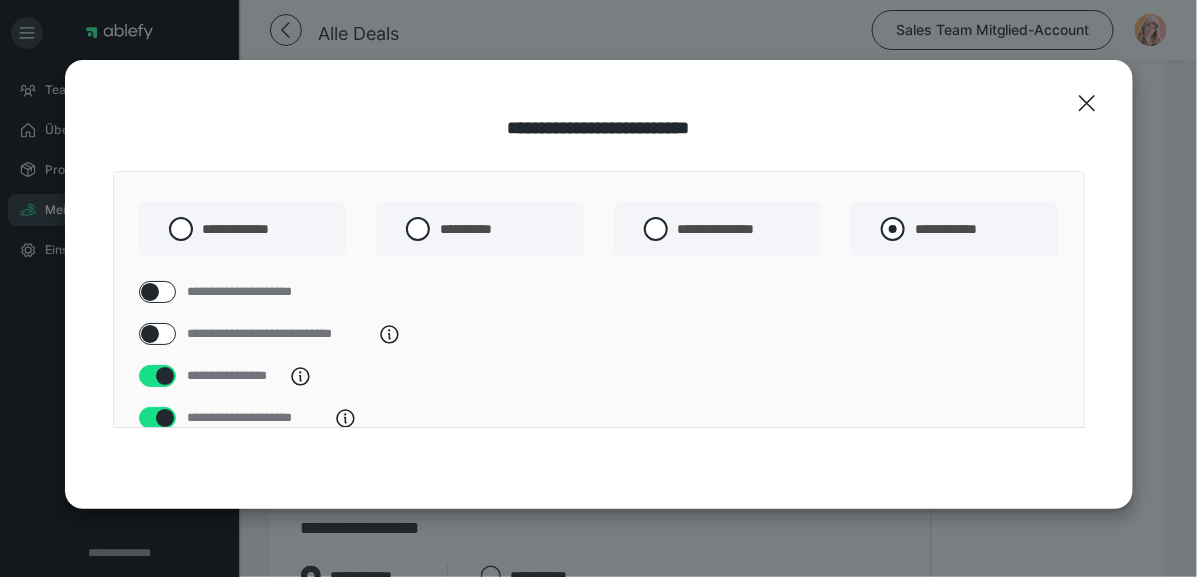 radio on "*****" 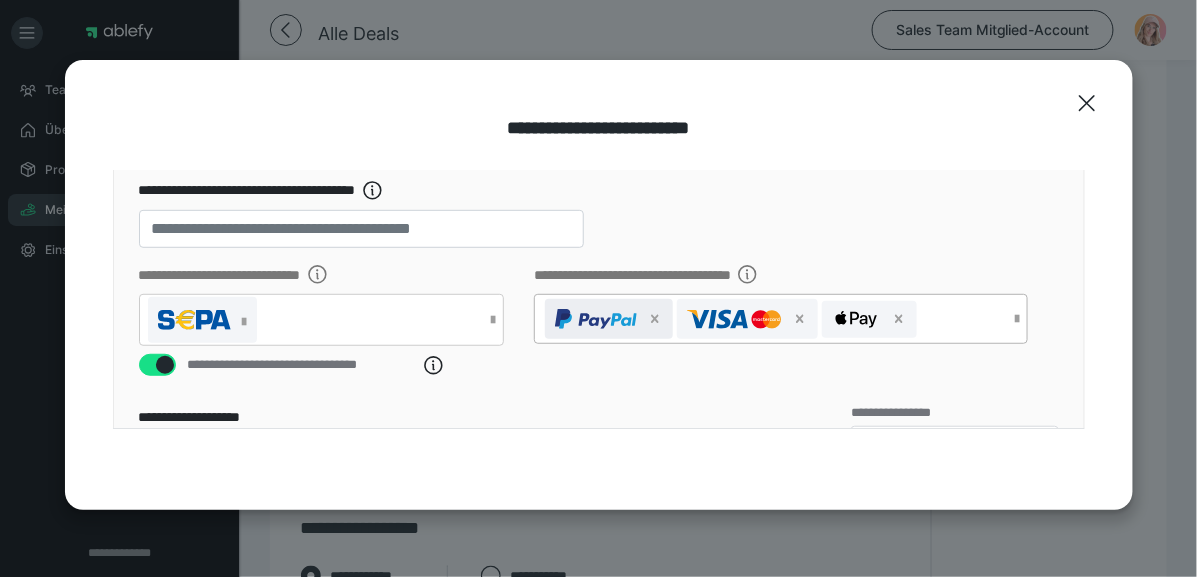 scroll, scrollTop: 313, scrollLeft: 0, axis: vertical 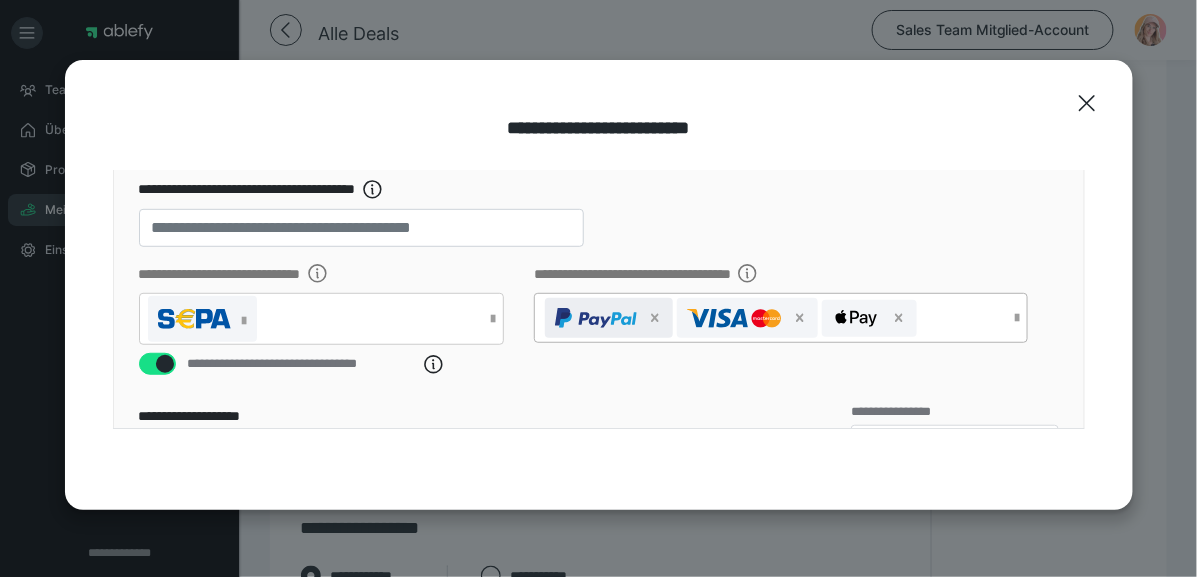 click at bounding box center (596, 318) 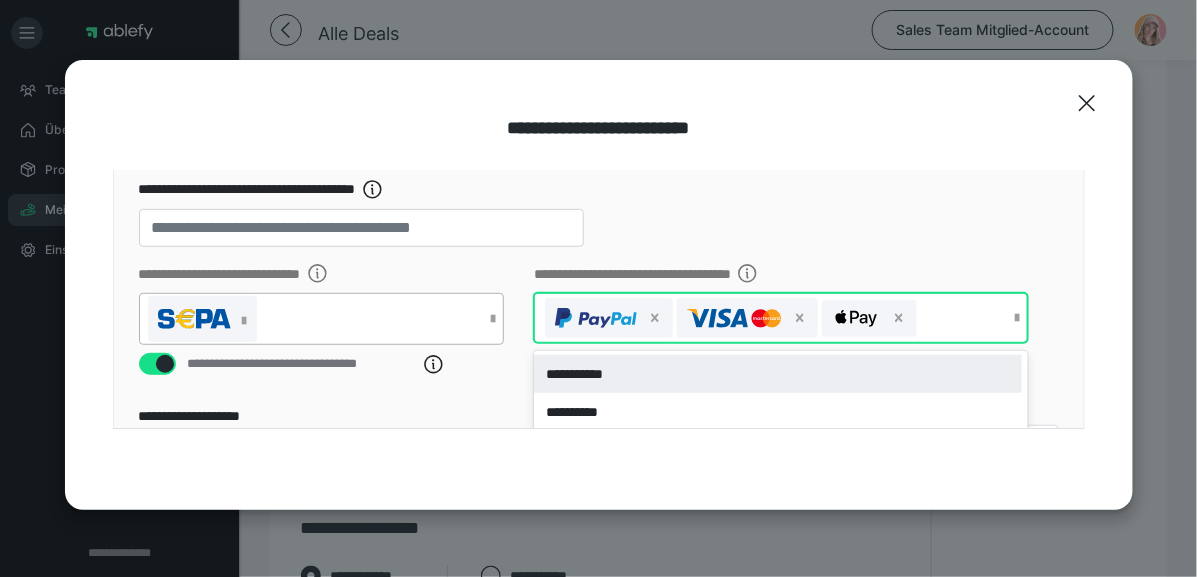 click at bounding box center (322, 319) 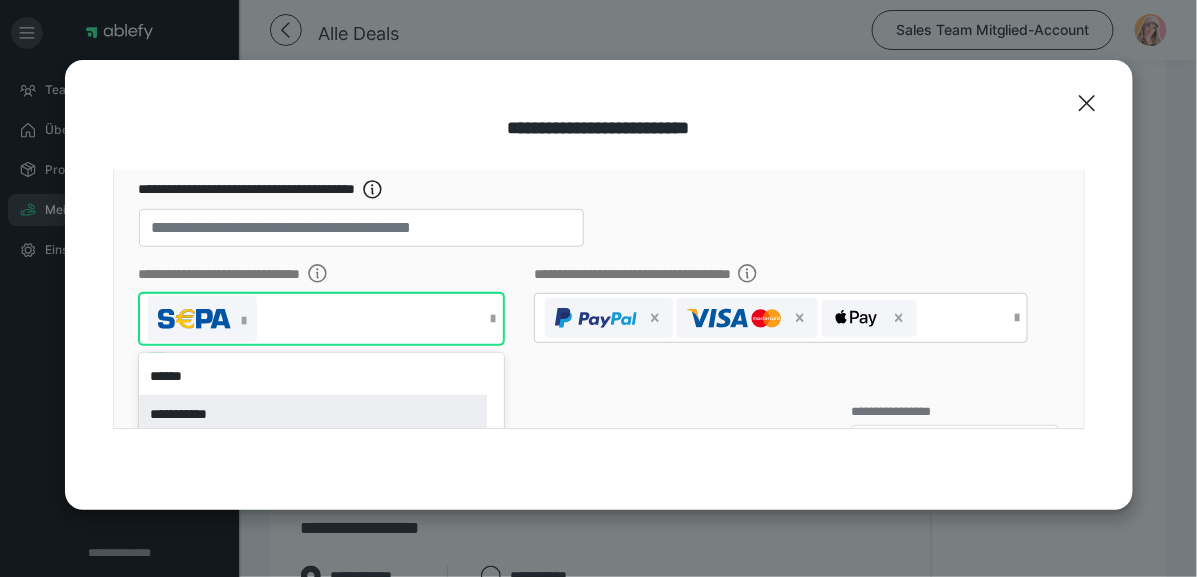 scroll, scrollTop: 85, scrollLeft: 0, axis: vertical 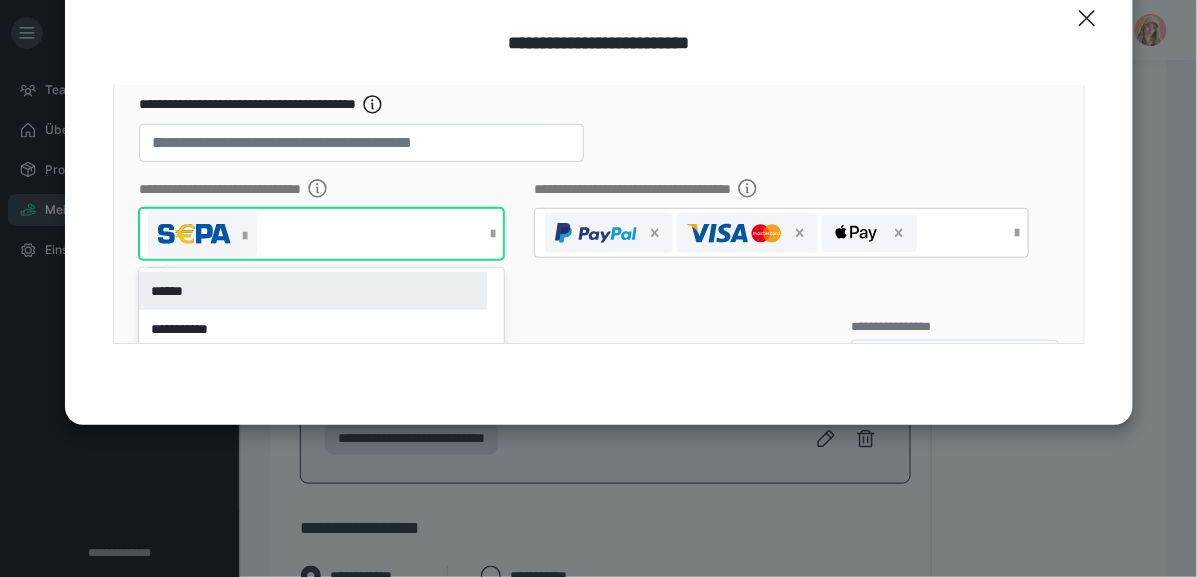 click on "******" at bounding box center (313, 291) 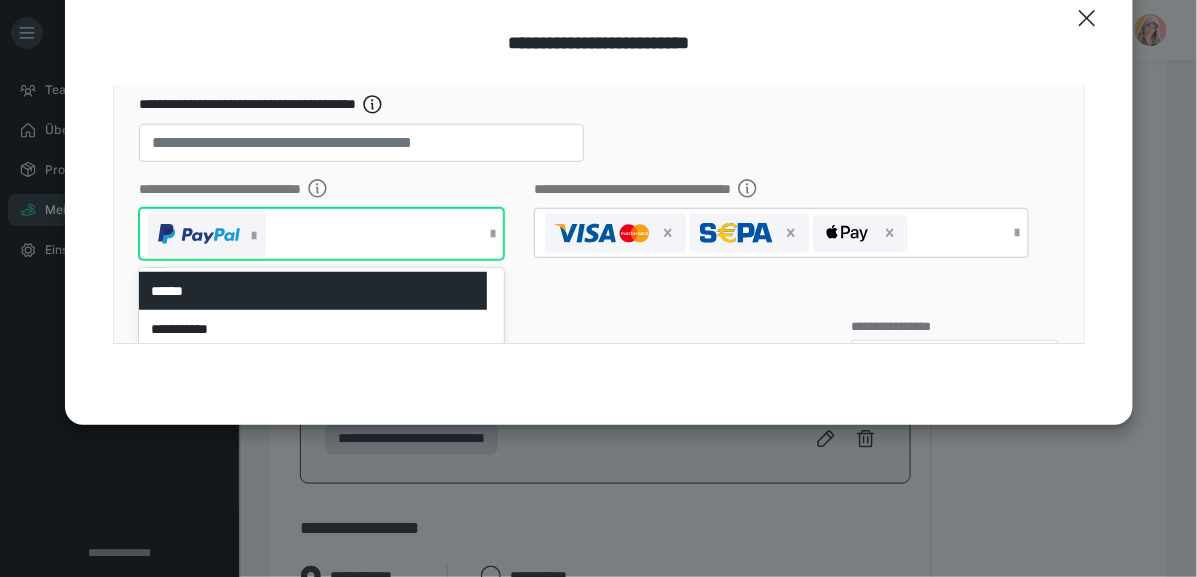 click on "**********" at bounding box center [781, 245] 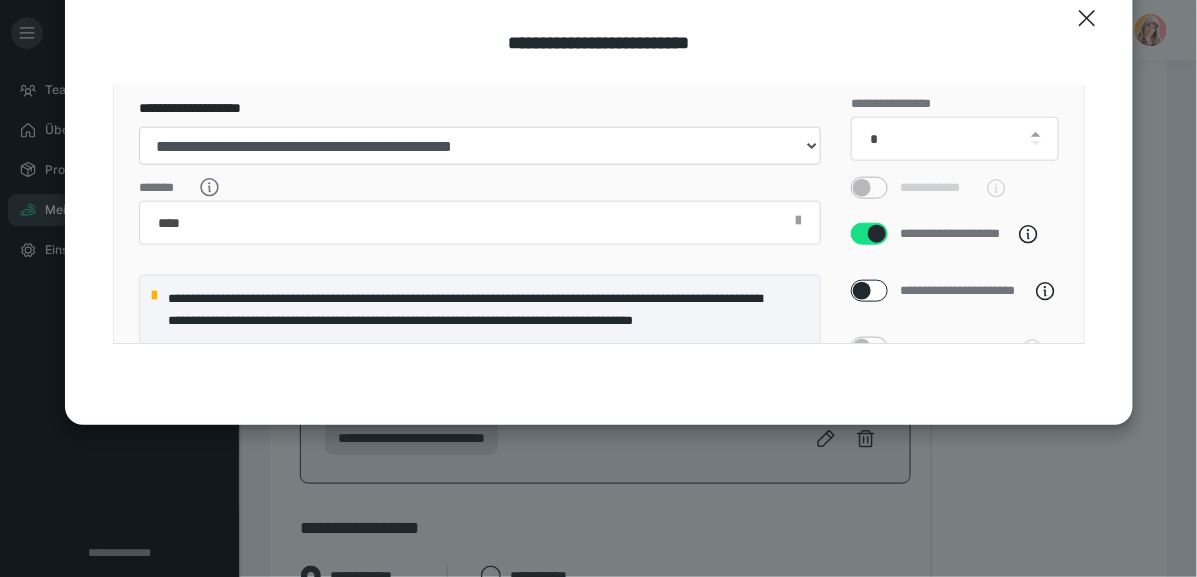 scroll, scrollTop: 537, scrollLeft: 0, axis: vertical 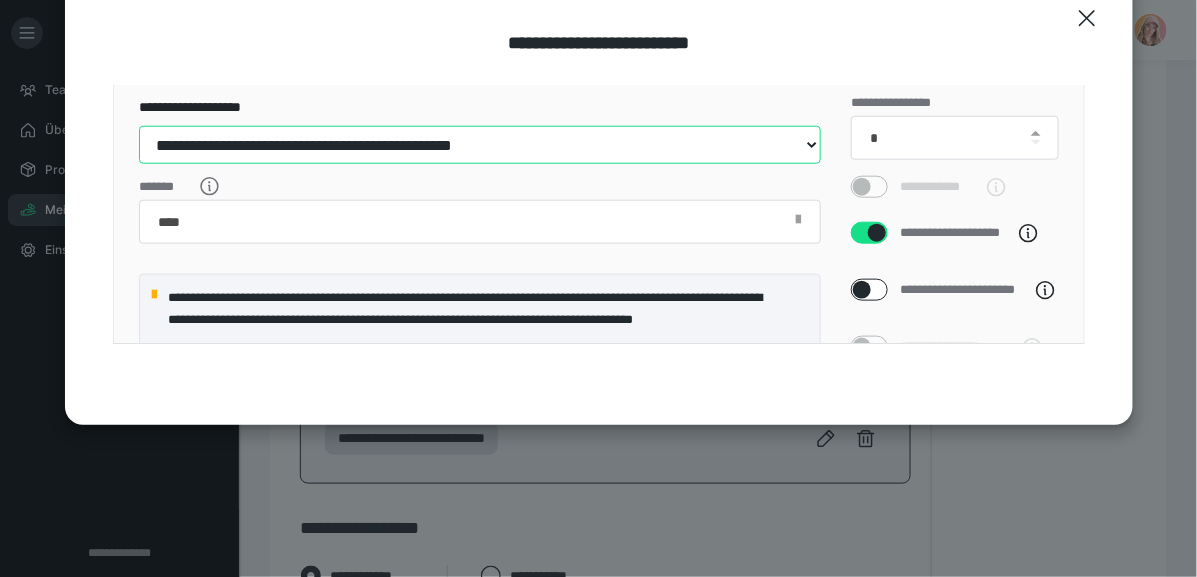 click on "**********" at bounding box center [480, 145] 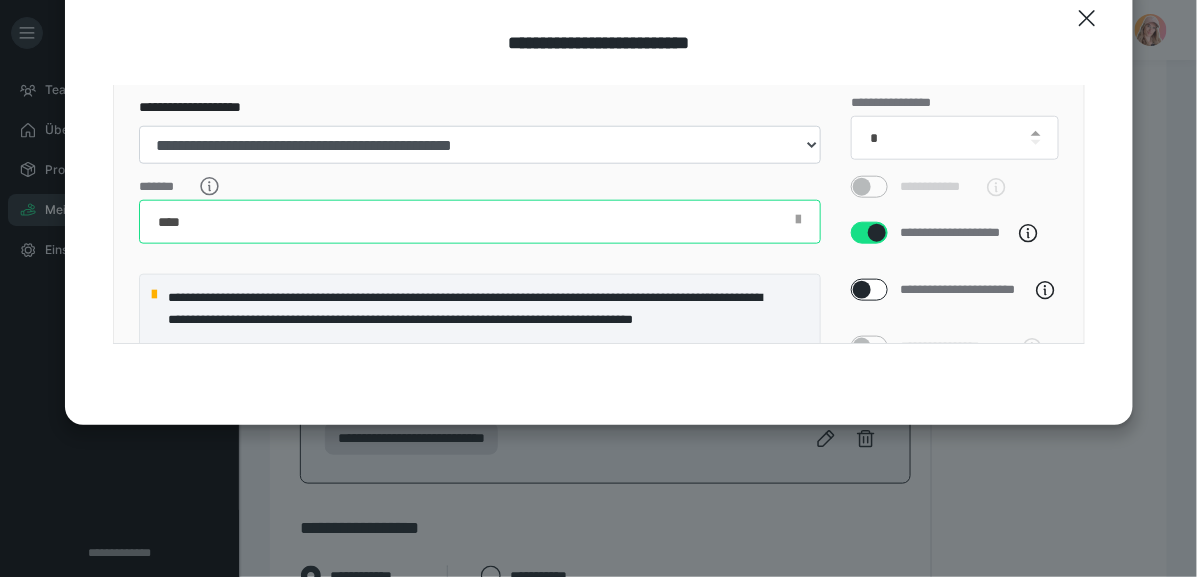 click on "*******" at bounding box center [480, 222] 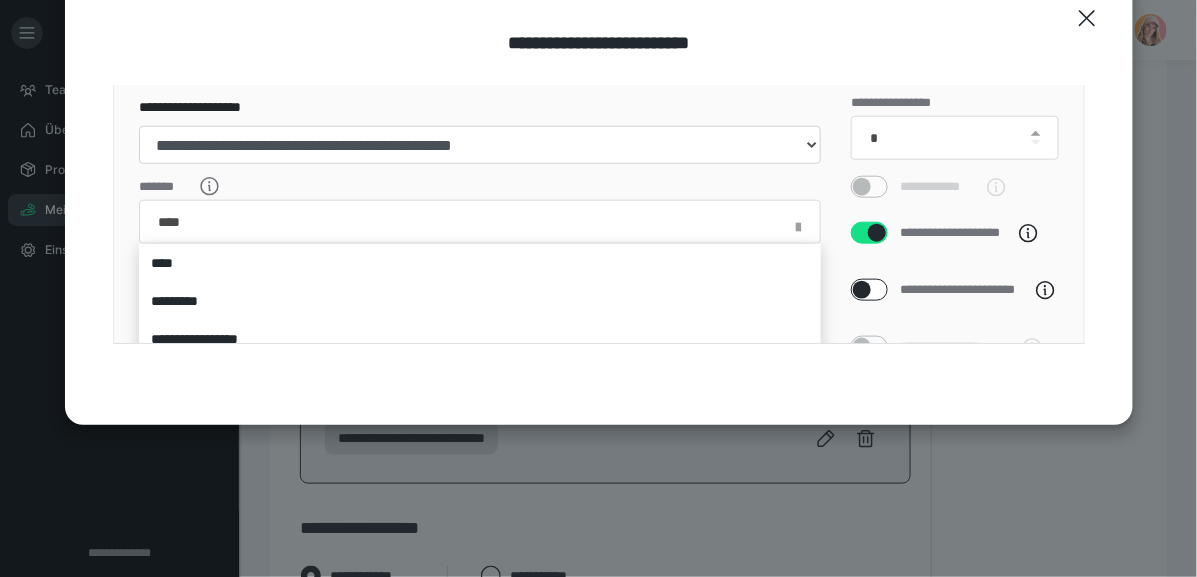 click at bounding box center [598, 288] 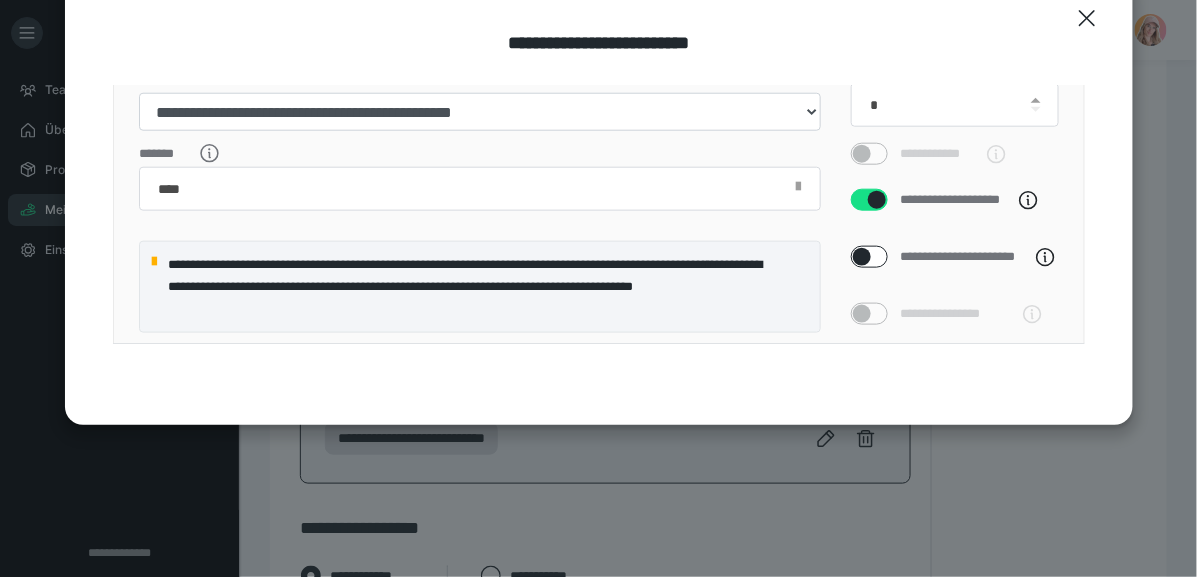 scroll, scrollTop: 562, scrollLeft: 0, axis: vertical 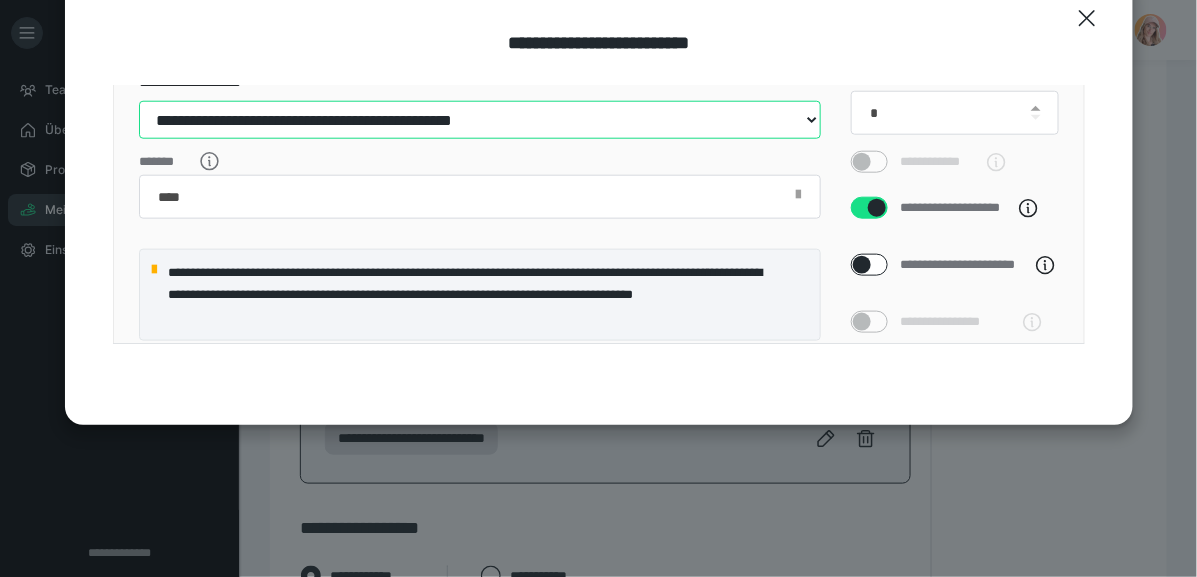 click on "**********" at bounding box center [480, 120] 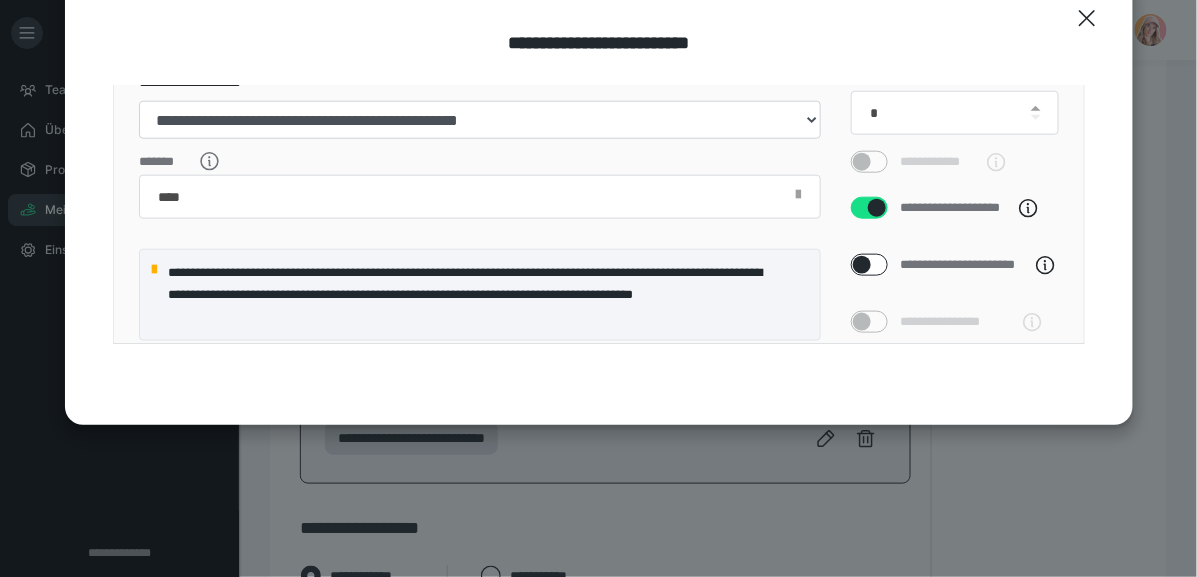 click on "**********" at bounding box center (480, 342) 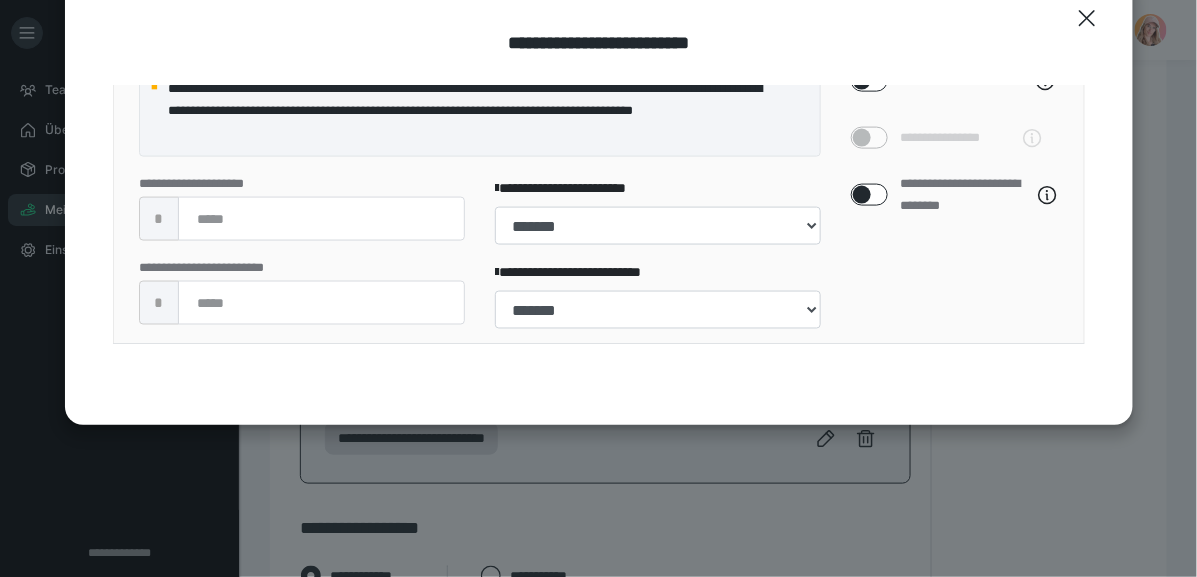scroll, scrollTop: 761, scrollLeft: 0, axis: vertical 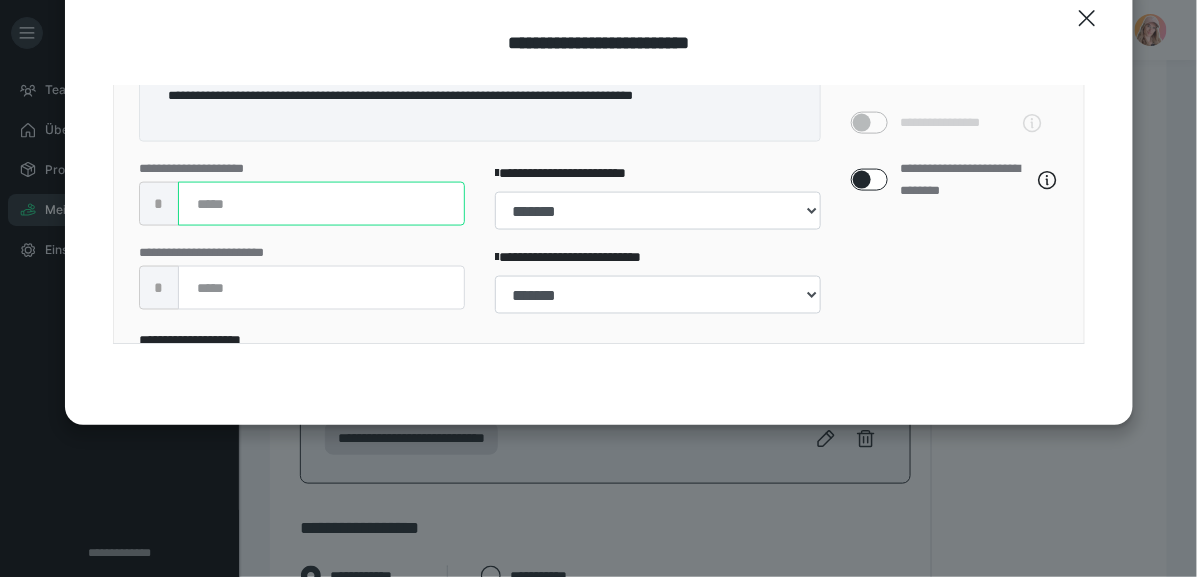 click at bounding box center [321, 204] 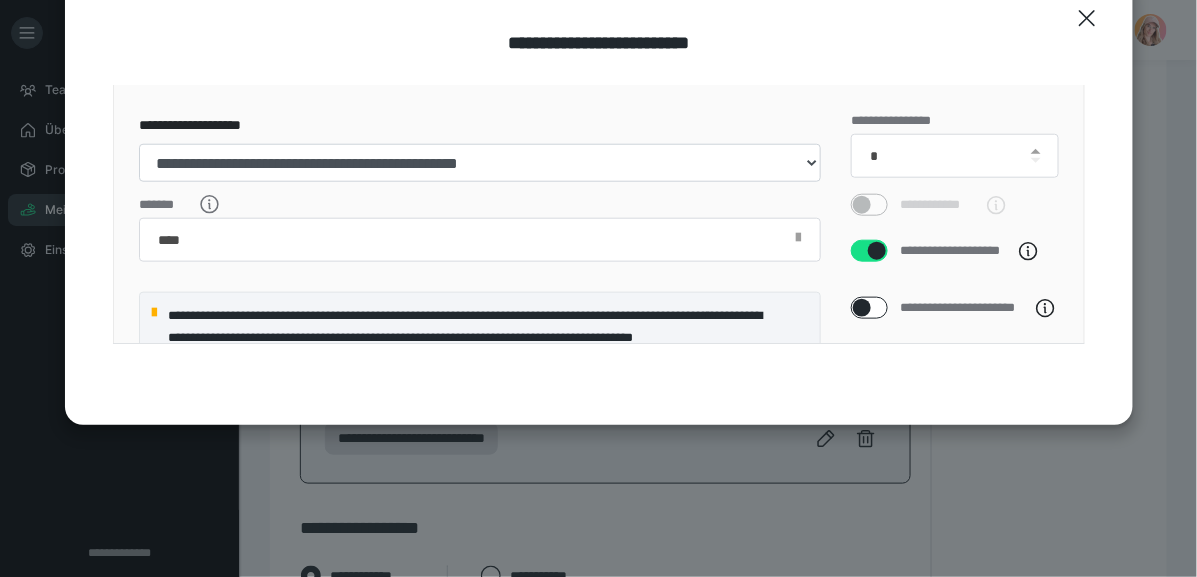 scroll, scrollTop: 446, scrollLeft: 0, axis: vertical 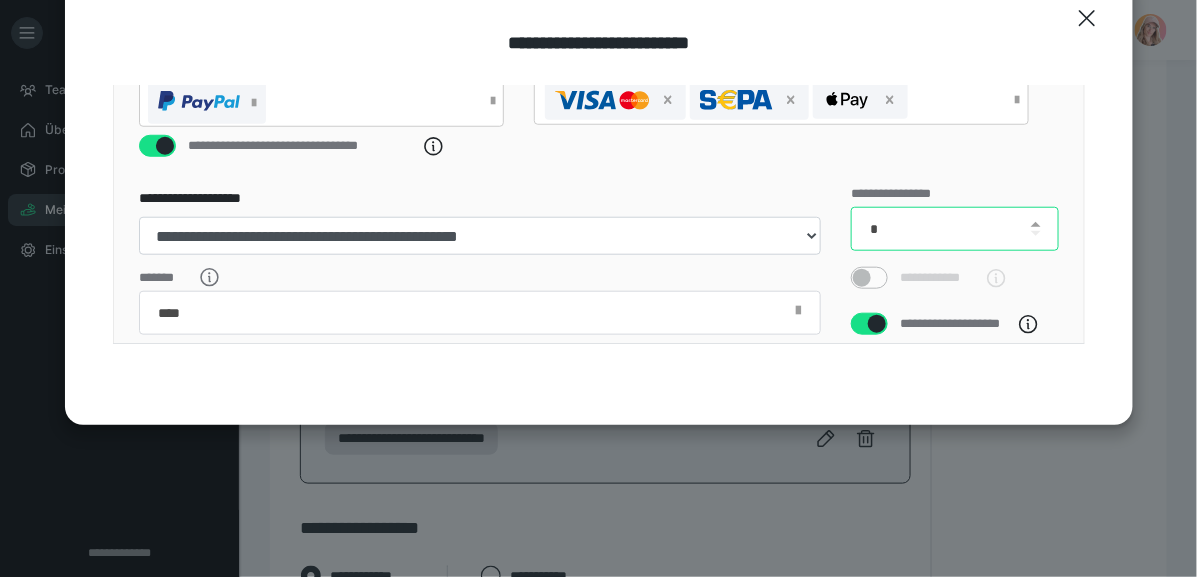 click on "*" at bounding box center (955, 229) 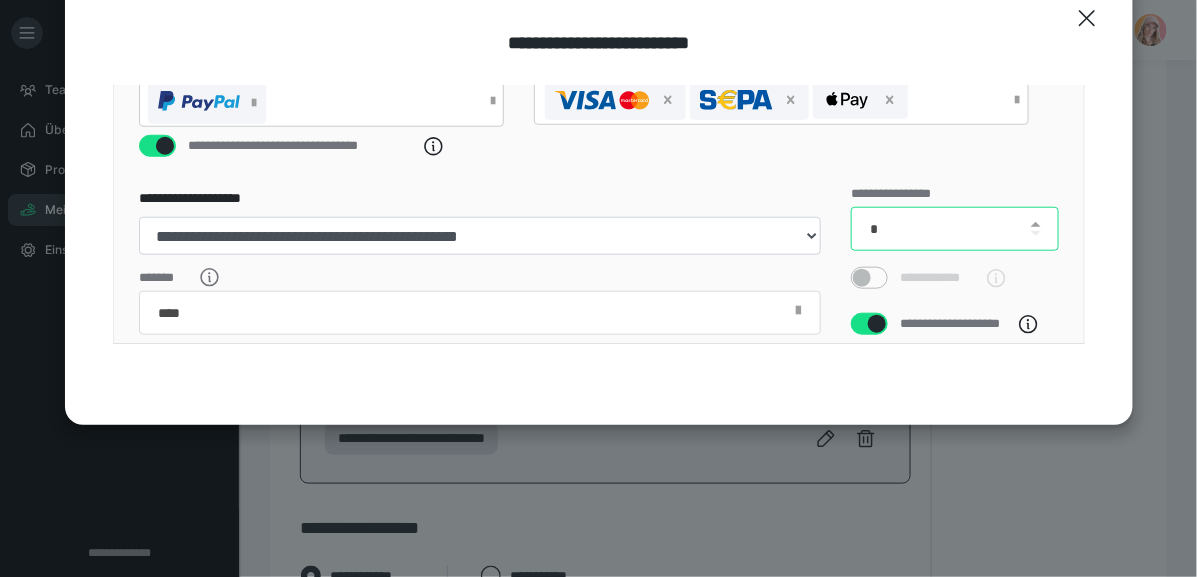 drag, startPoint x: 877, startPoint y: 239, endPoint x: 776, endPoint y: 234, distance: 101.12369 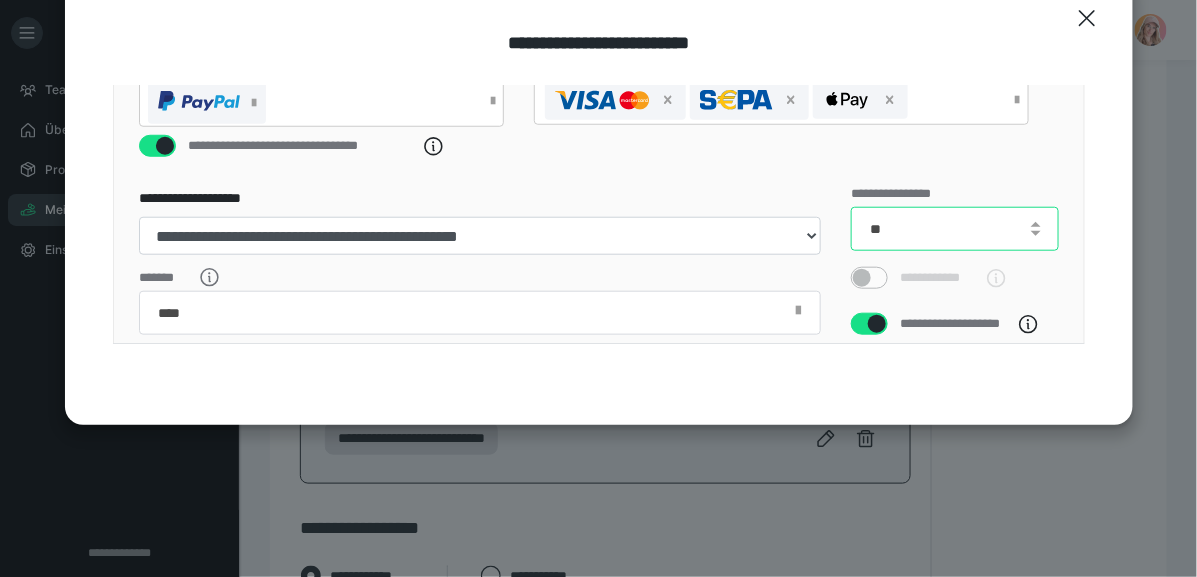 type on "**" 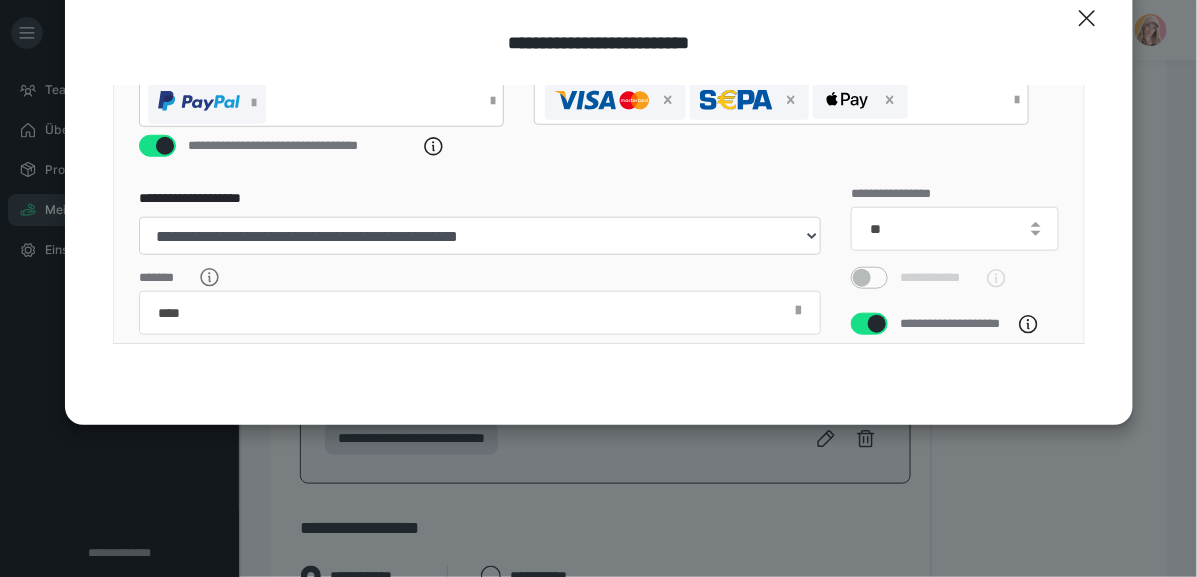 click on "**********" at bounding box center (781, 112) 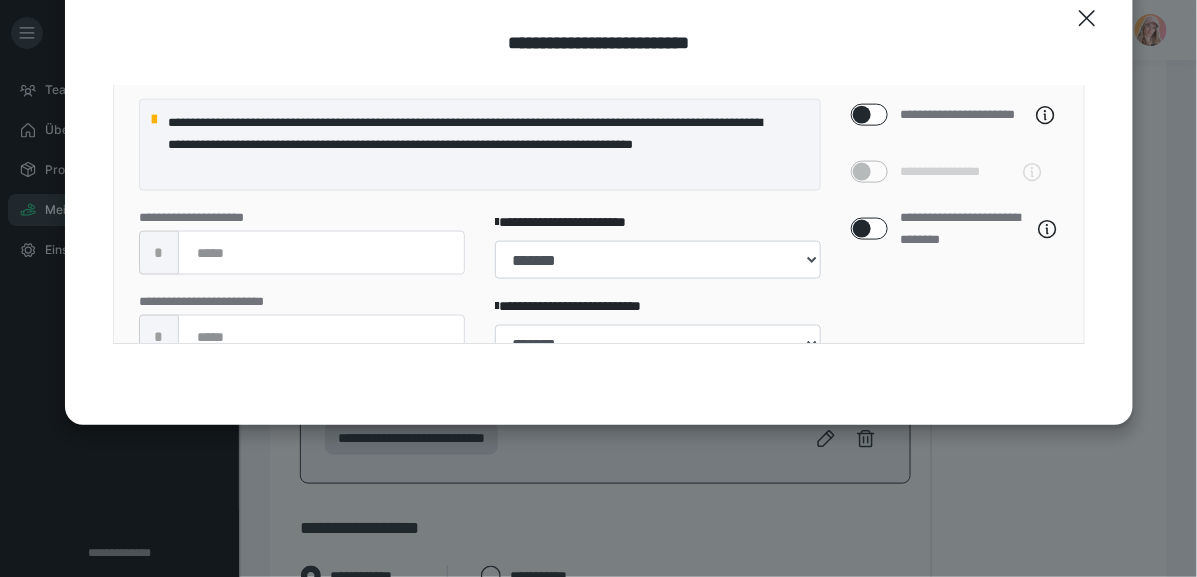 scroll, scrollTop: 716, scrollLeft: 0, axis: vertical 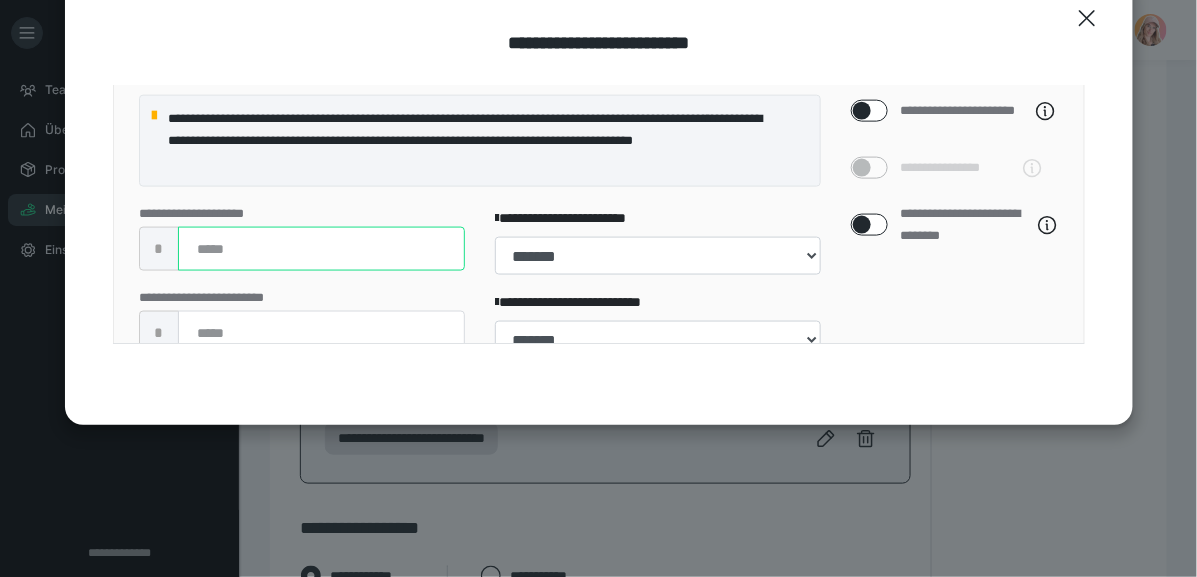 click at bounding box center (321, 249) 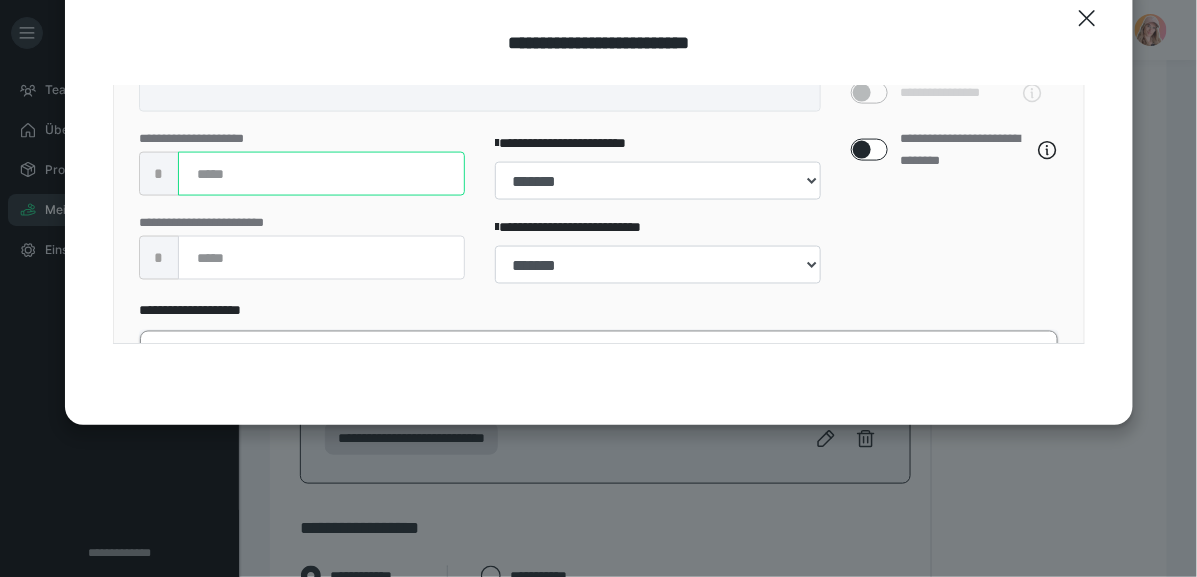 scroll, scrollTop: 863, scrollLeft: 0, axis: vertical 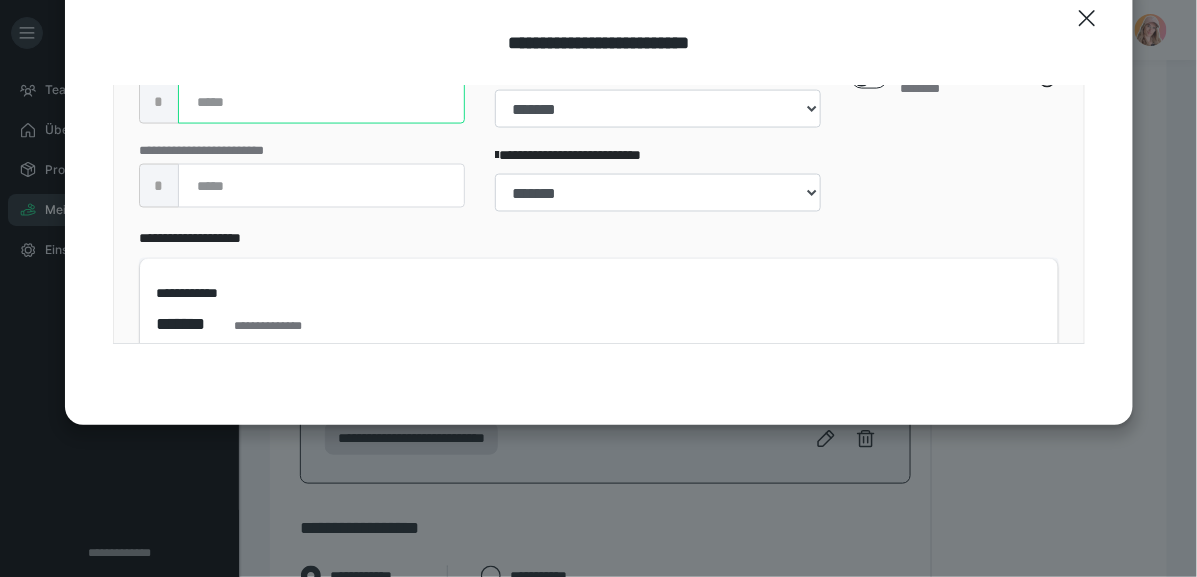 type on "******" 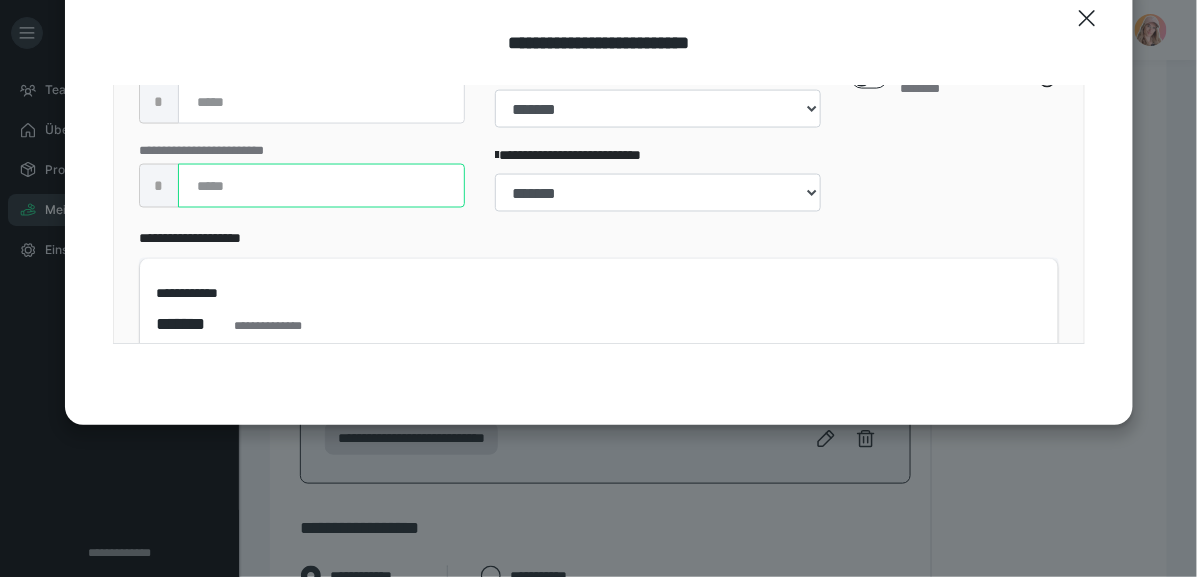 click at bounding box center (321, 186) 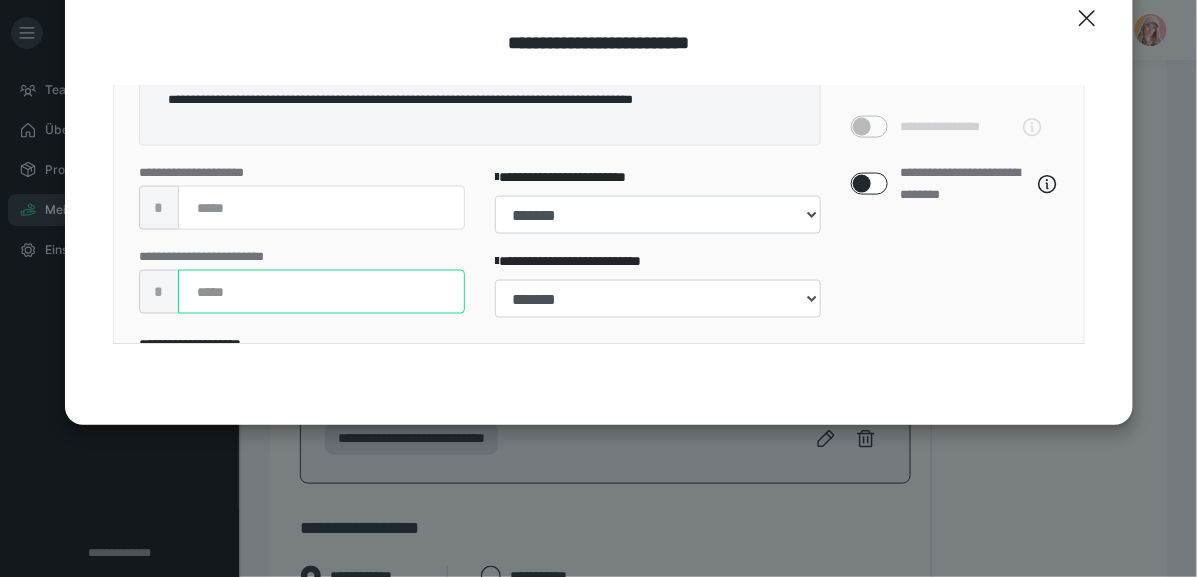 type on "******" 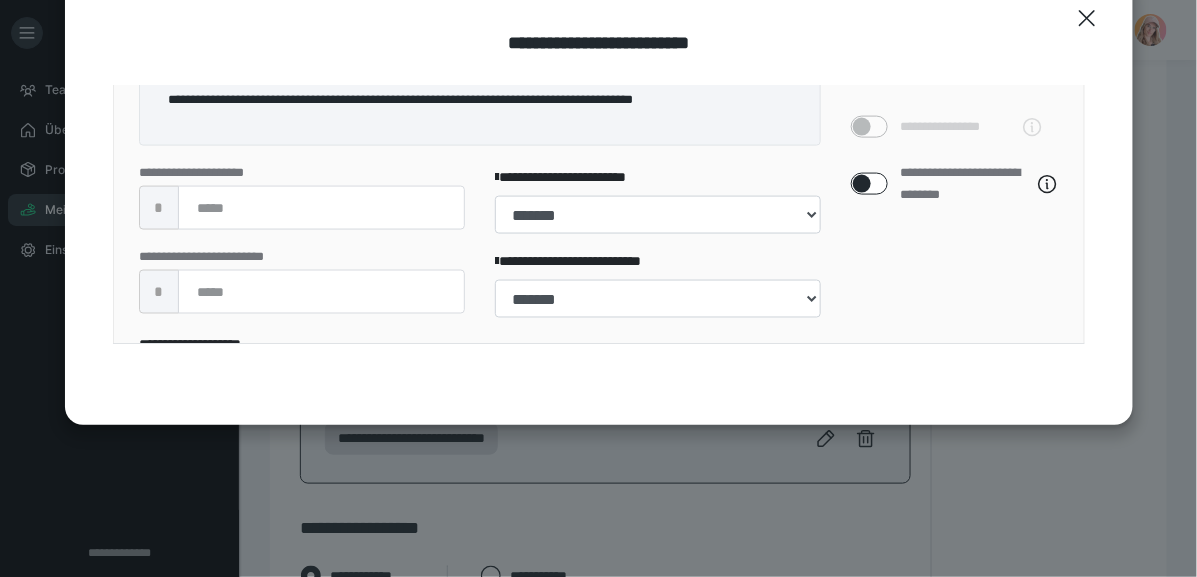 click on "**********" at bounding box center [955, 105] 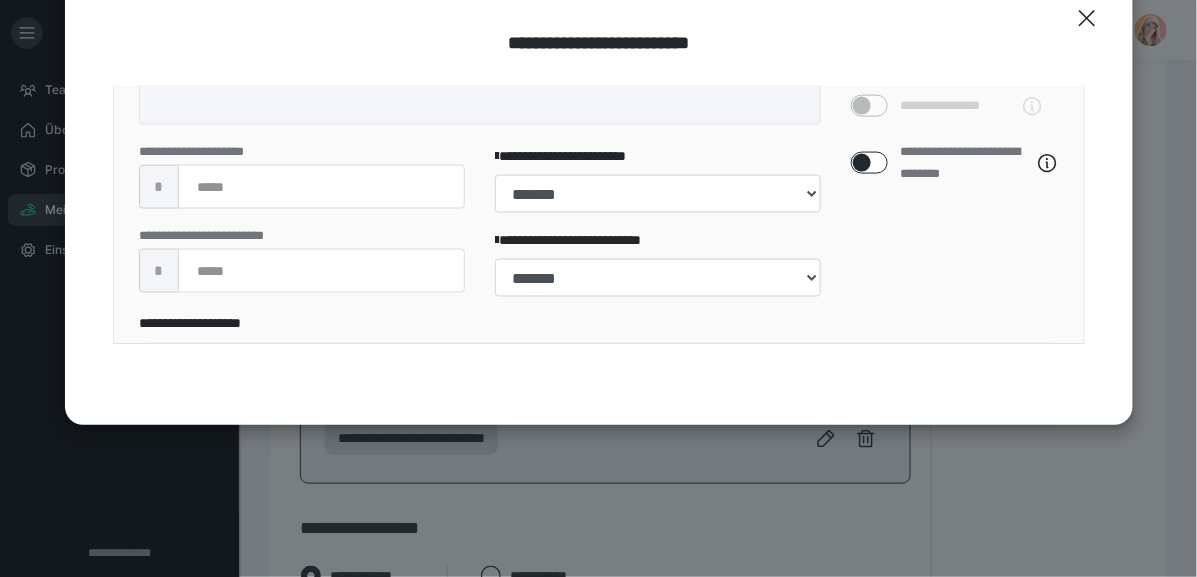 scroll, scrollTop: 1022, scrollLeft: 0, axis: vertical 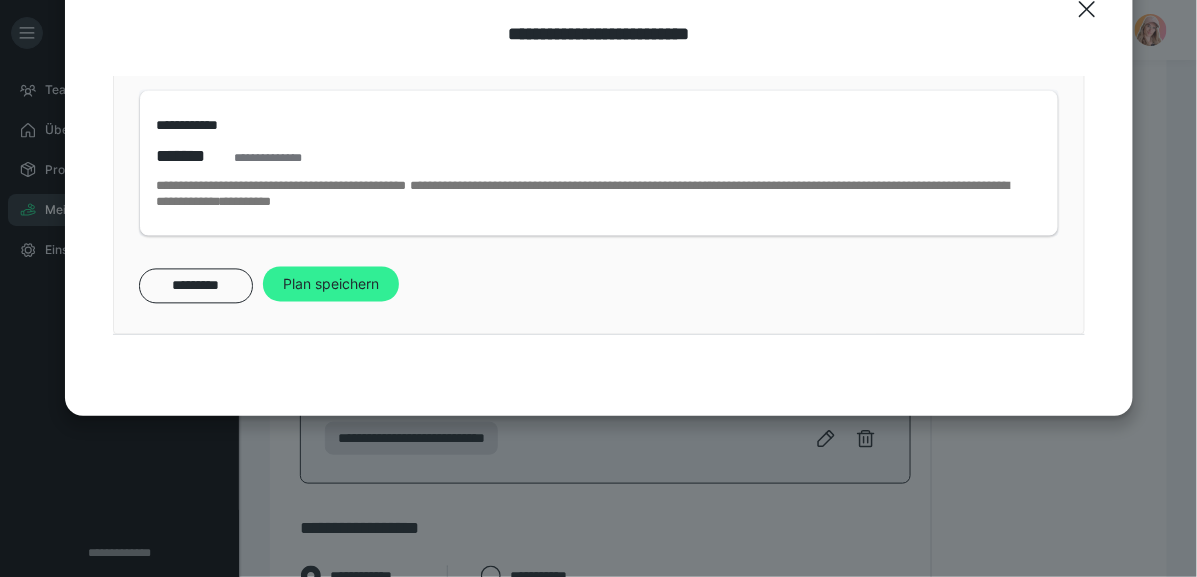 click on "Plan speichern" at bounding box center [331, 285] 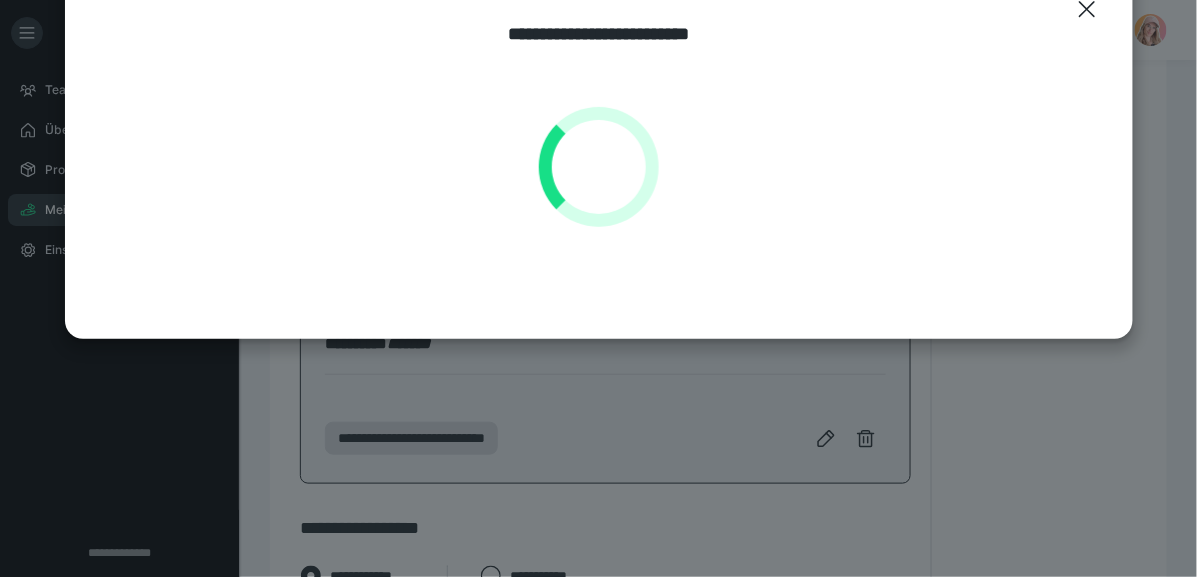 scroll, scrollTop: 0, scrollLeft: 0, axis: both 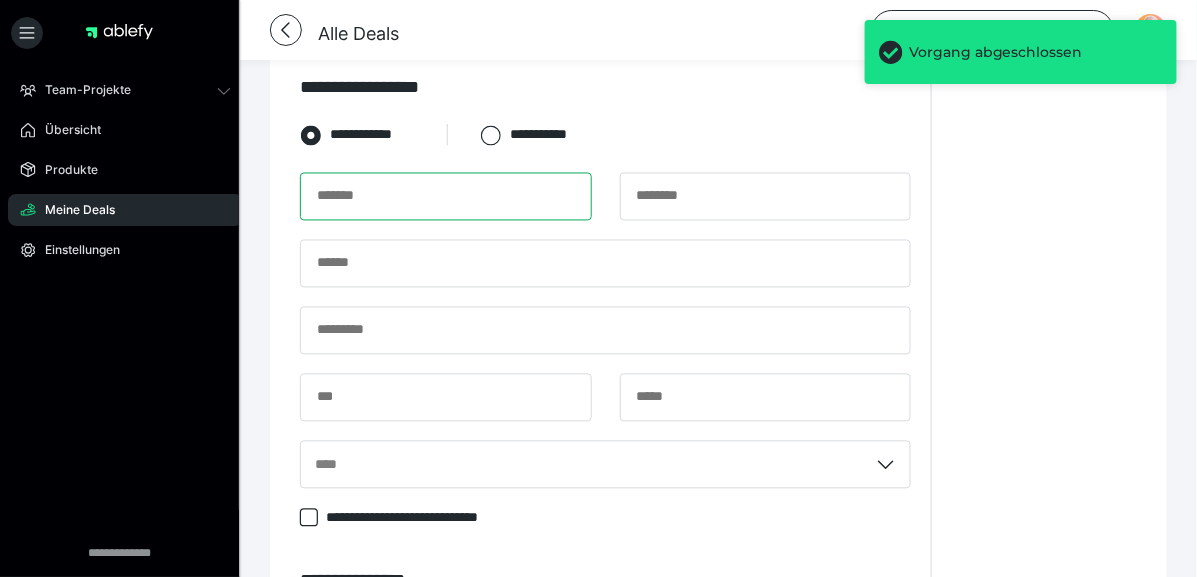 click at bounding box center (446, 197) 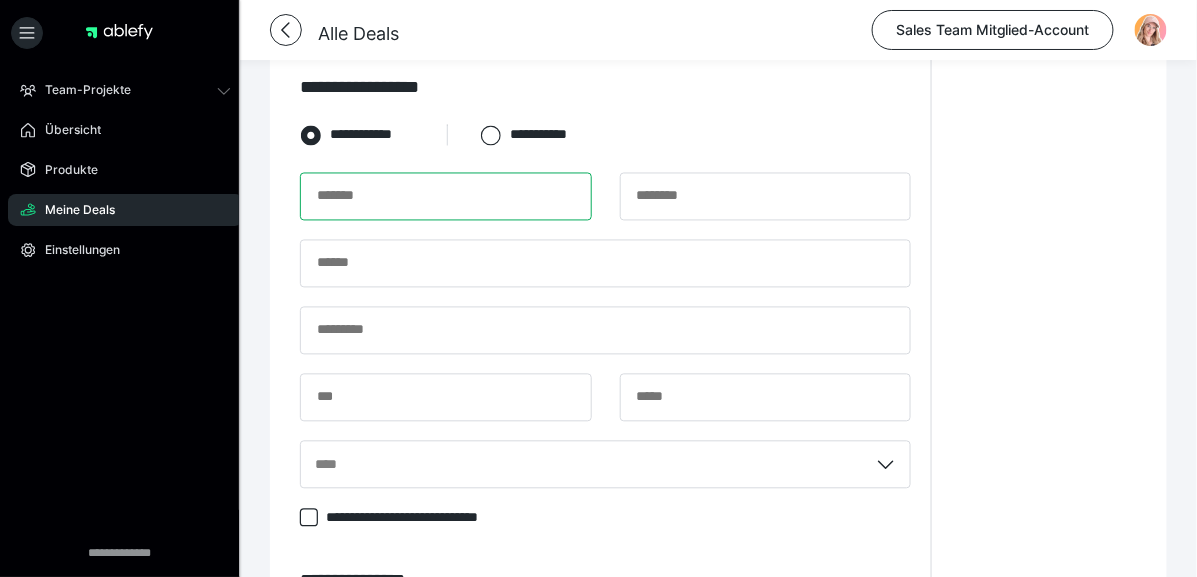 click at bounding box center [446, 197] 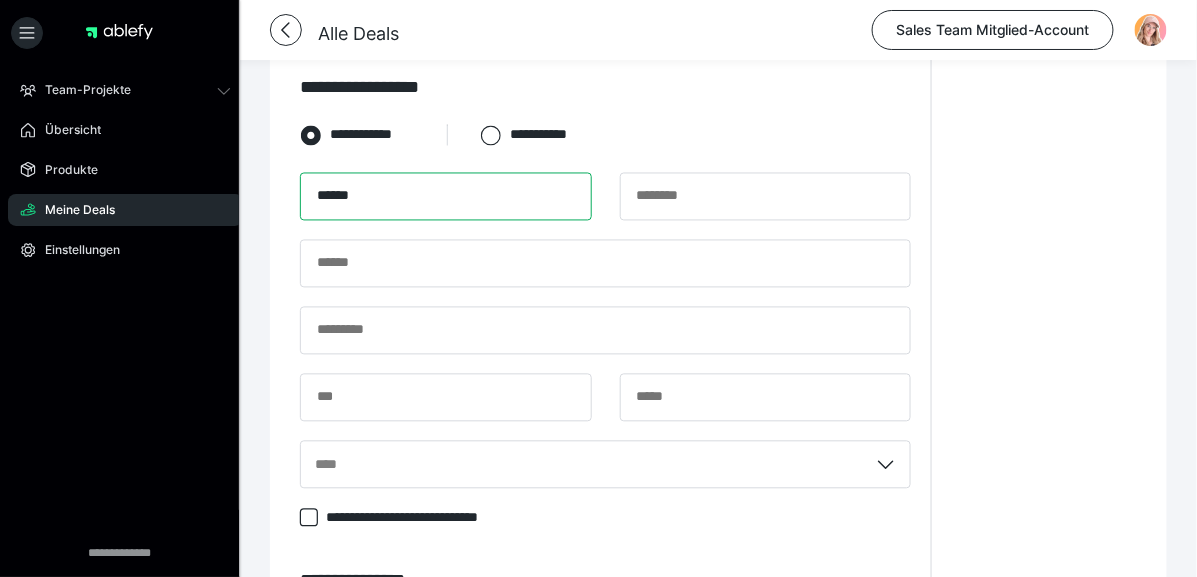 type on "******" 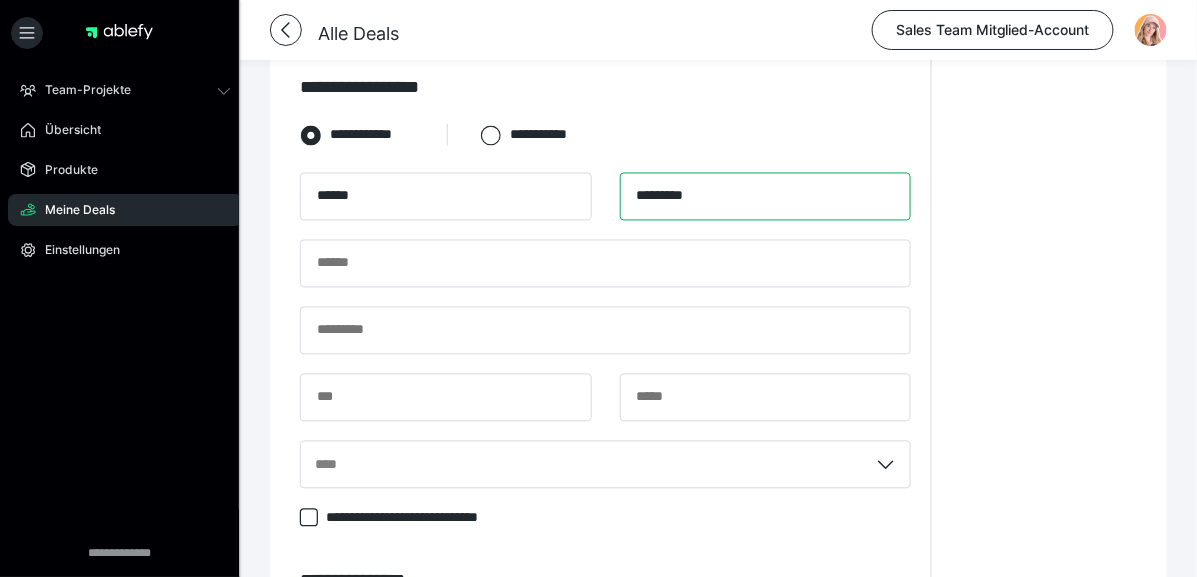 type on "*********" 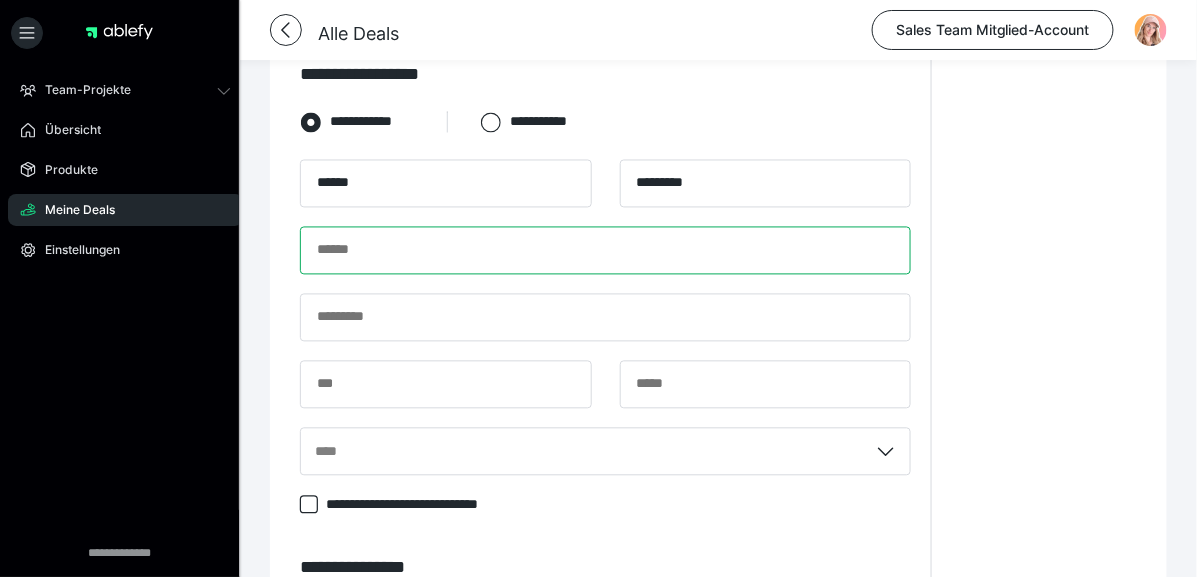 scroll, scrollTop: 928, scrollLeft: 0, axis: vertical 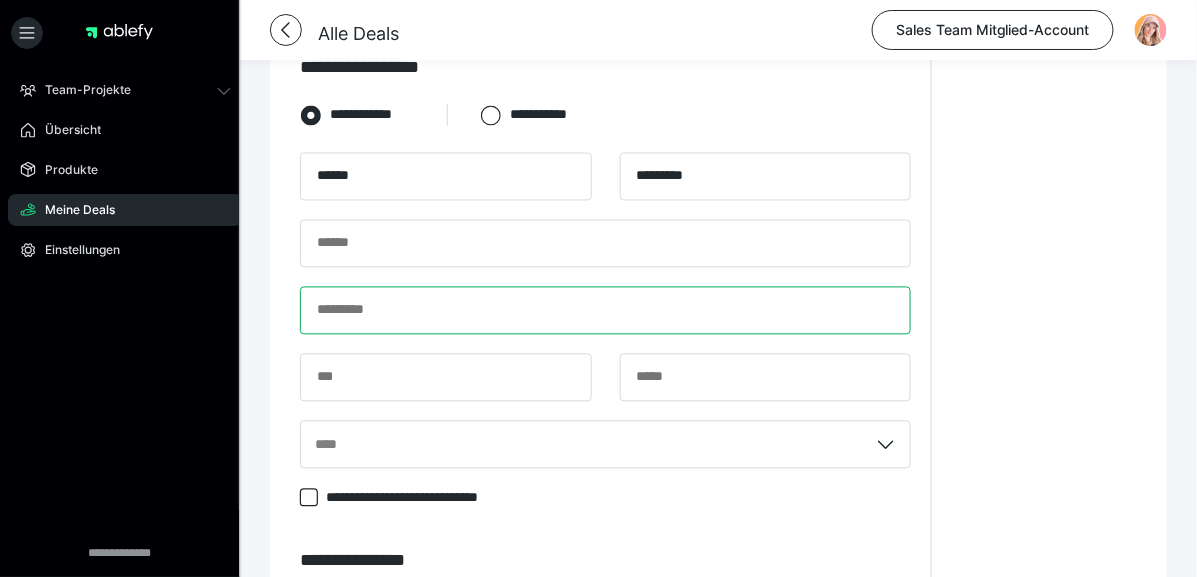 click at bounding box center [605, 311] 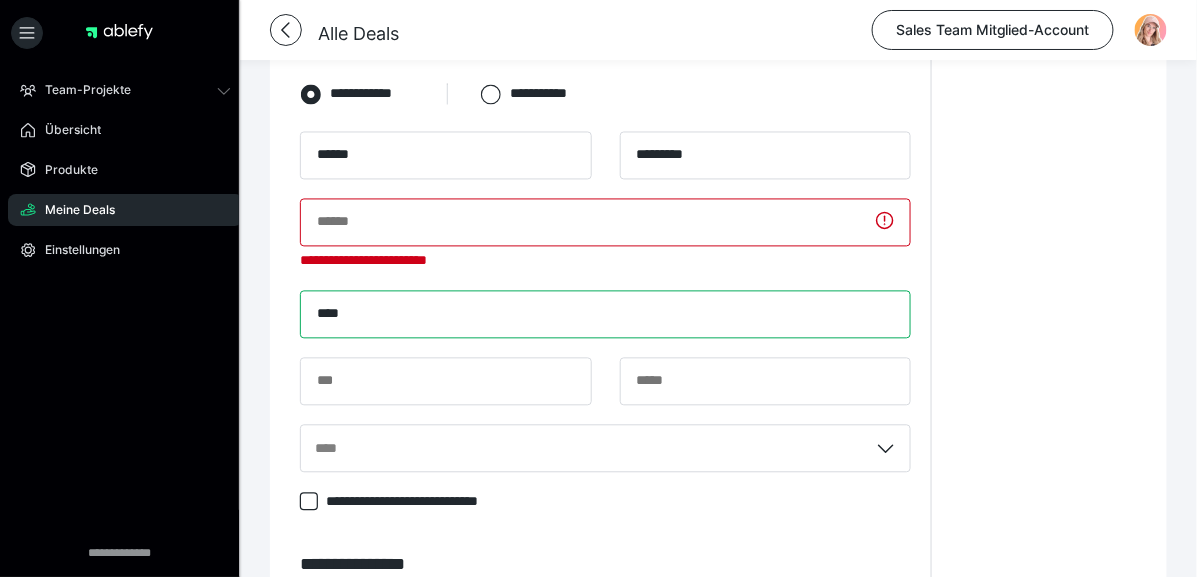 scroll, scrollTop: 949, scrollLeft: 0, axis: vertical 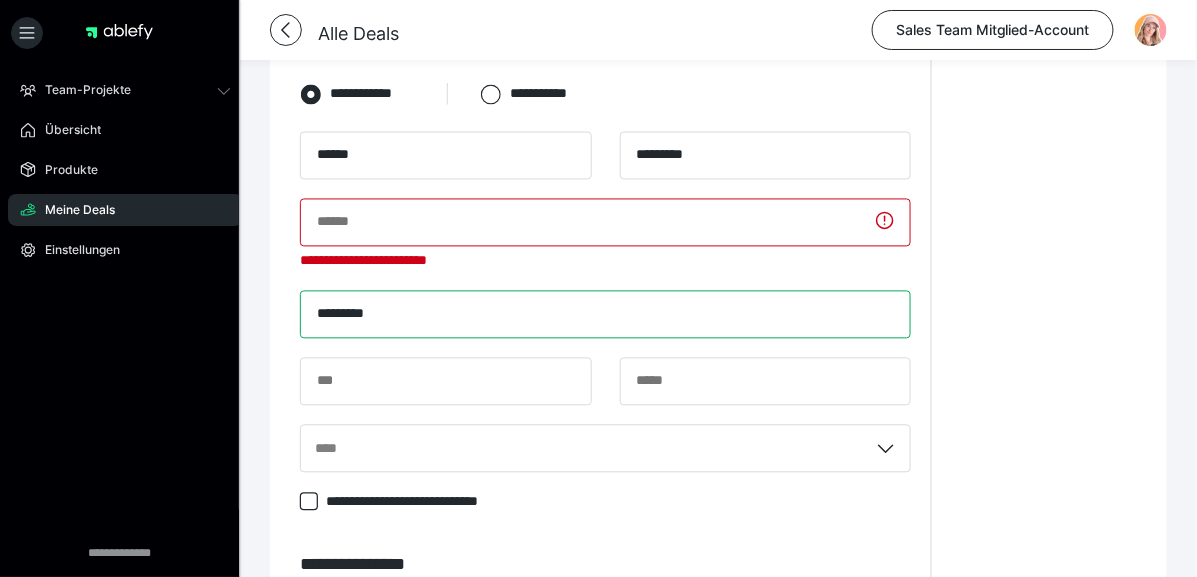 drag, startPoint x: 350, startPoint y: 343, endPoint x: 335, endPoint y: 340, distance: 15.297058 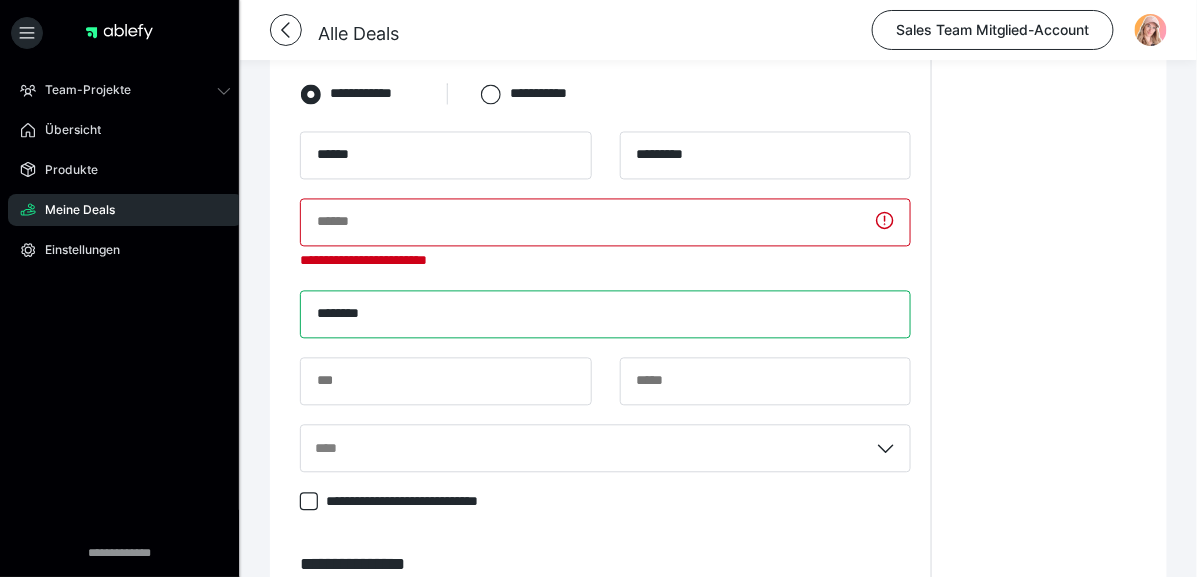 click on "********" at bounding box center [605, 315] 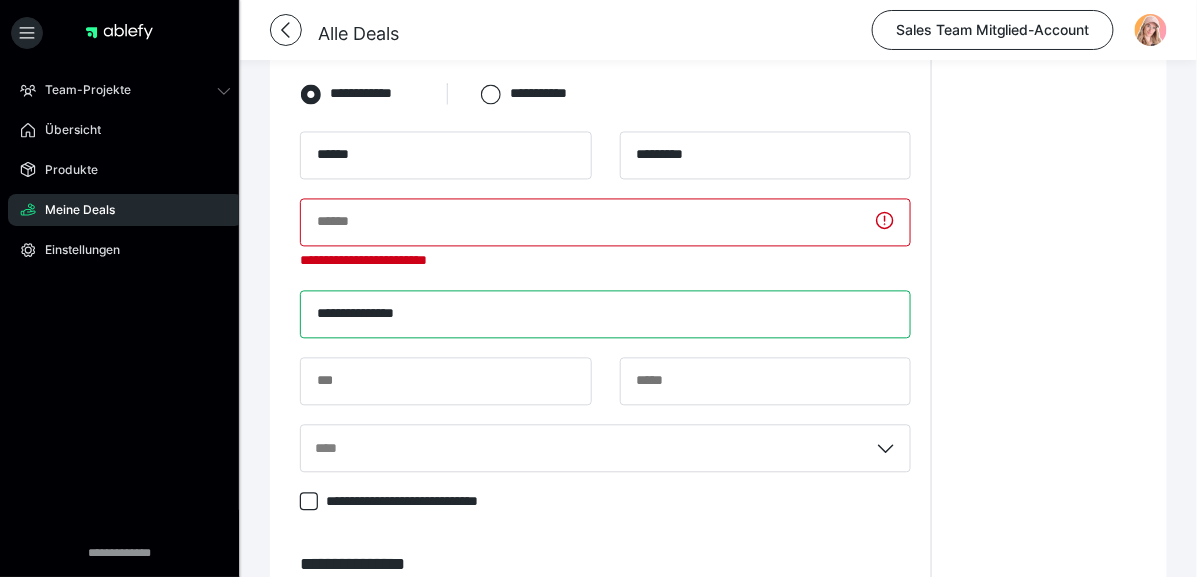 type on "**********" 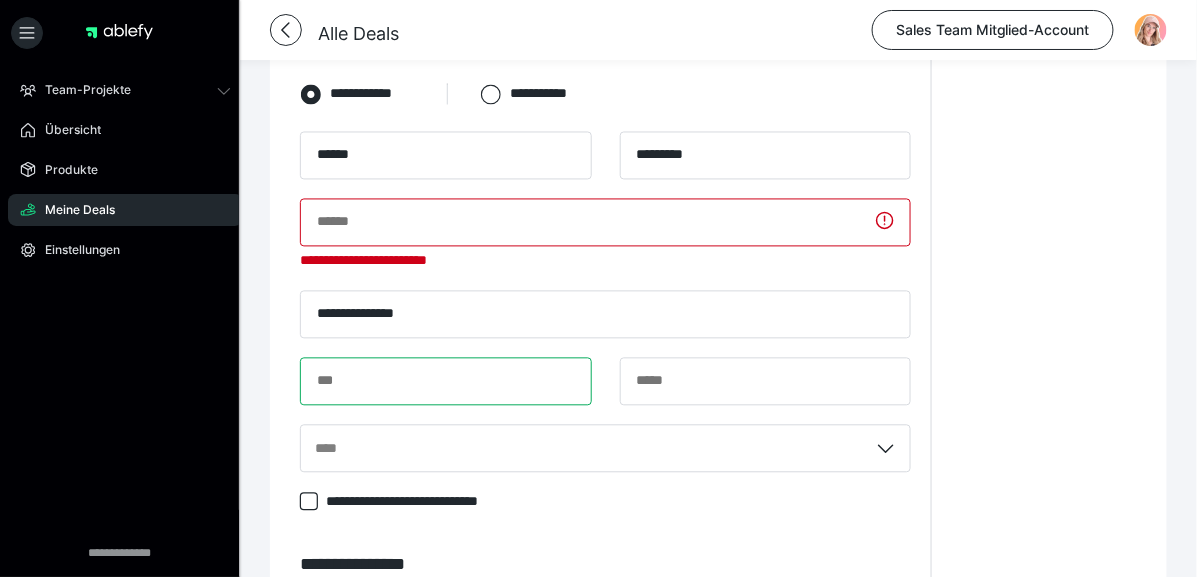 click at bounding box center [446, 382] 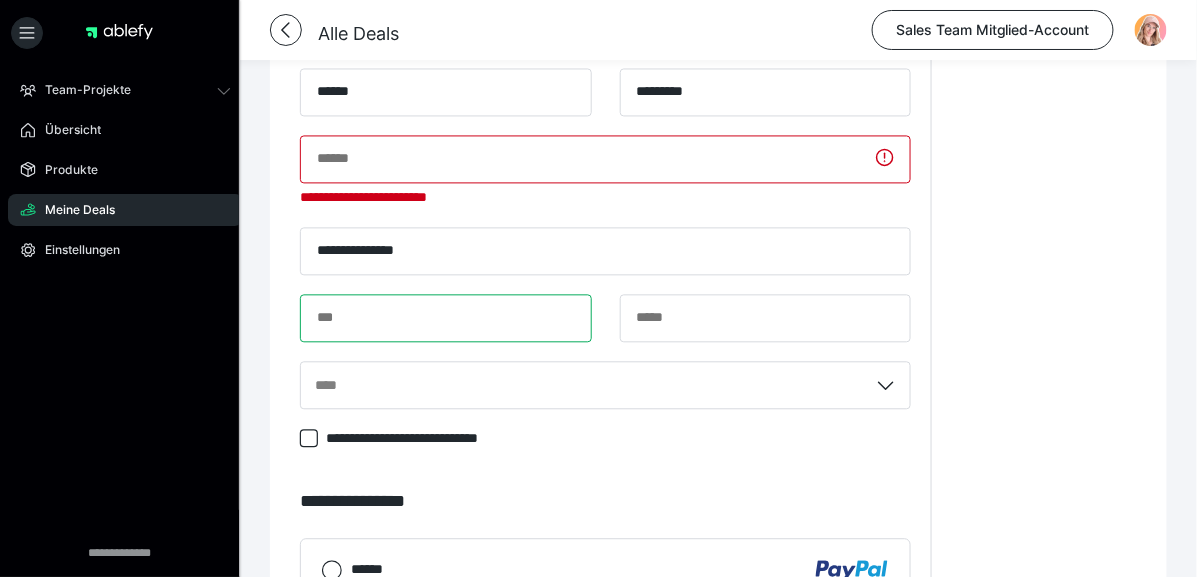 scroll, scrollTop: 1020, scrollLeft: 0, axis: vertical 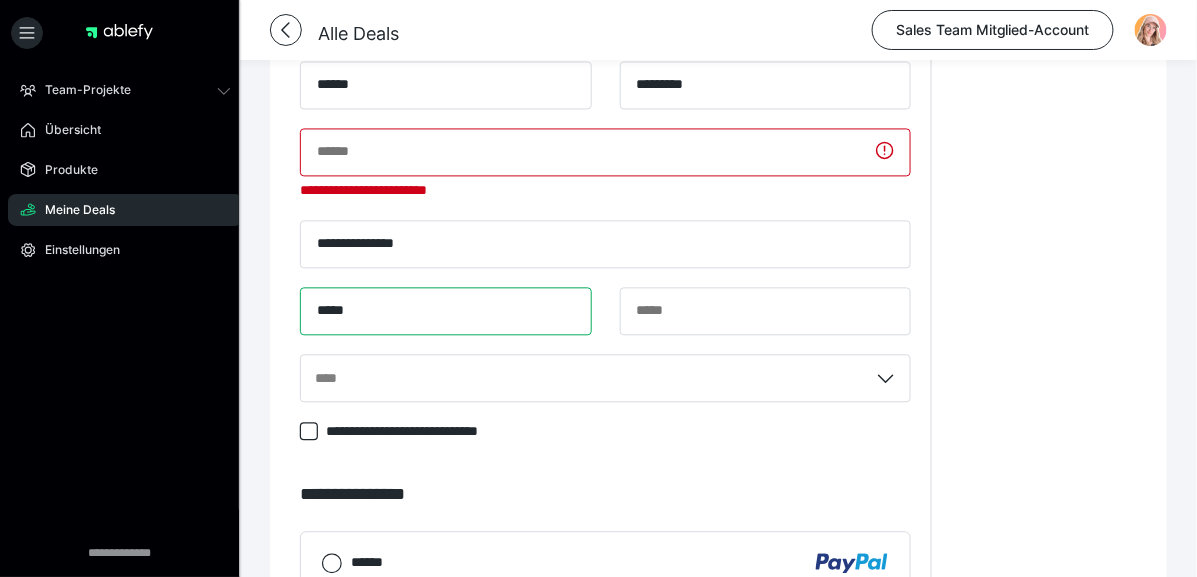 type on "*****" 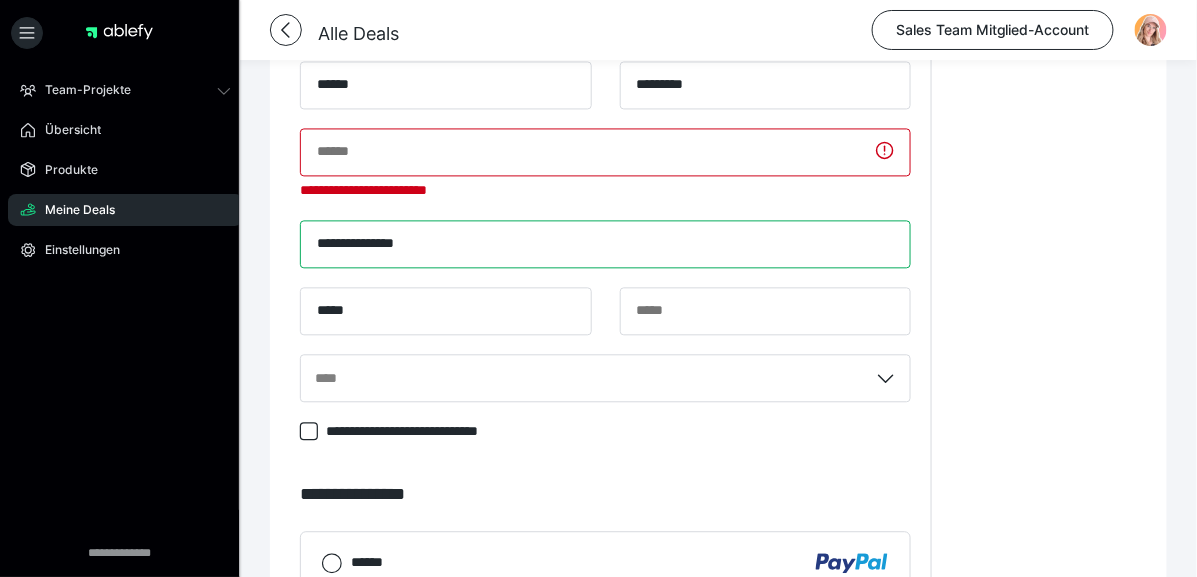 drag, startPoint x: 448, startPoint y: 280, endPoint x: 177, endPoint y: 271, distance: 271.1494 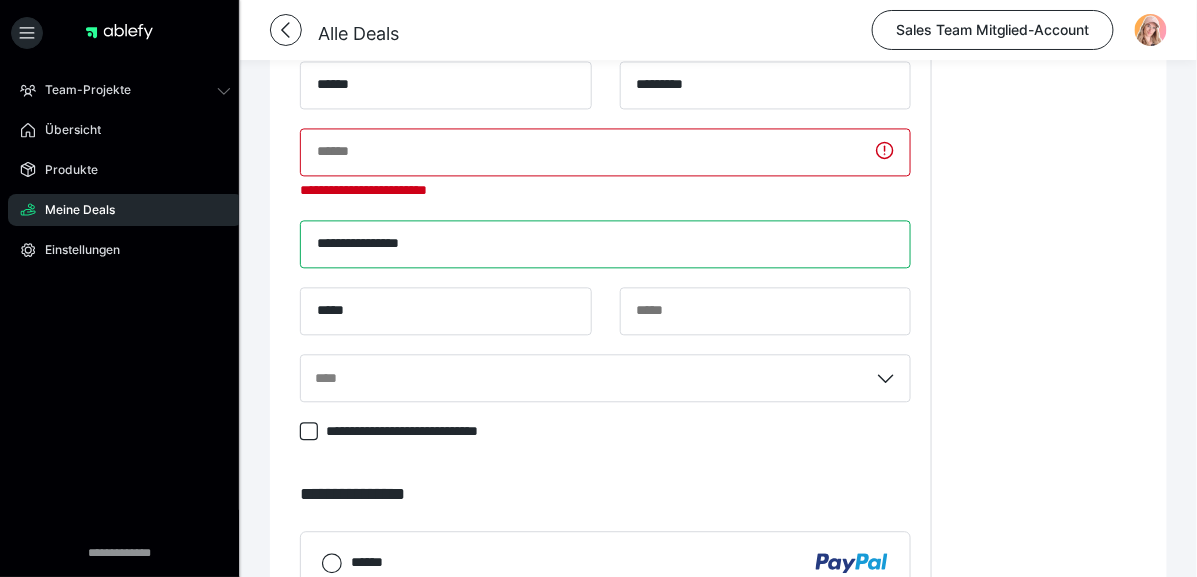 type on "**********" 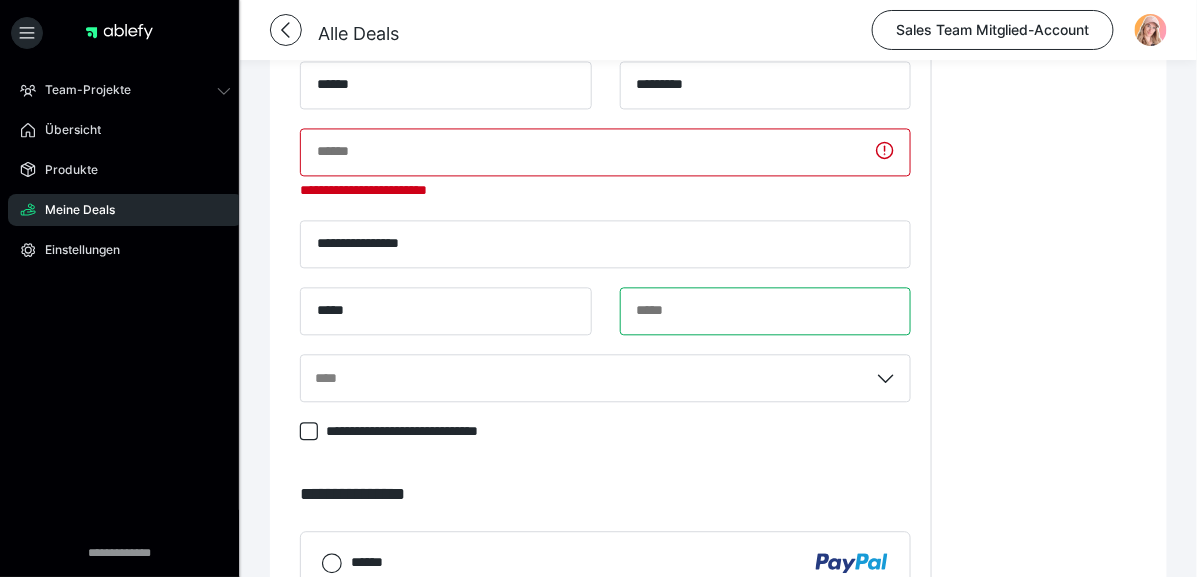 click at bounding box center (766, 311) 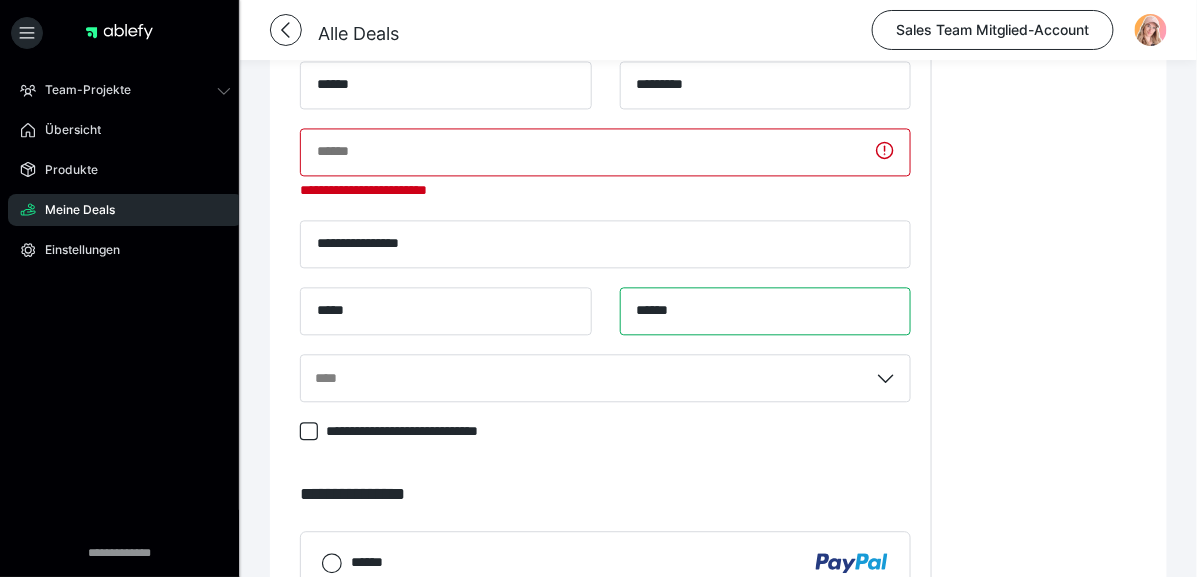 type on "******" 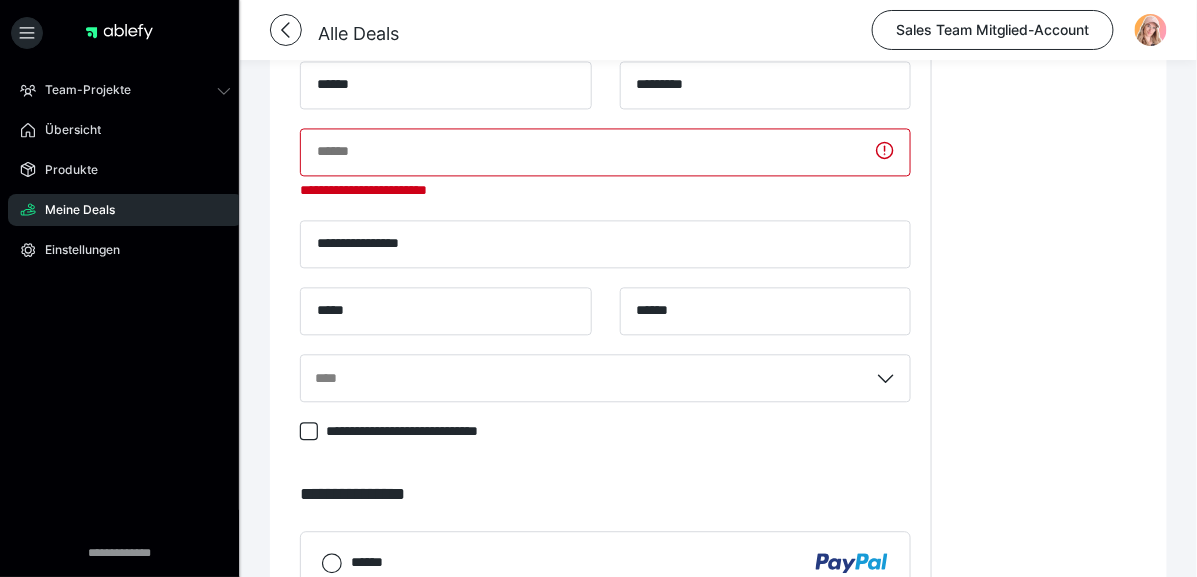 click on "**********" at bounding box center [1044, 15] 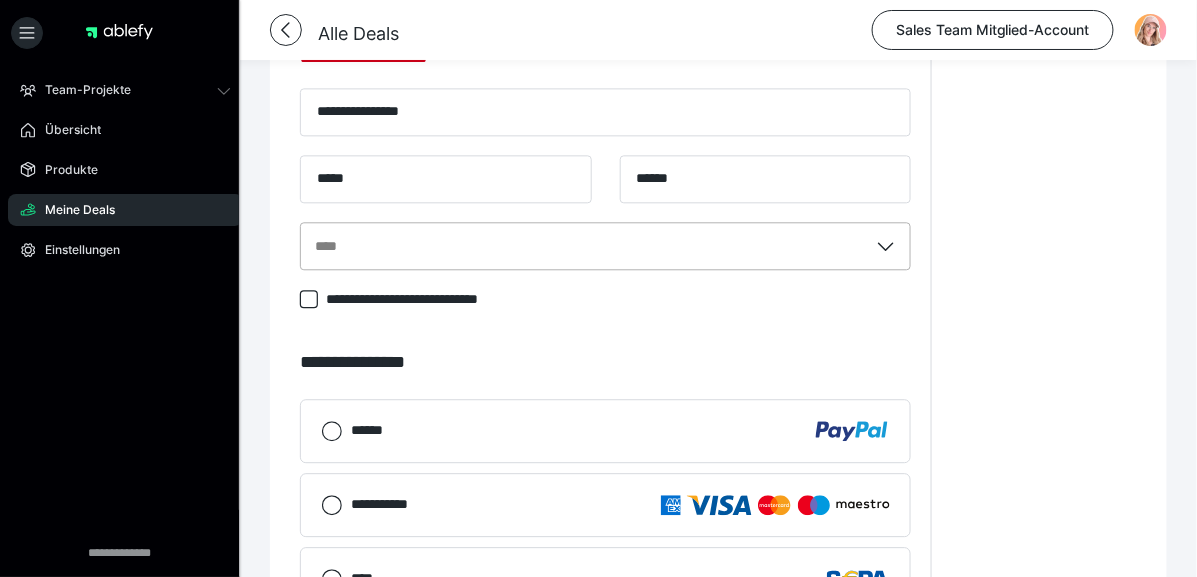click on "****" at bounding box center [605, 246] 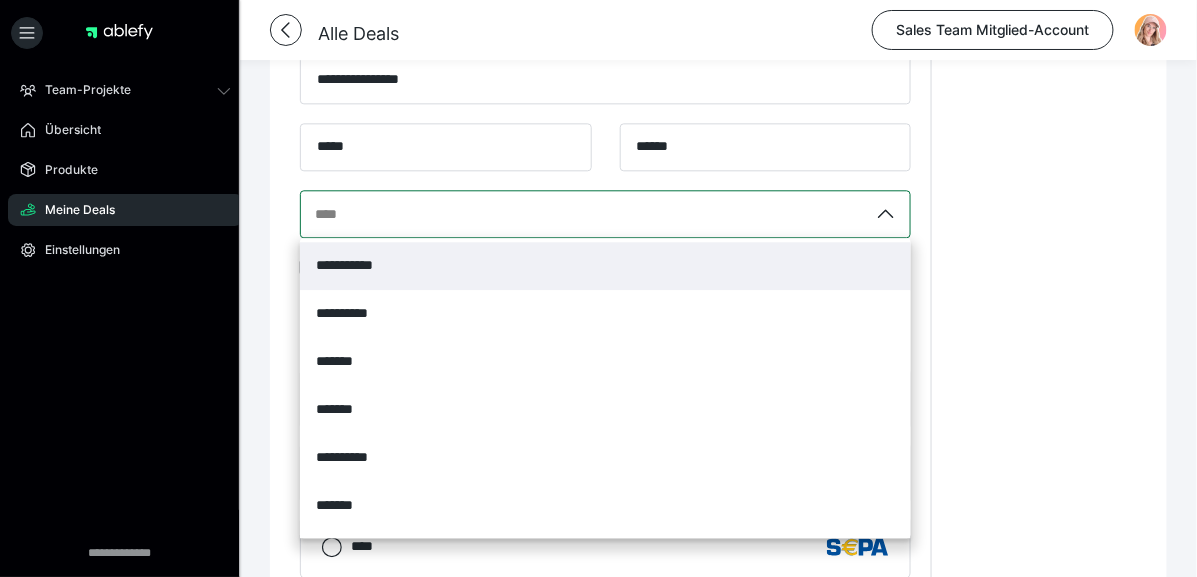 scroll, scrollTop: 1184, scrollLeft: 0, axis: vertical 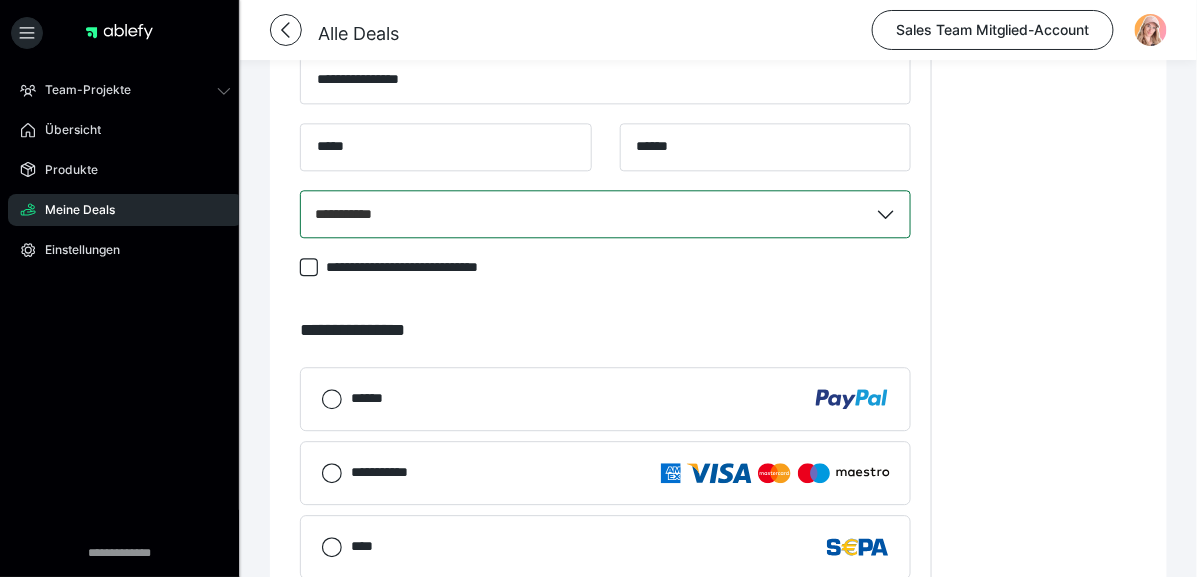 click on "**********" at bounding box center (1044, -149) 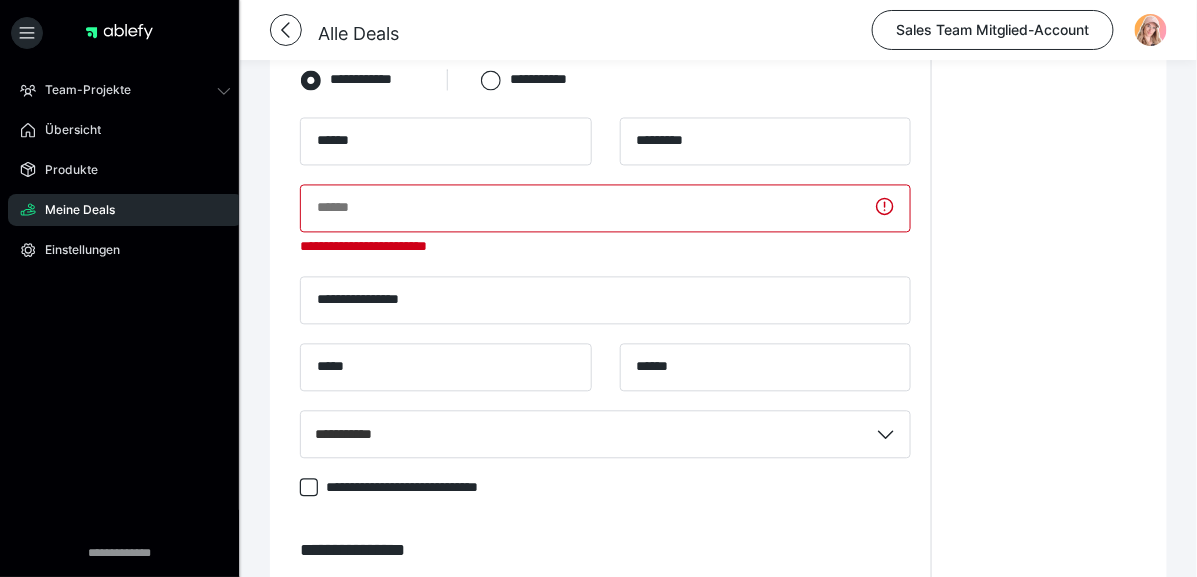 scroll, scrollTop: 916, scrollLeft: 0, axis: vertical 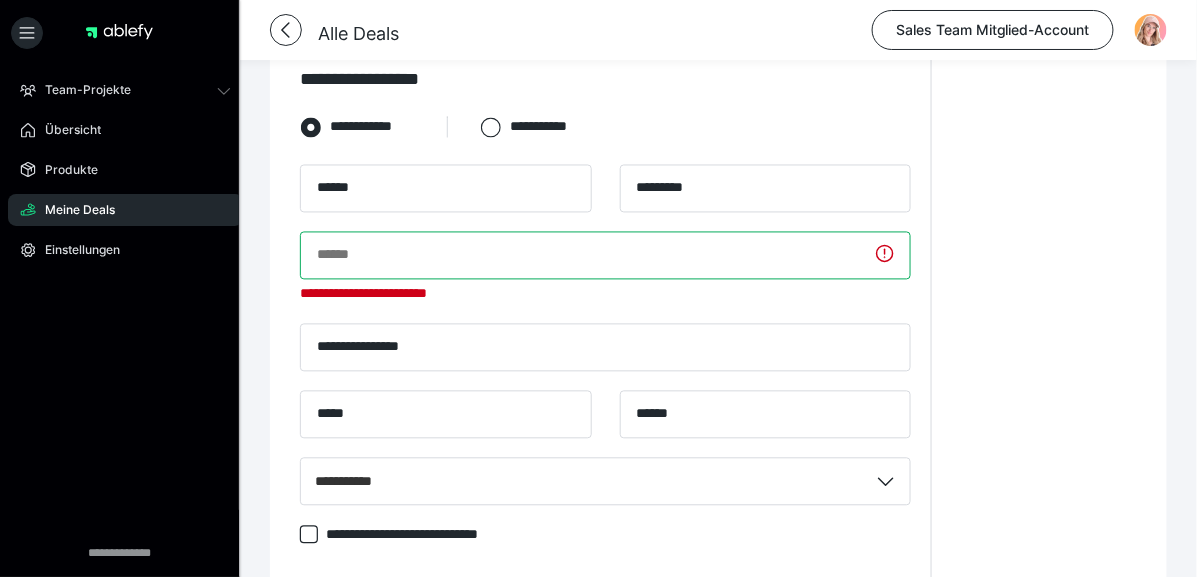 click at bounding box center (605, 256) 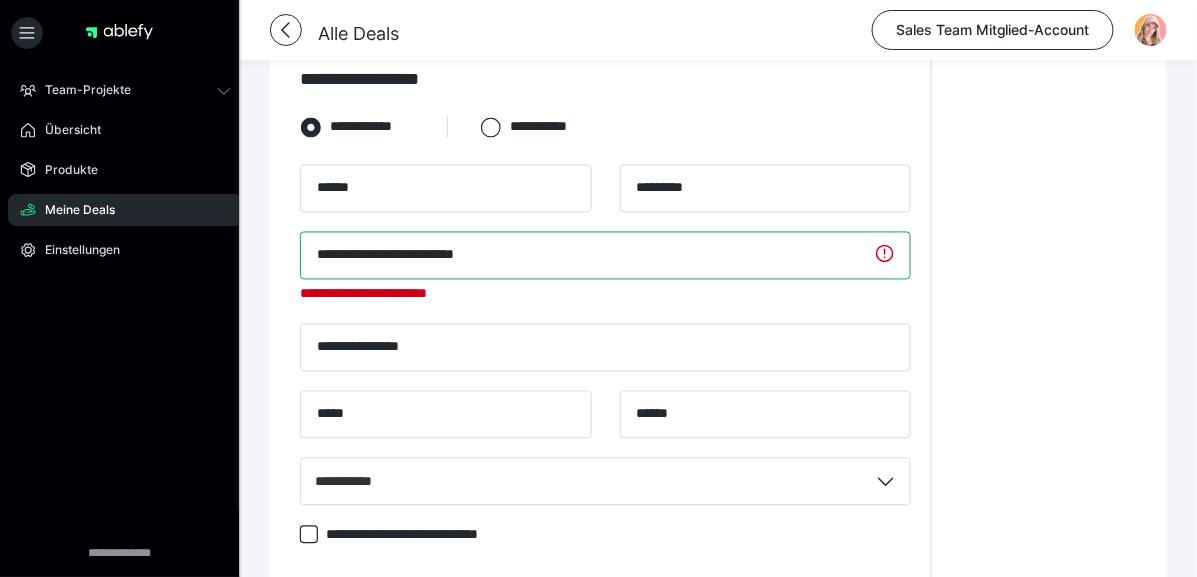 type on "**********" 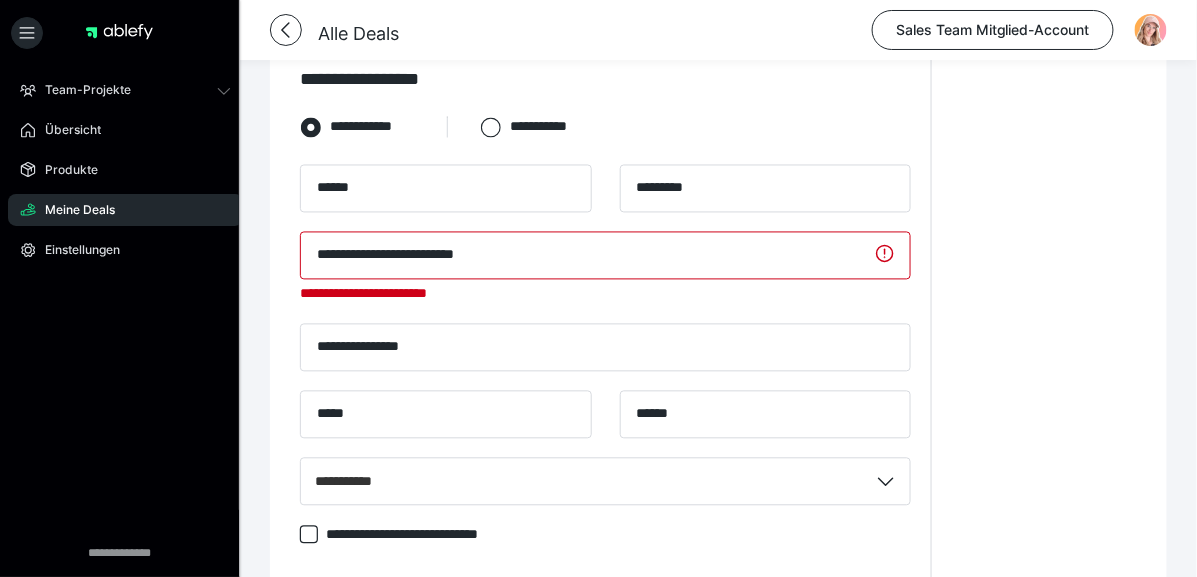 click on "**********" at bounding box center (1044, 119) 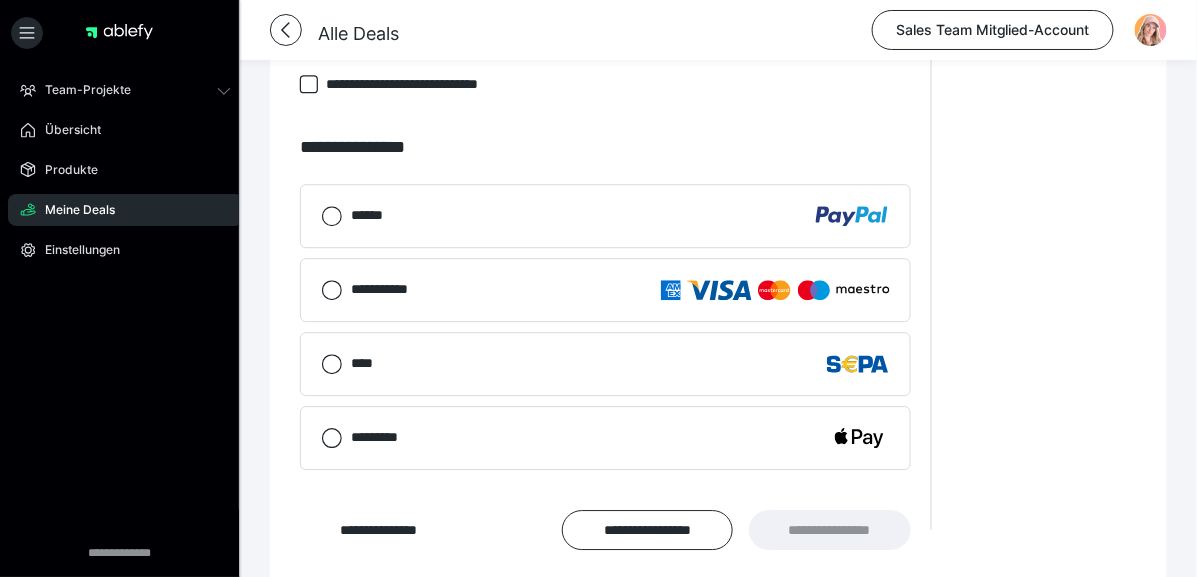click on "******" at bounding box center [620, 215] 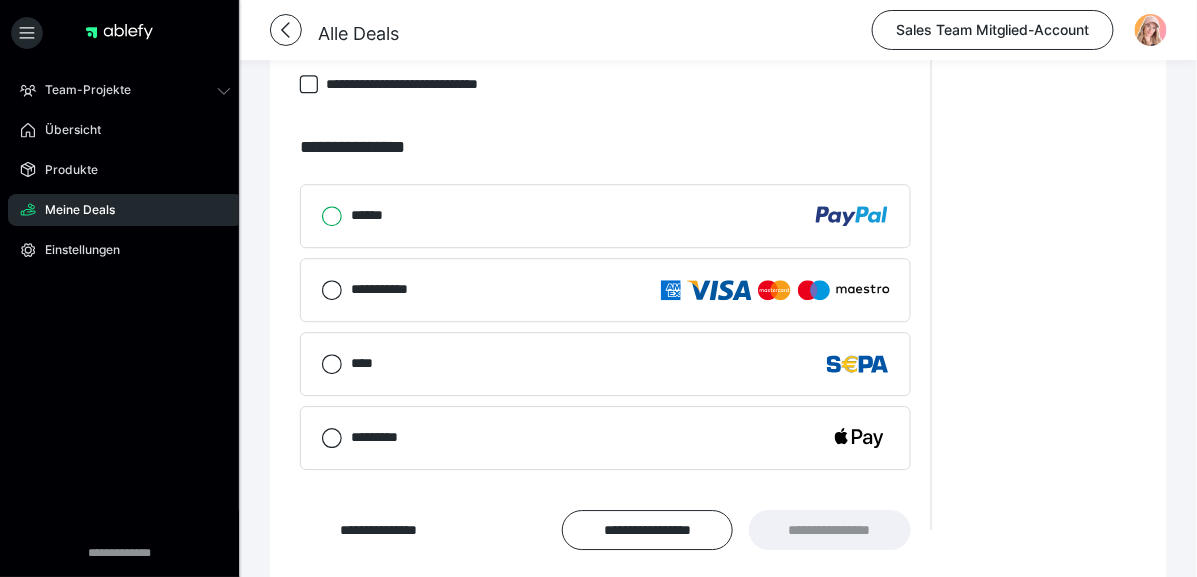 click on "******" at bounding box center (321, 216) 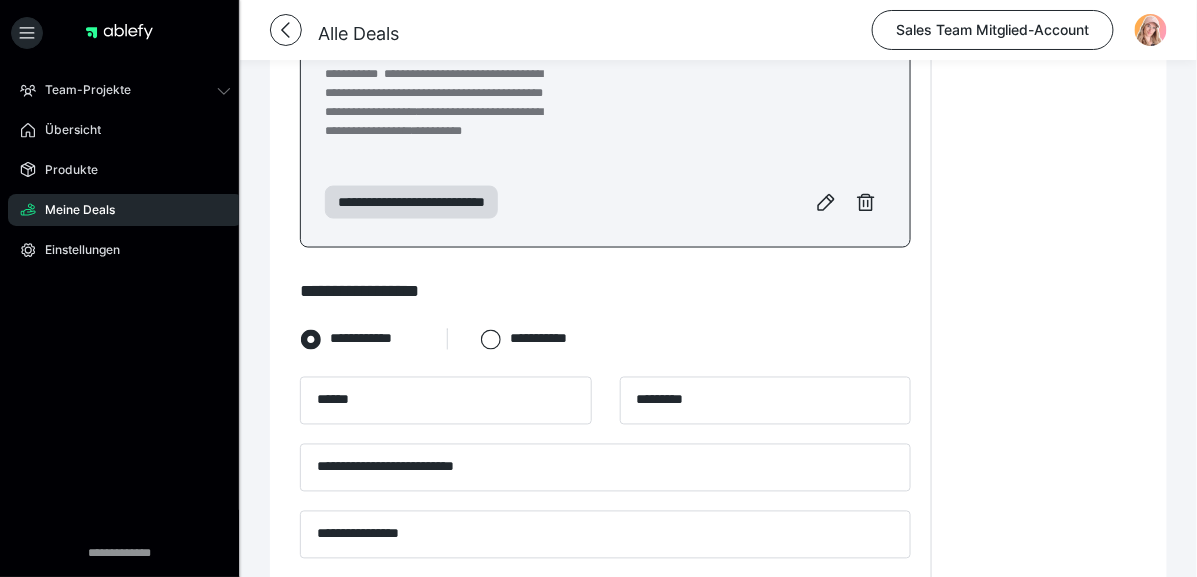 scroll, scrollTop: 1504, scrollLeft: 0, axis: vertical 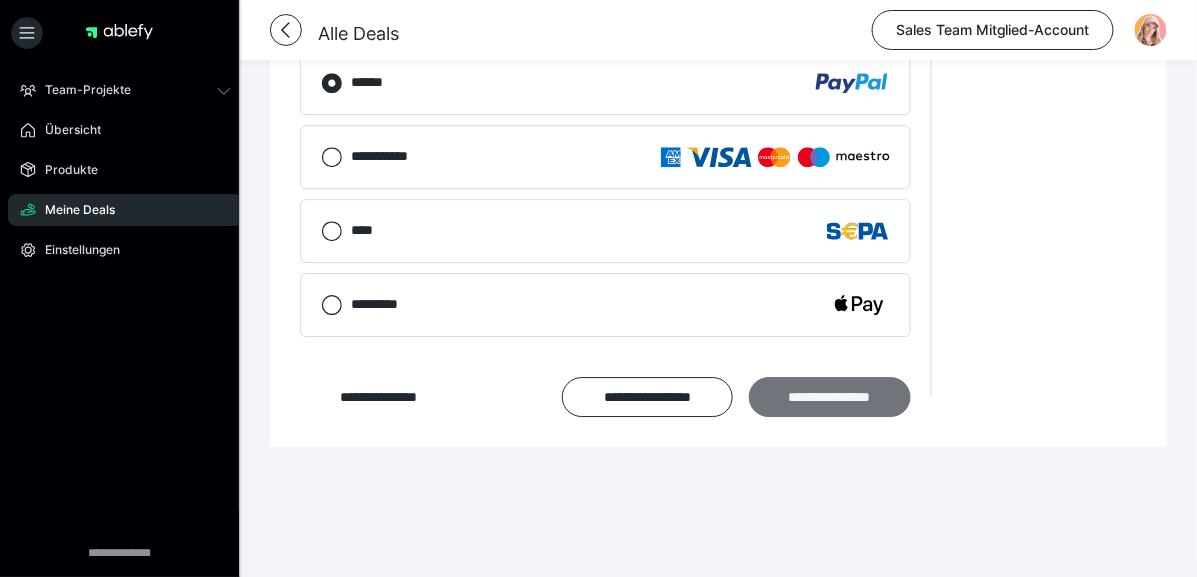 click on "**********" at bounding box center (830, 397) 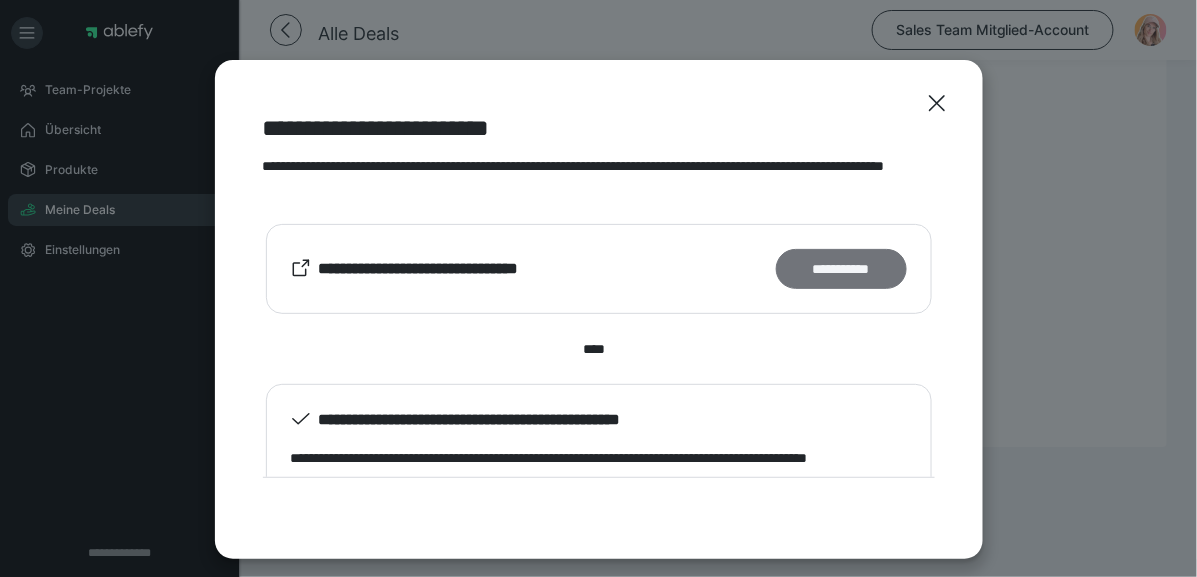 click on "**********" at bounding box center (841, 269) 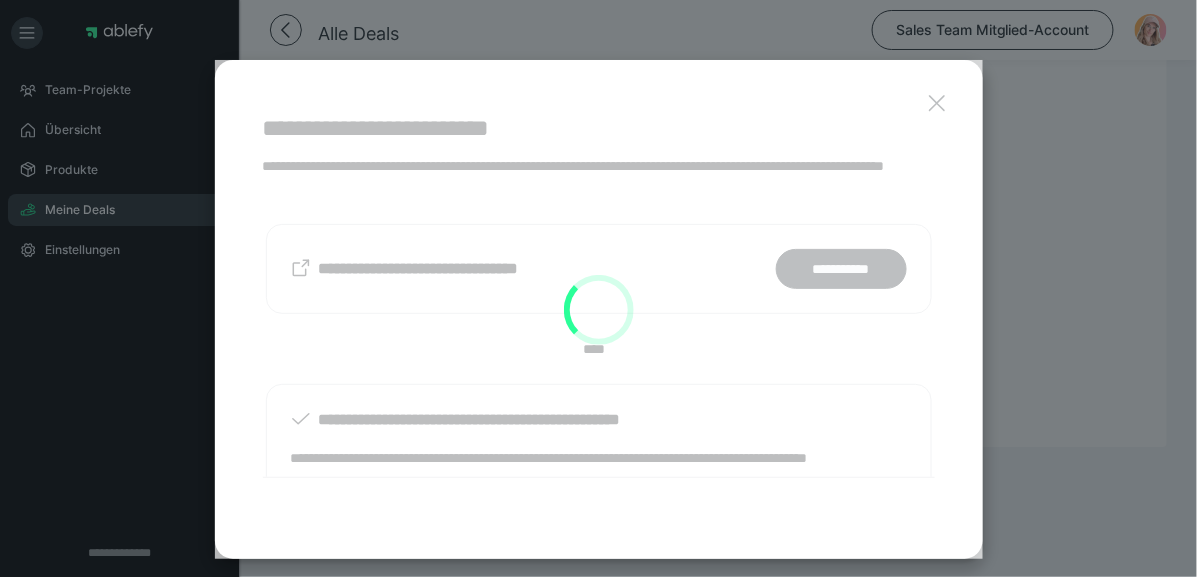 scroll, scrollTop: 1102, scrollLeft: 0, axis: vertical 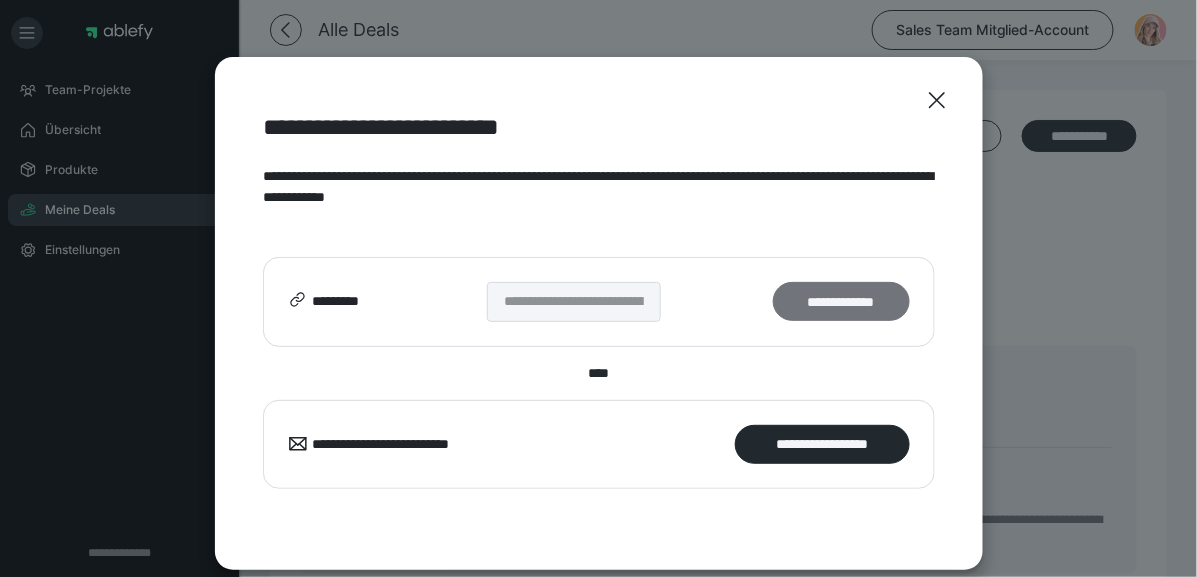 click on "**********" at bounding box center [841, 302] 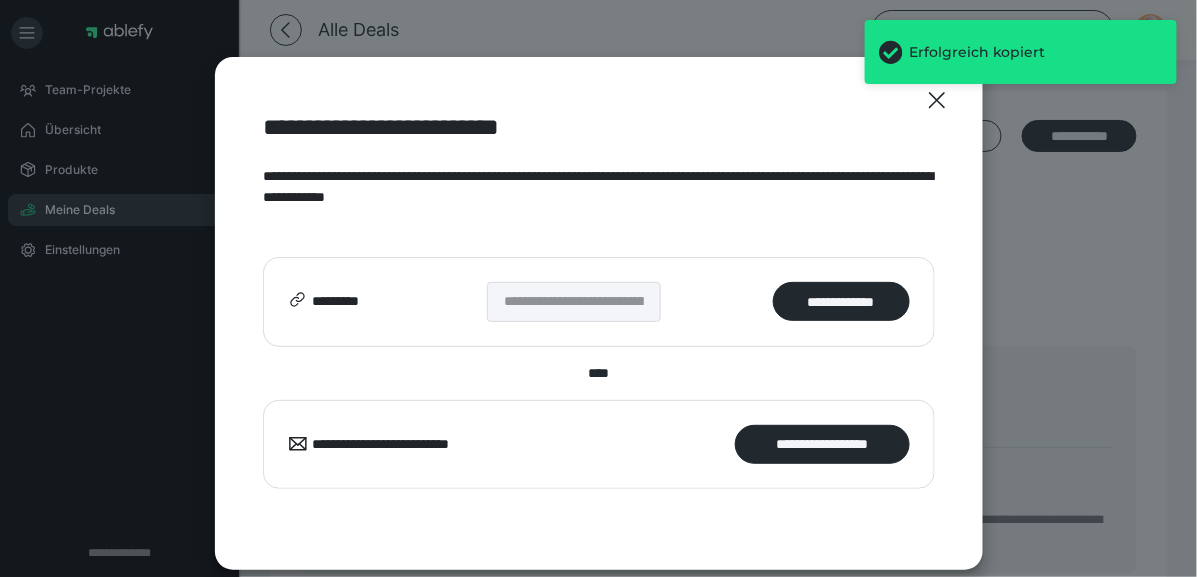 click on "Erfolgreich kopiert" at bounding box center [1021, 60] 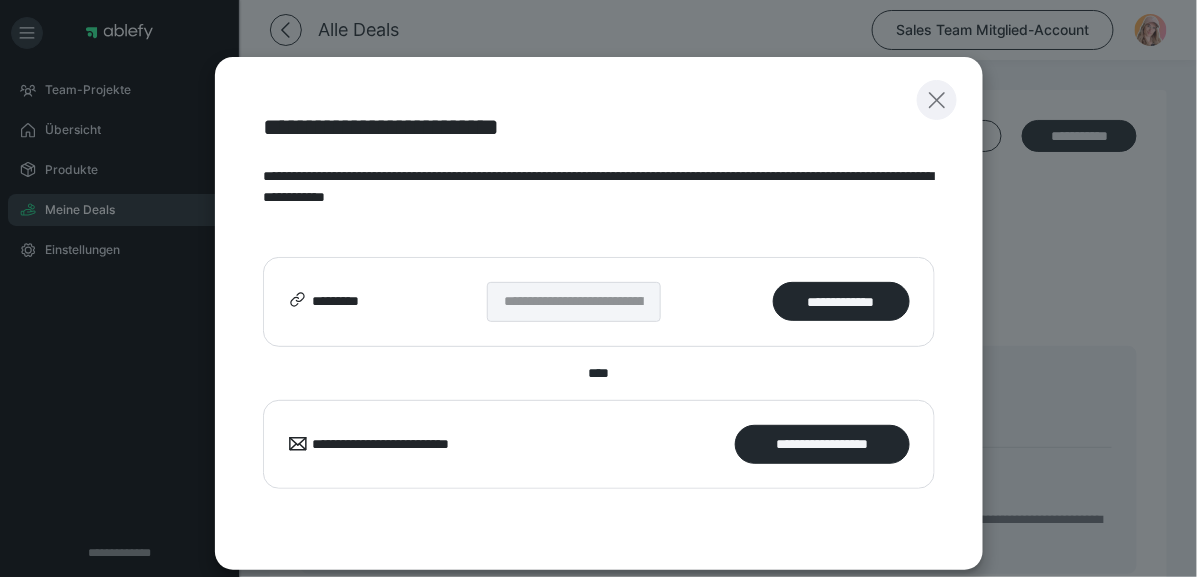 click 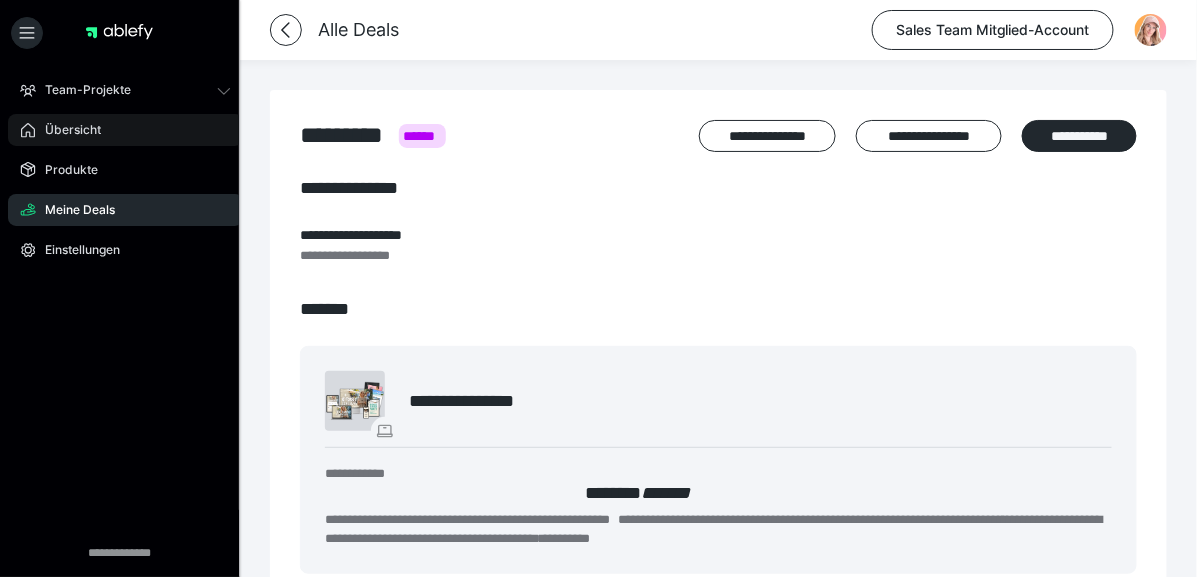 click on "Übersicht" at bounding box center [125, 130] 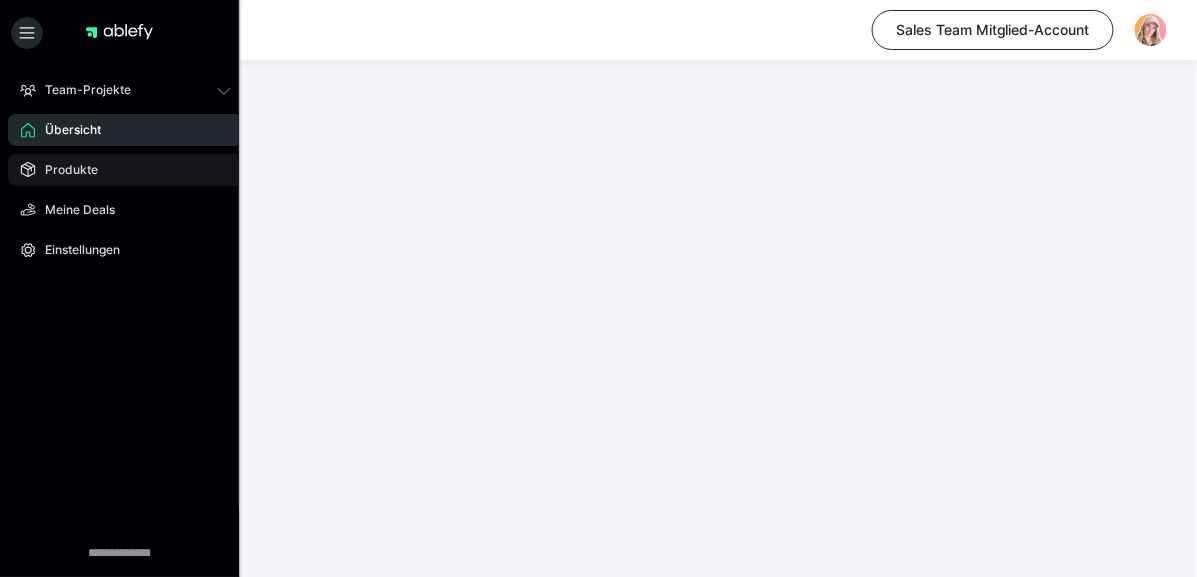 click on "Produkte" at bounding box center [64, 170] 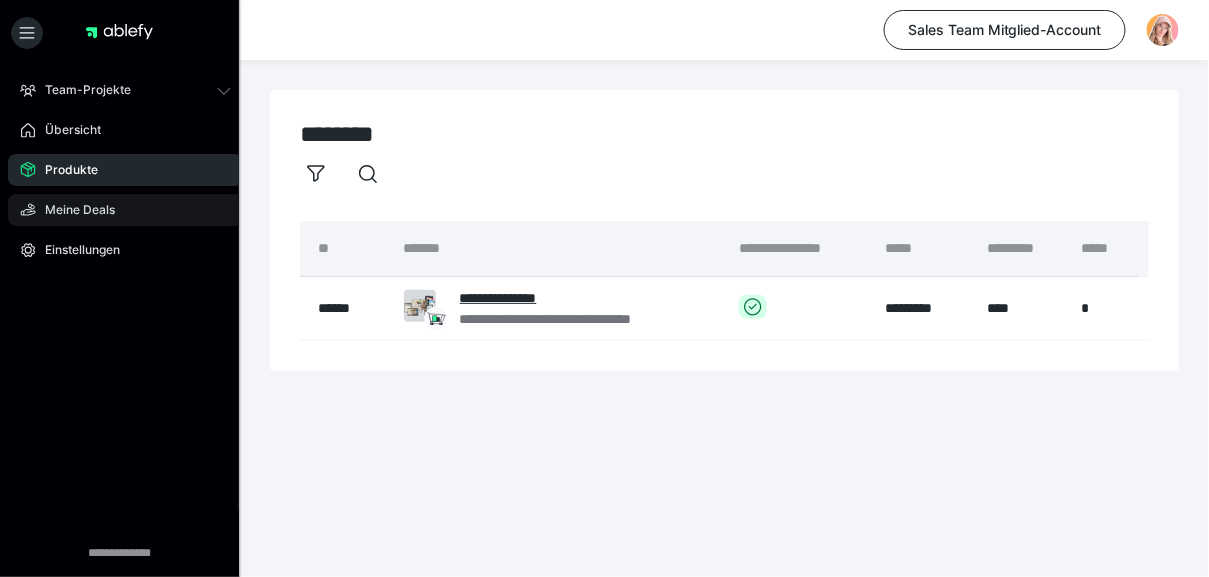 click on "Meine Deals" at bounding box center (73, 210) 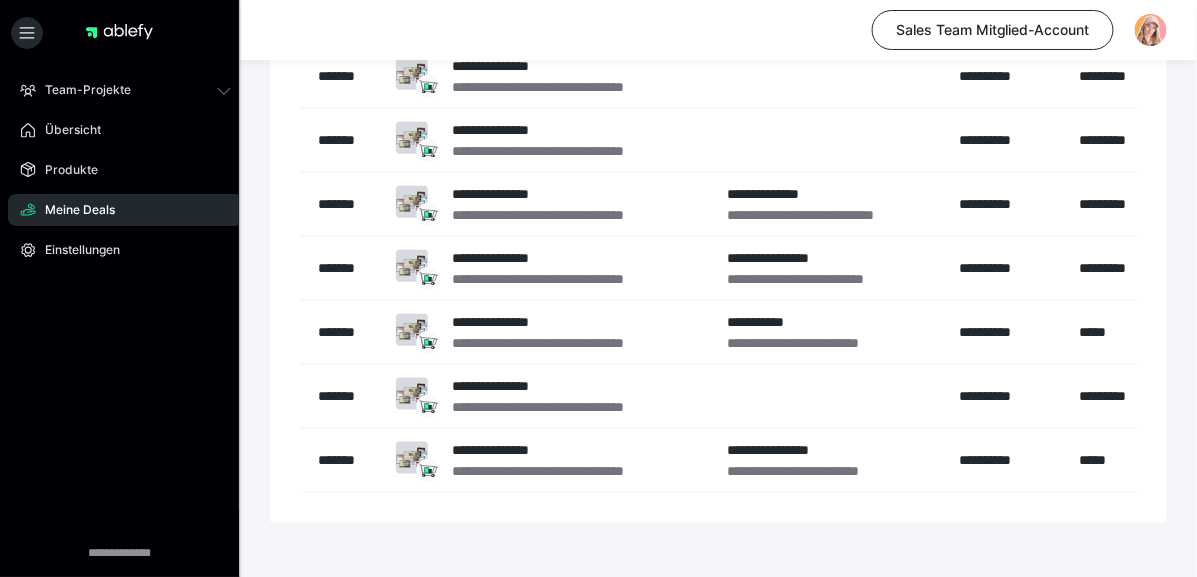 scroll, scrollTop: 432, scrollLeft: 0, axis: vertical 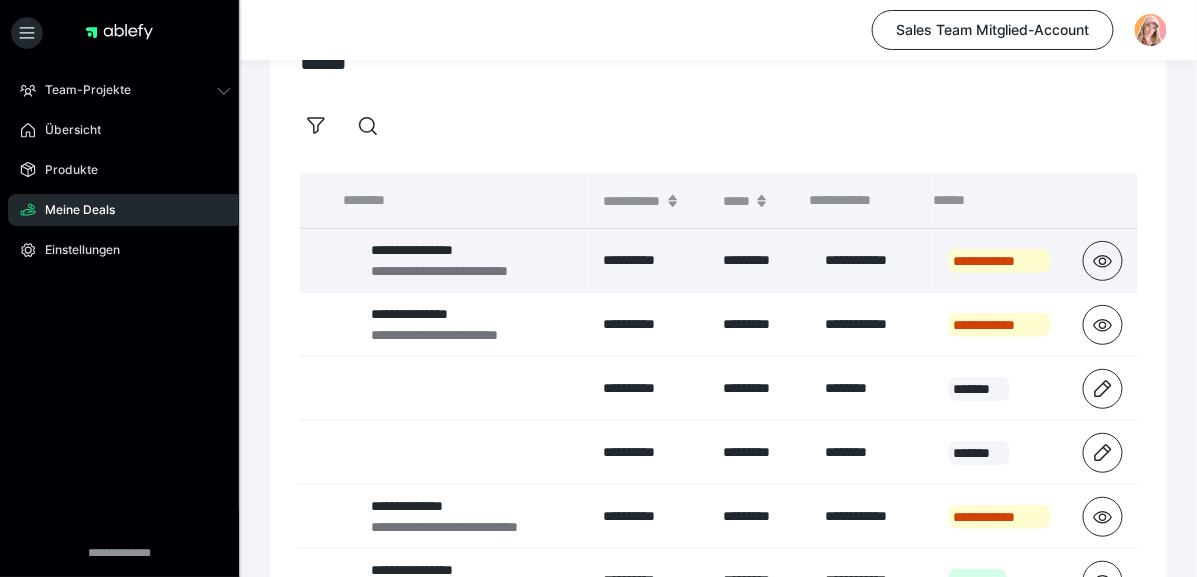 click on "*********" at bounding box center [758, 261] 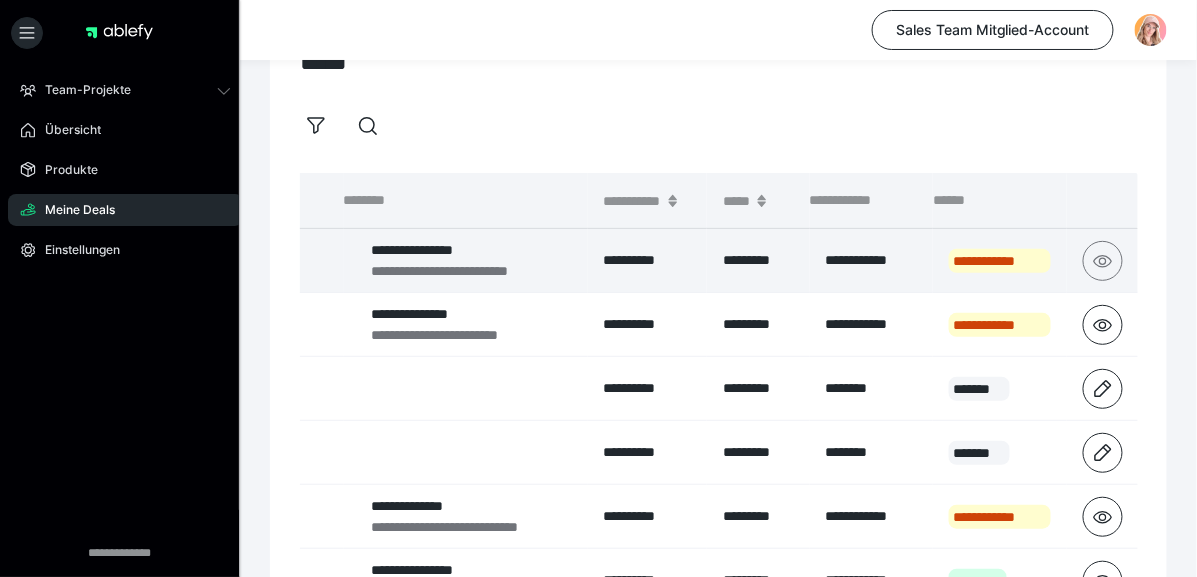 click 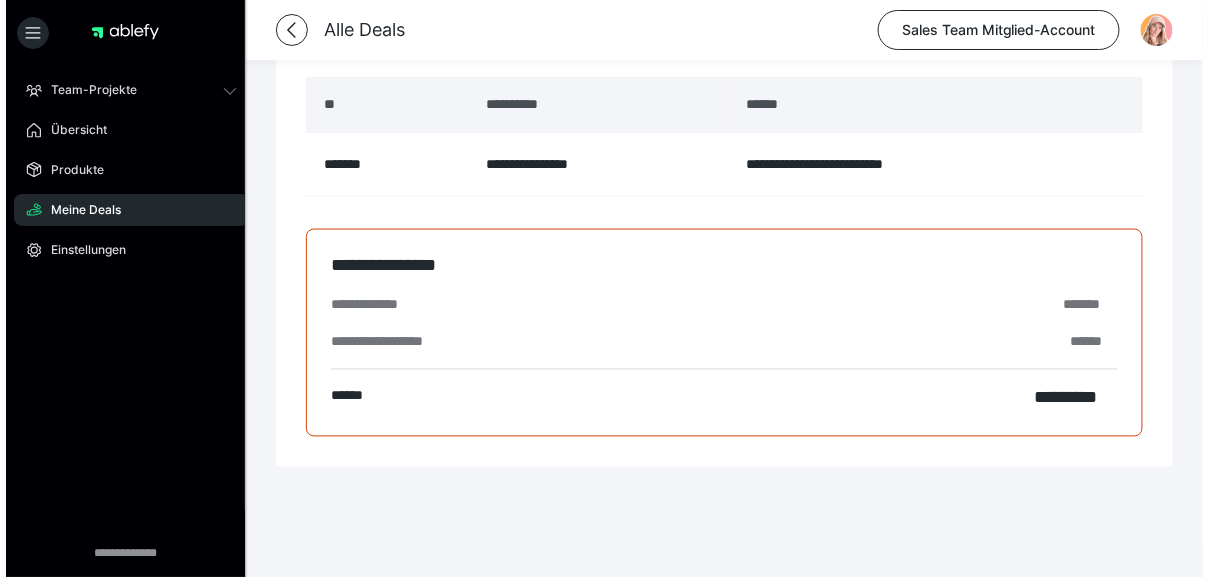 scroll, scrollTop: 0, scrollLeft: 0, axis: both 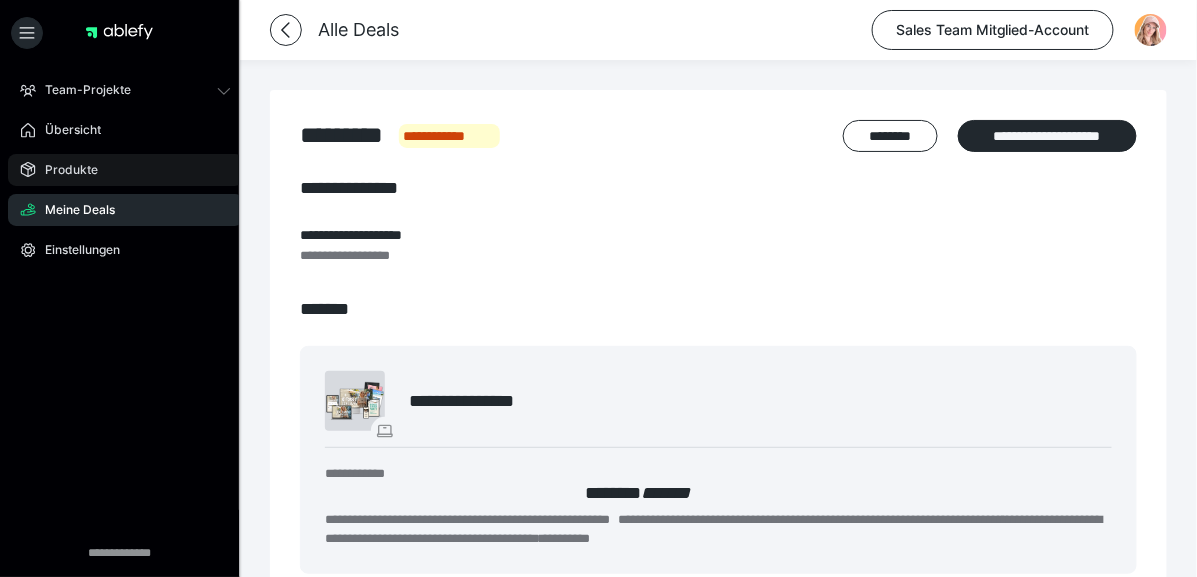 click on "Produkte" at bounding box center [64, 170] 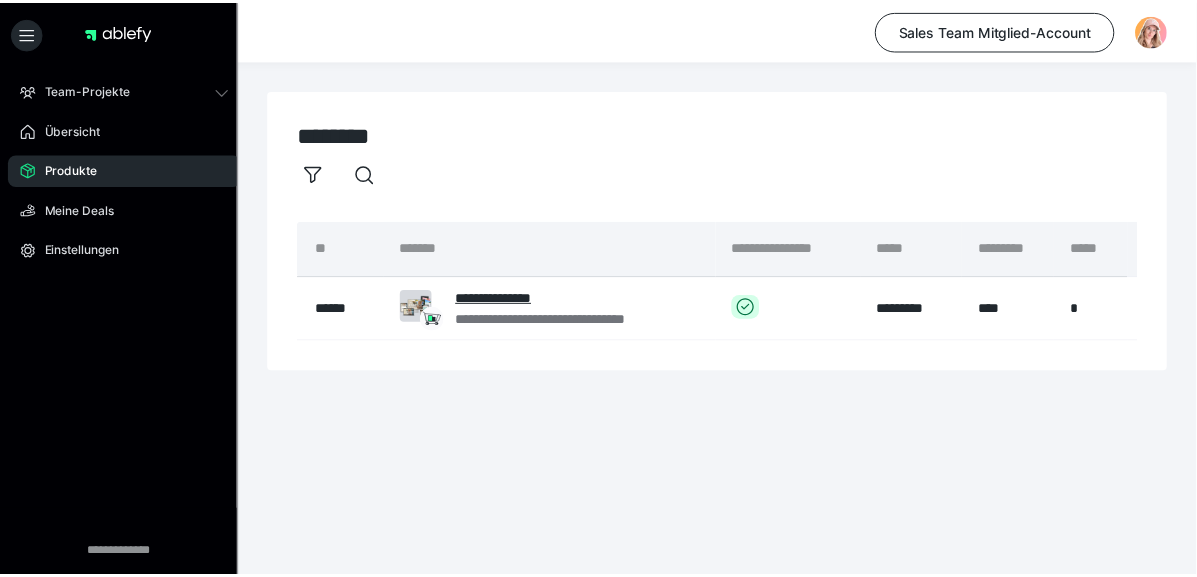 scroll, scrollTop: 0, scrollLeft: 166, axis: horizontal 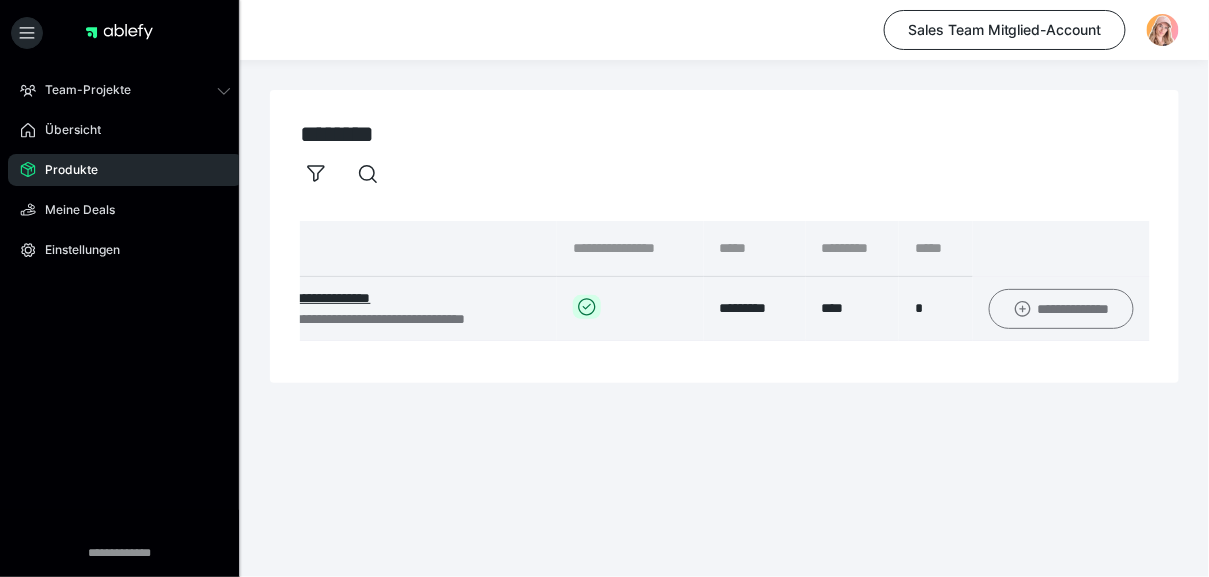 click on "**********" at bounding box center [1061, 309] 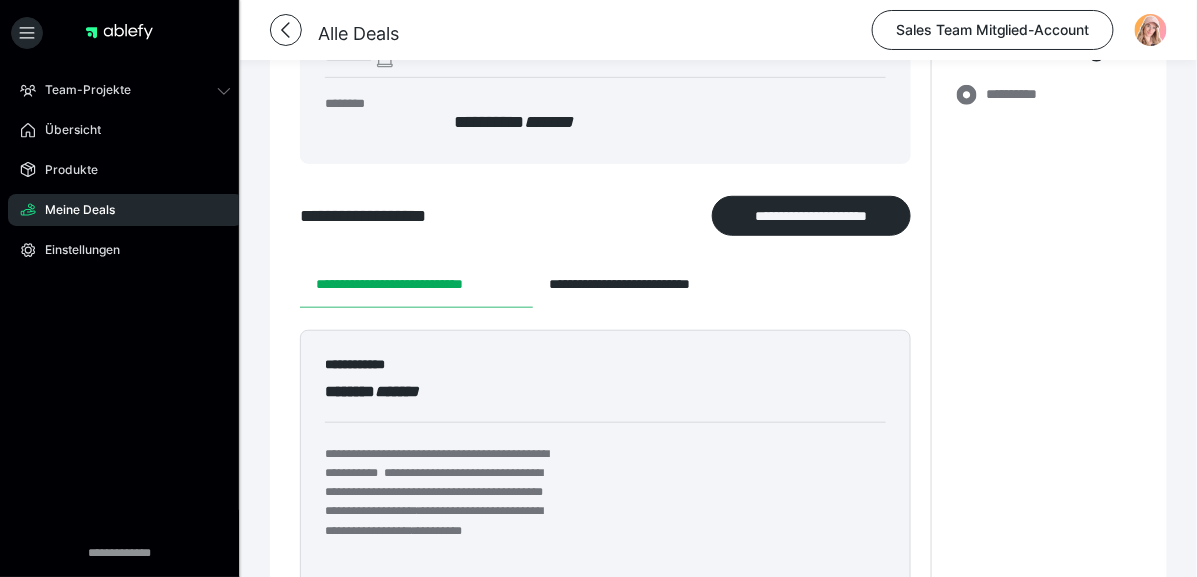 scroll, scrollTop: 446, scrollLeft: 0, axis: vertical 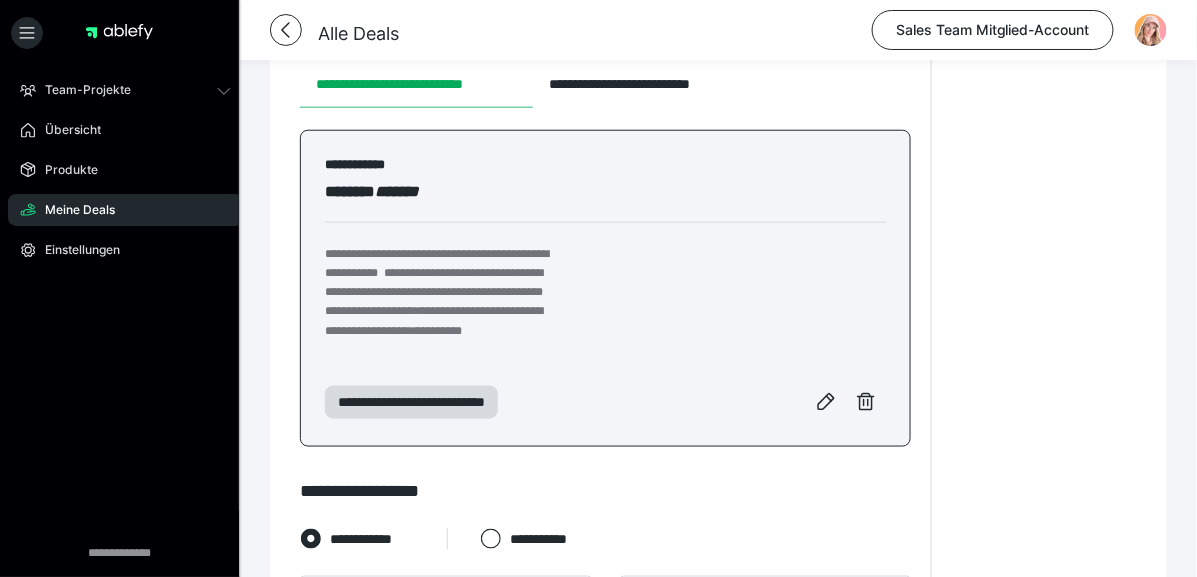click on "**********" at bounding box center [605, 257] 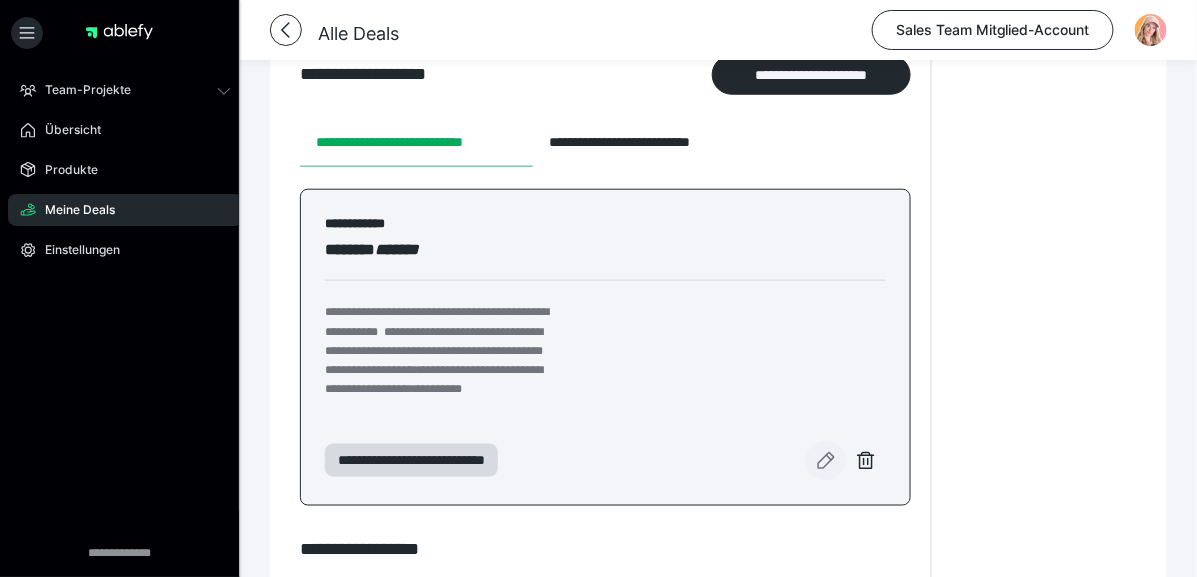 click 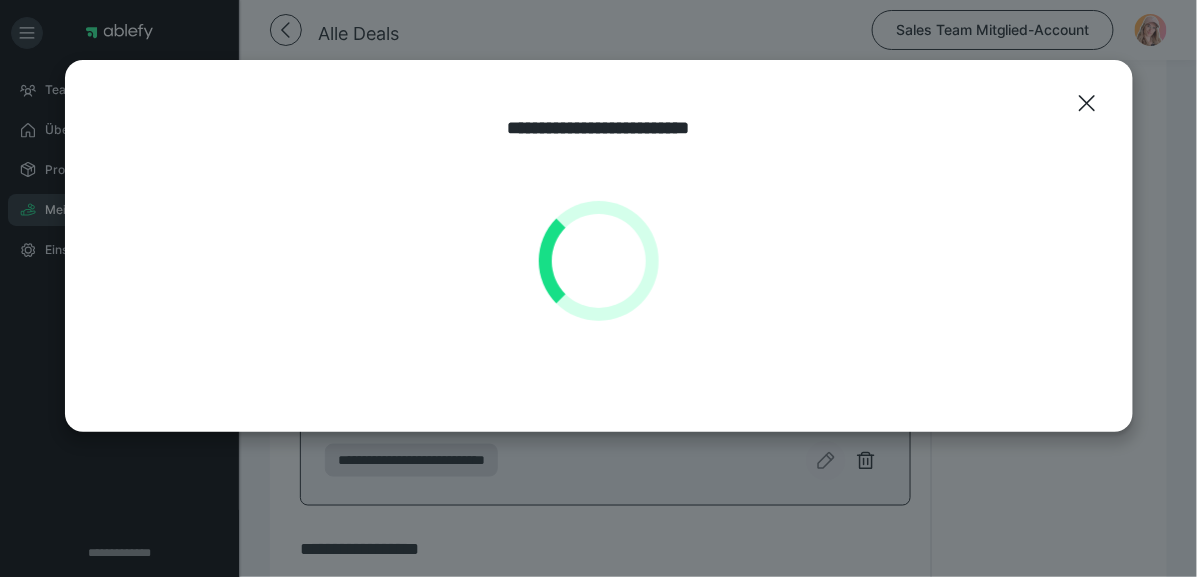 select on "**" 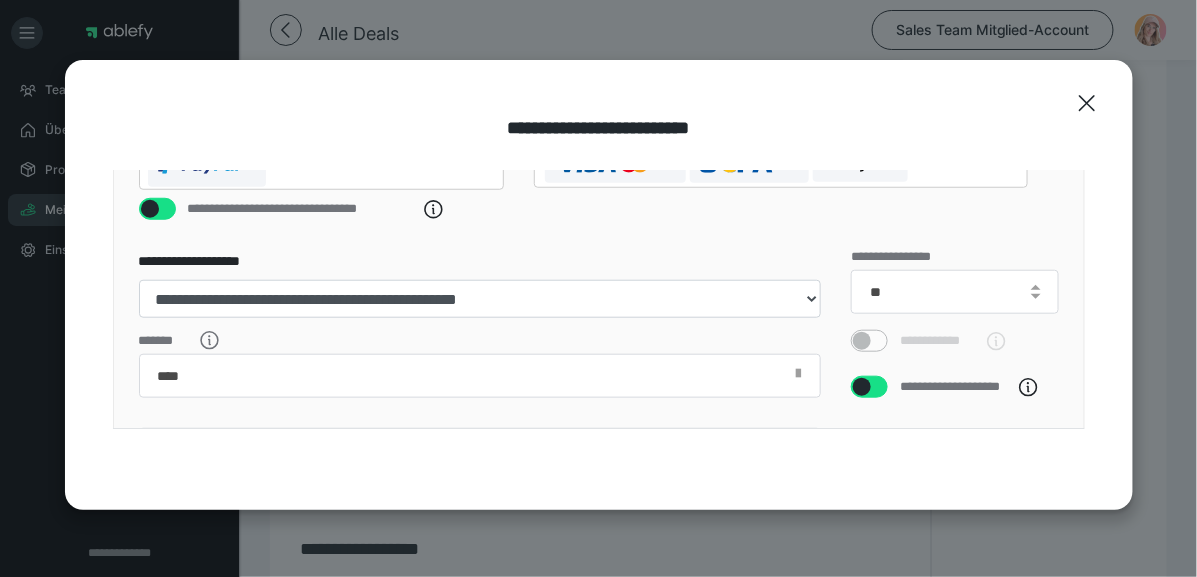 scroll, scrollTop: 485, scrollLeft: 0, axis: vertical 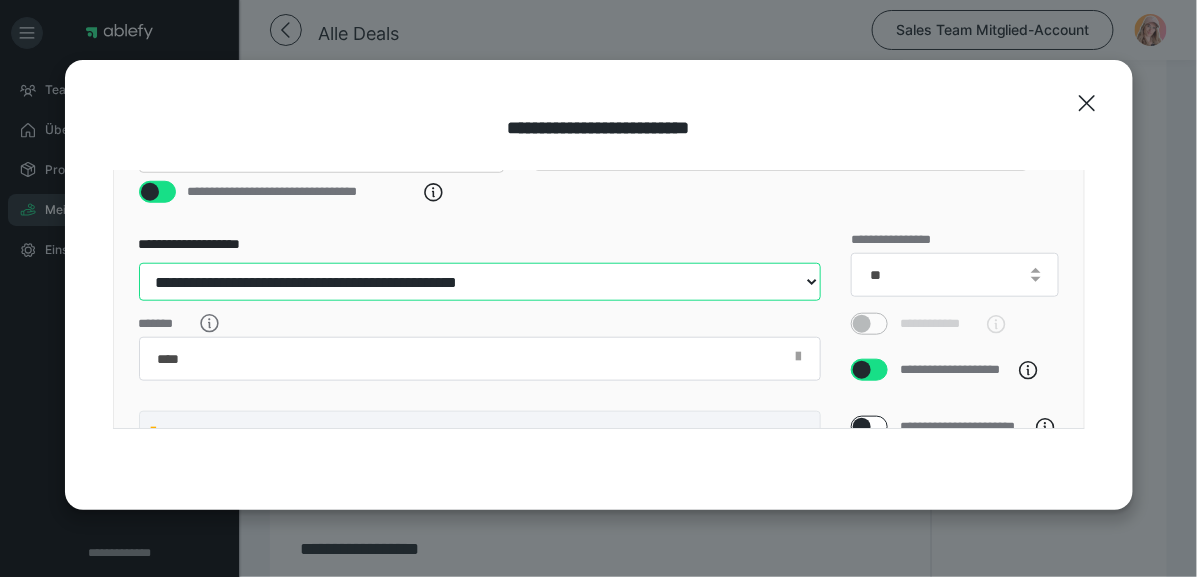 click on "**********" at bounding box center (480, 282) 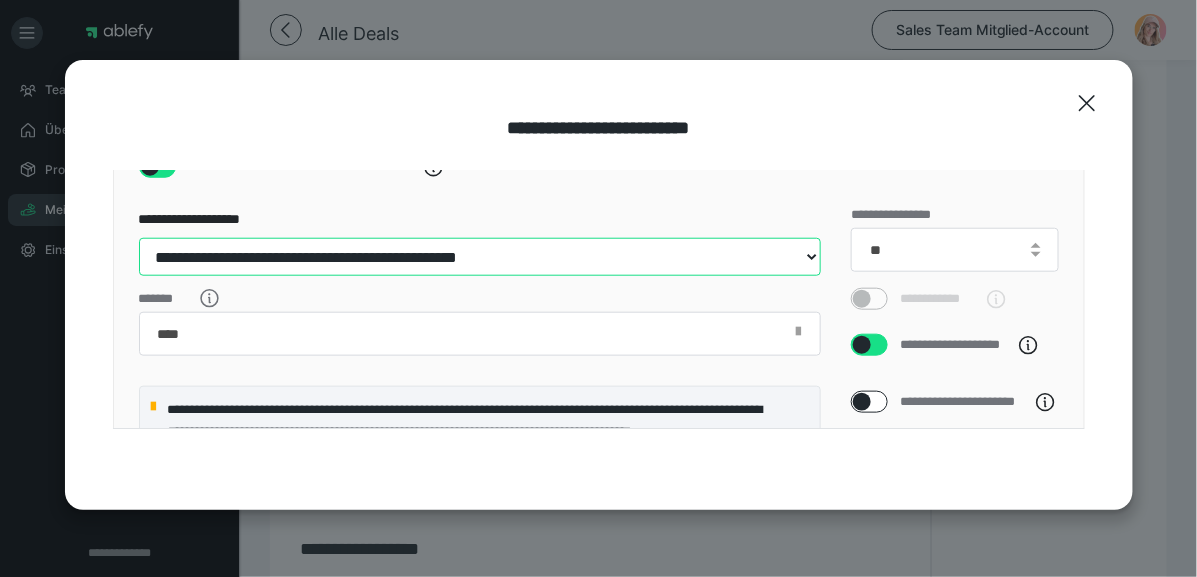 scroll, scrollTop: 580, scrollLeft: 0, axis: vertical 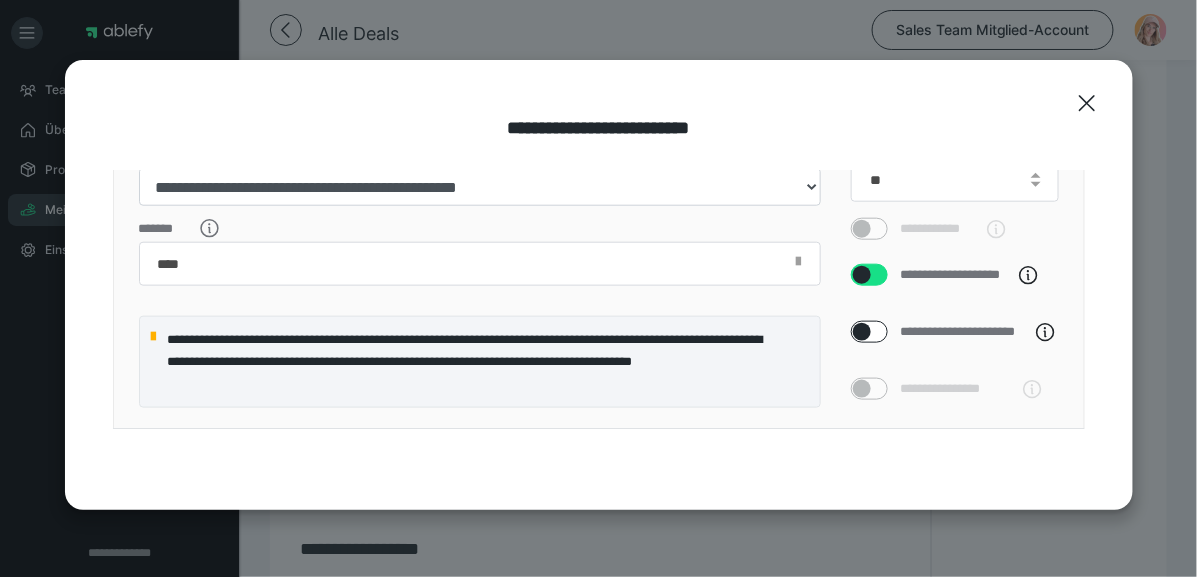 click at bounding box center (869, 275) 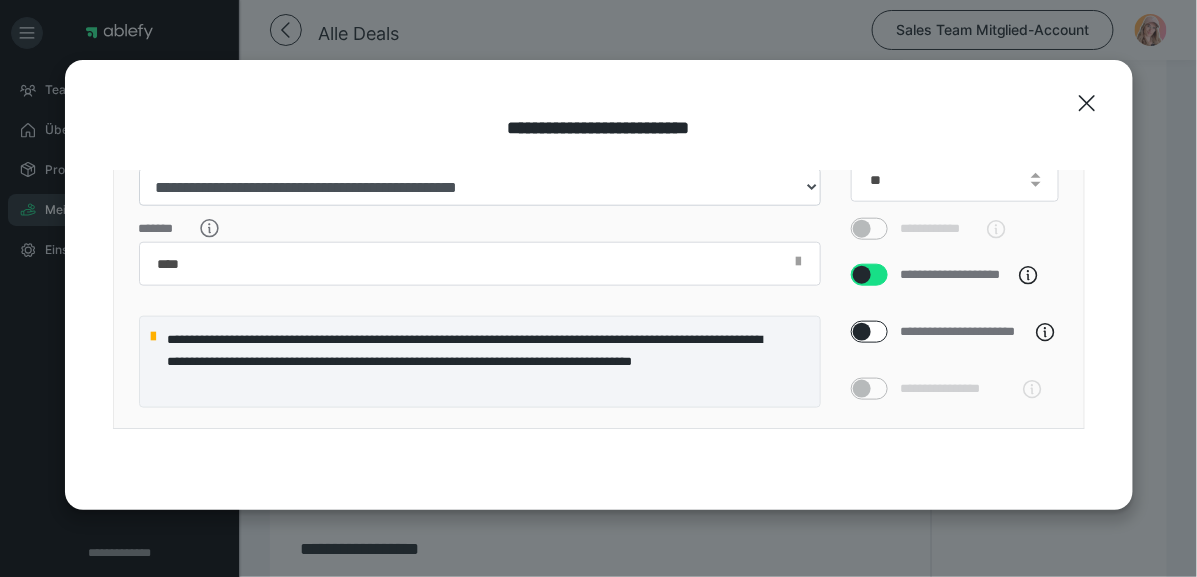 checkbox on "*****" 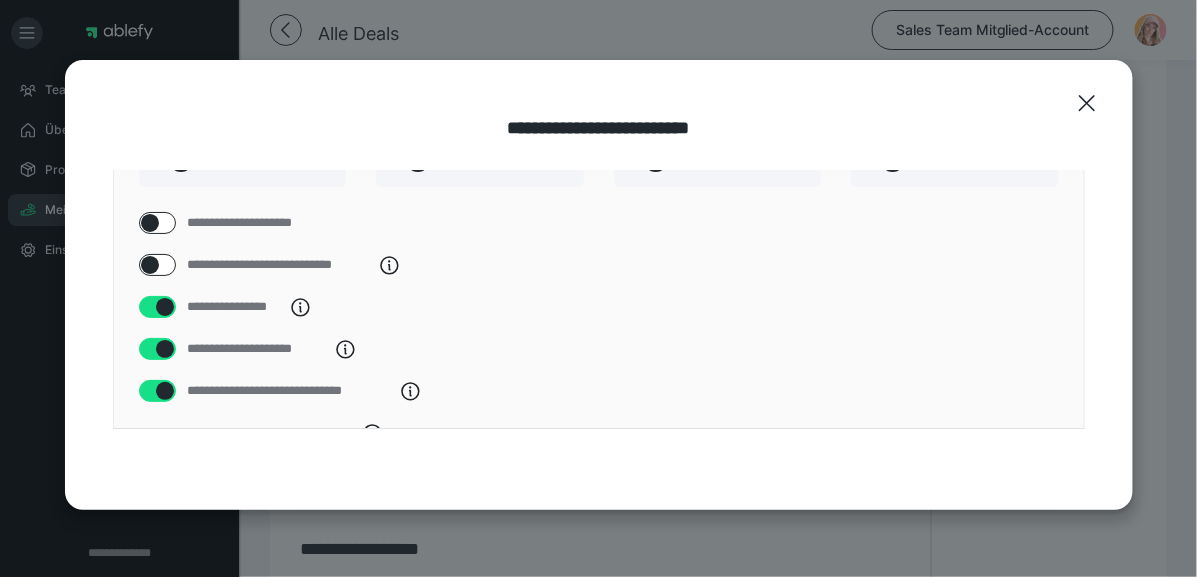 scroll, scrollTop: 94, scrollLeft: 0, axis: vertical 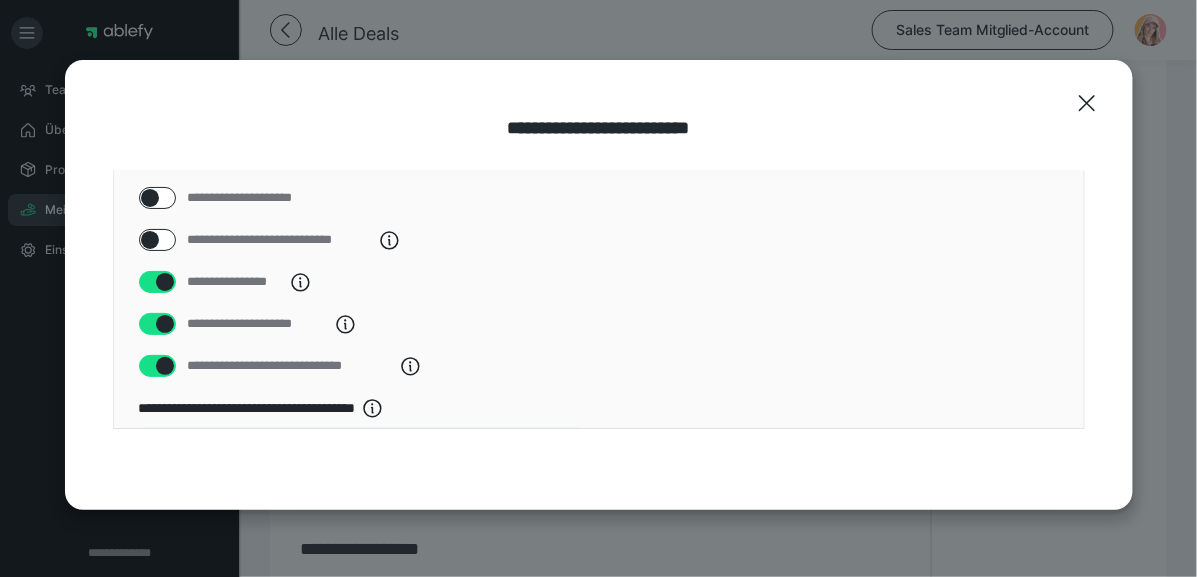 click on "**********" at bounding box center (261, 198) 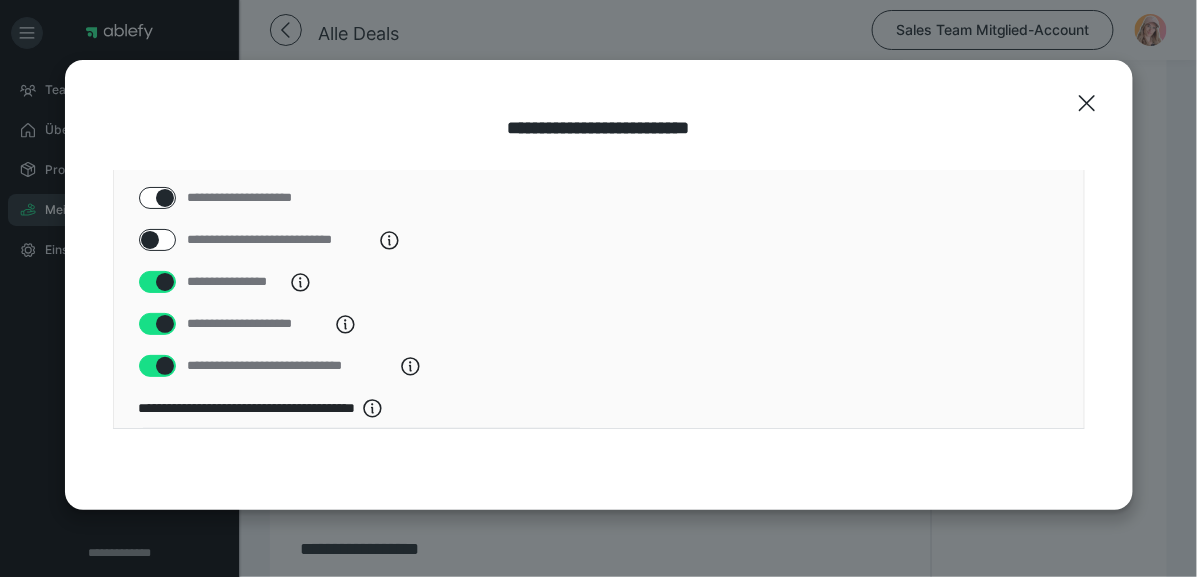 checkbox on "****" 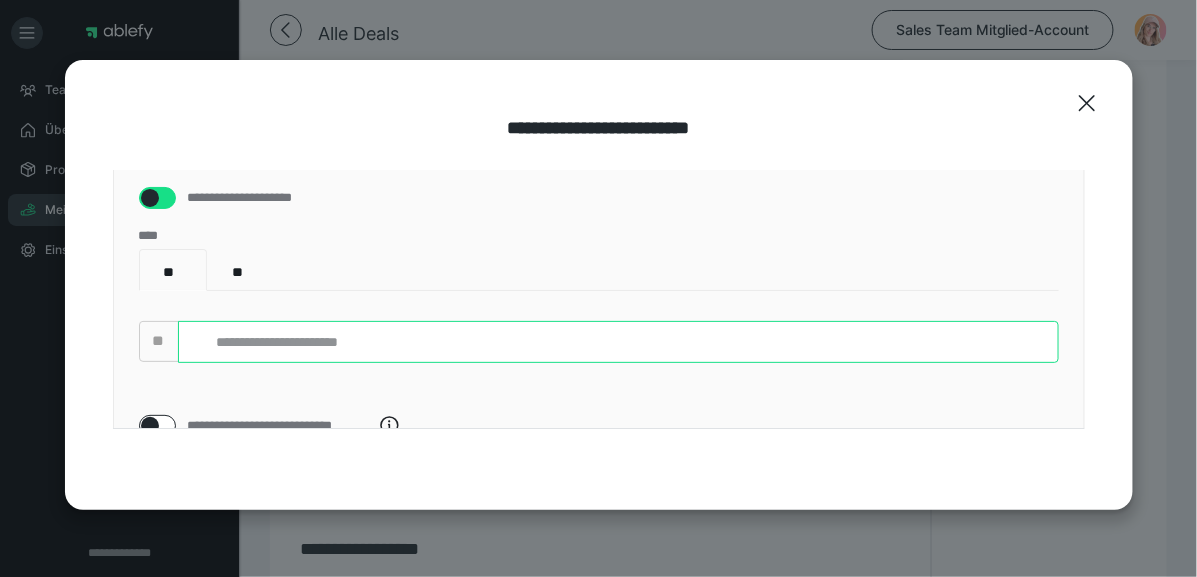 click at bounding box center (618, 342) 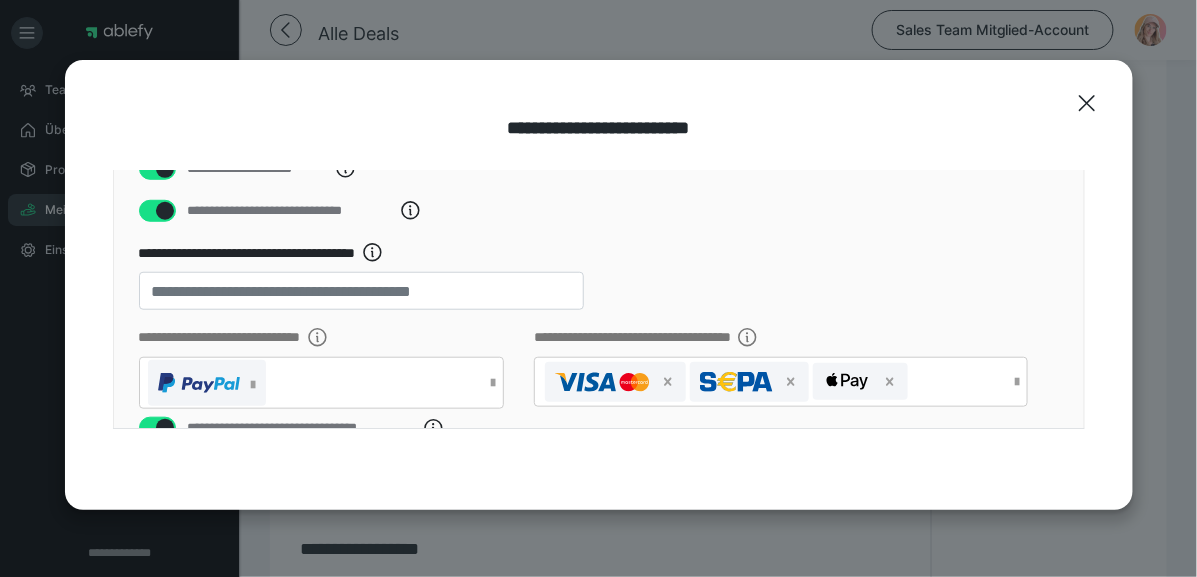 scroll, scrollTop: 440, scrollLeft: 0, axis: vertical 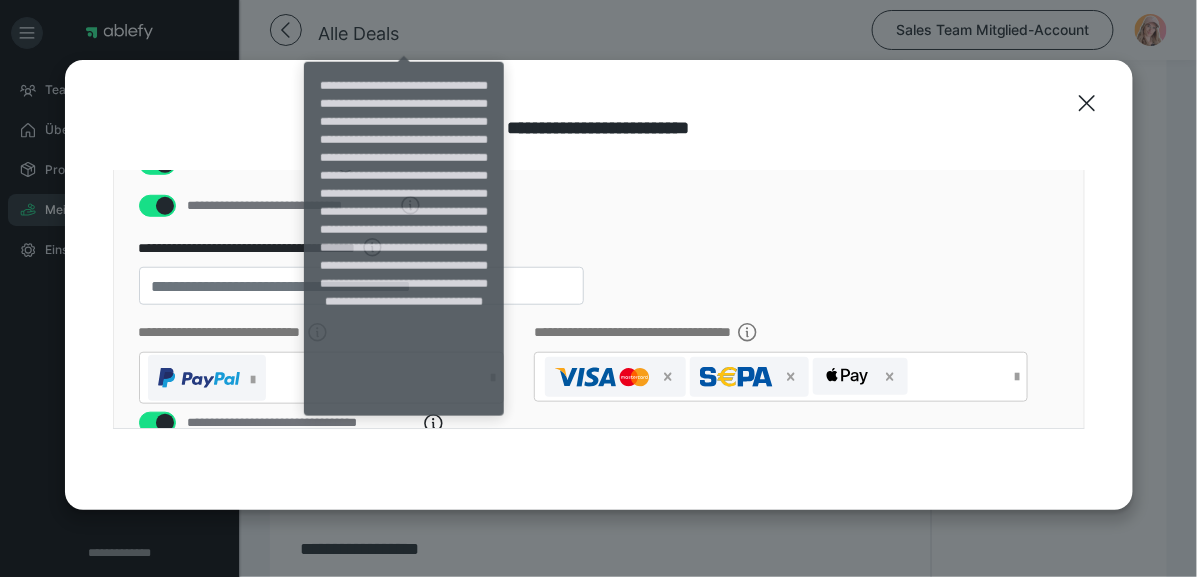 type on "**********" 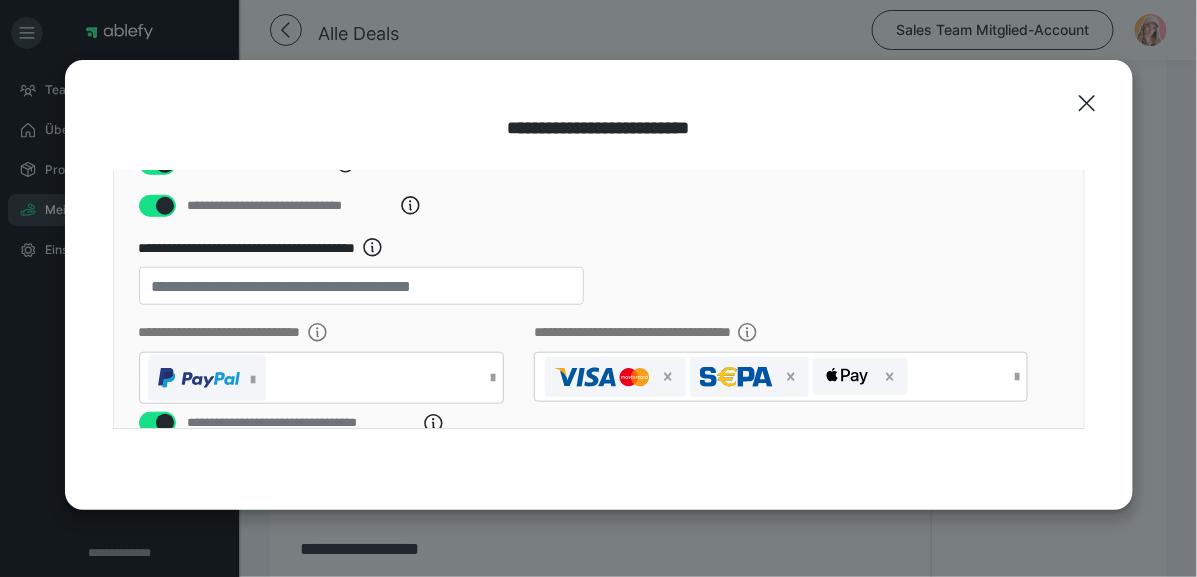 click on "**********" at bounding box center [599, 206] 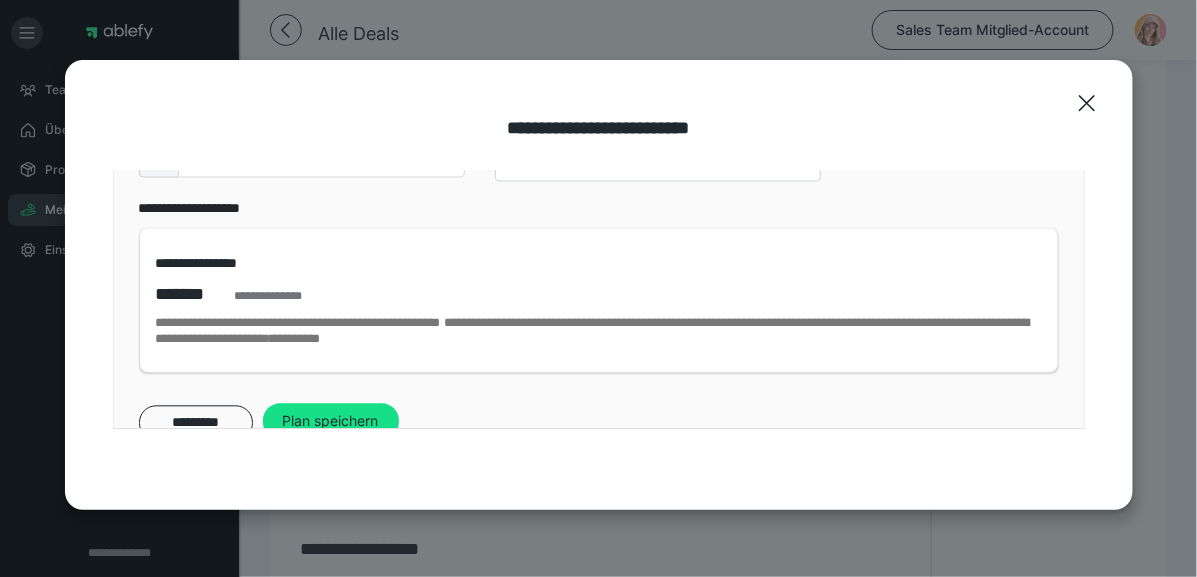scroll, scrollTop: 1123, scrollLeft: 0, axis: vertical 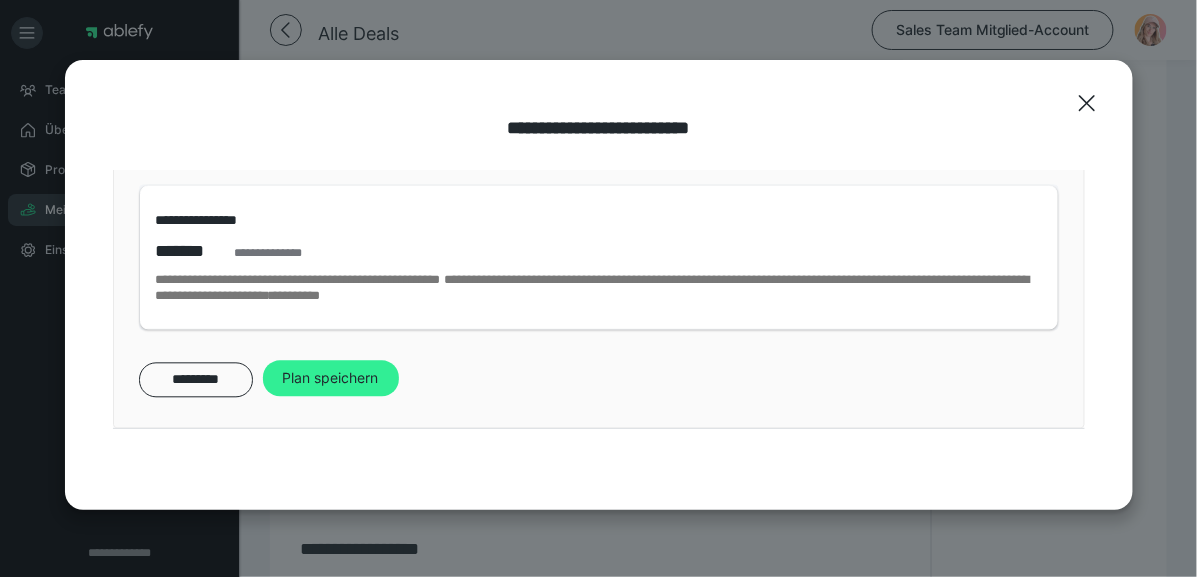 click on "Plan speichern" at bounding box center [331, 379] 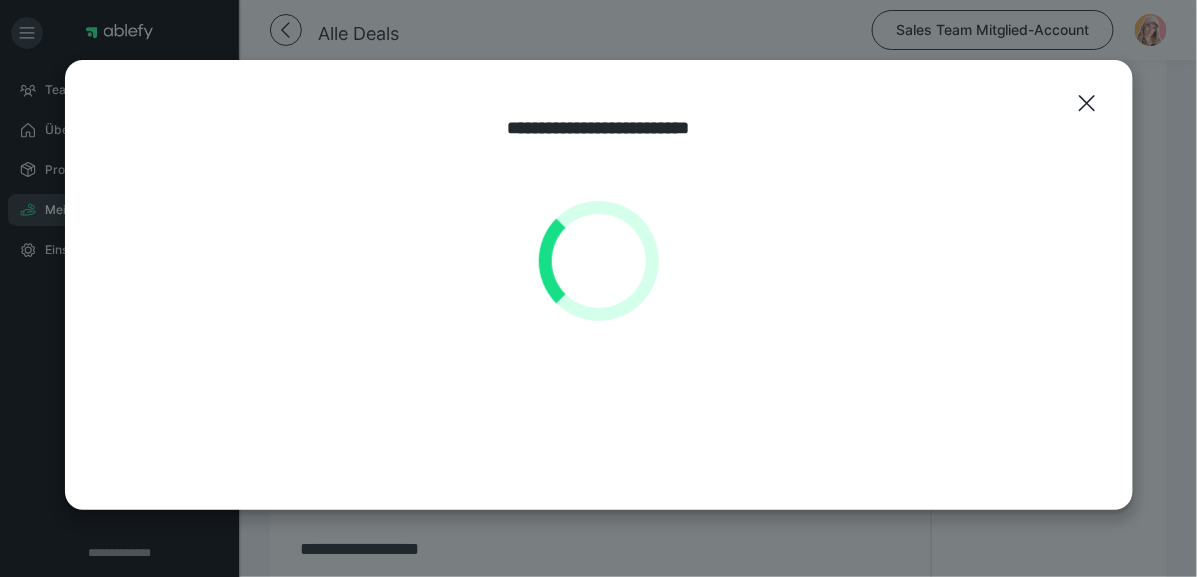 scroll, scrollTop: 0, scrollLeft: 0, axis: both 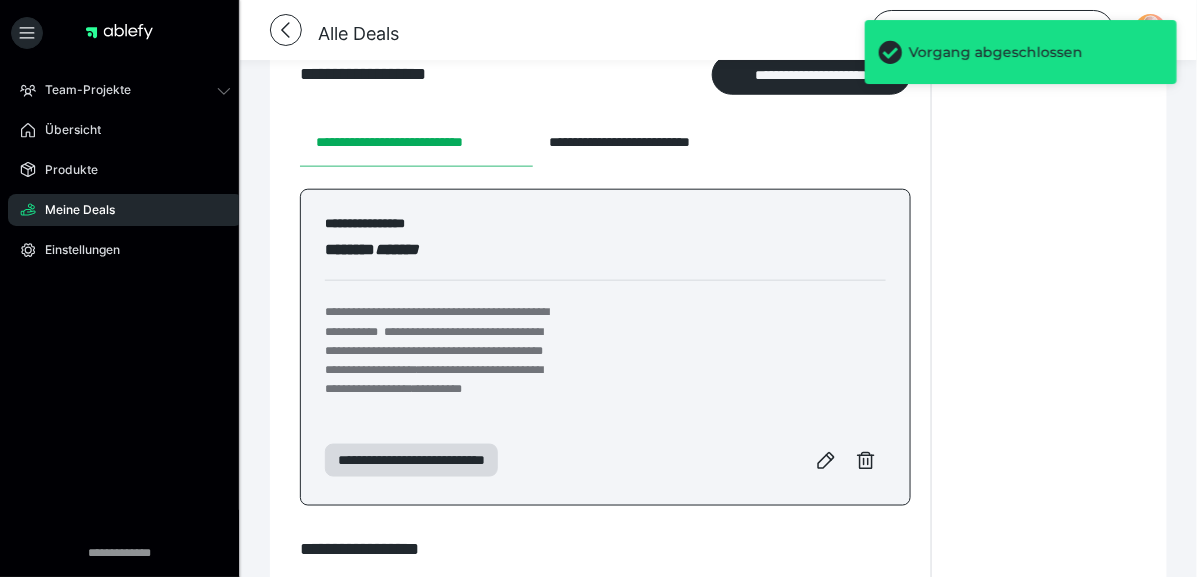 click on "**********" at bounding box center [605, 347] 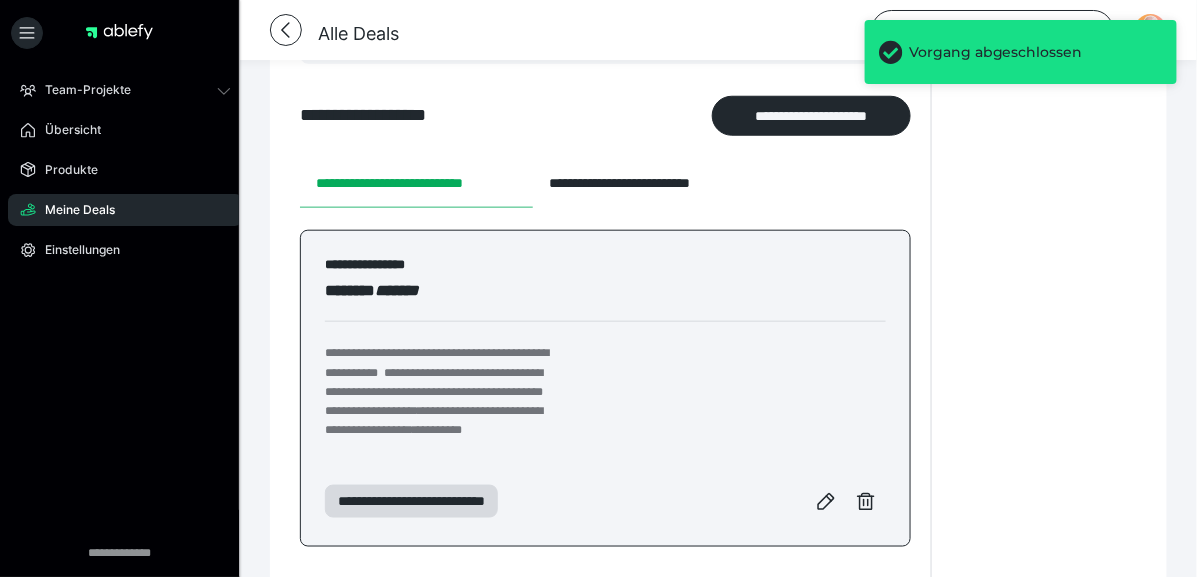 scroll, scrollTop: 398, scrollLeft: 0, axis: vertical 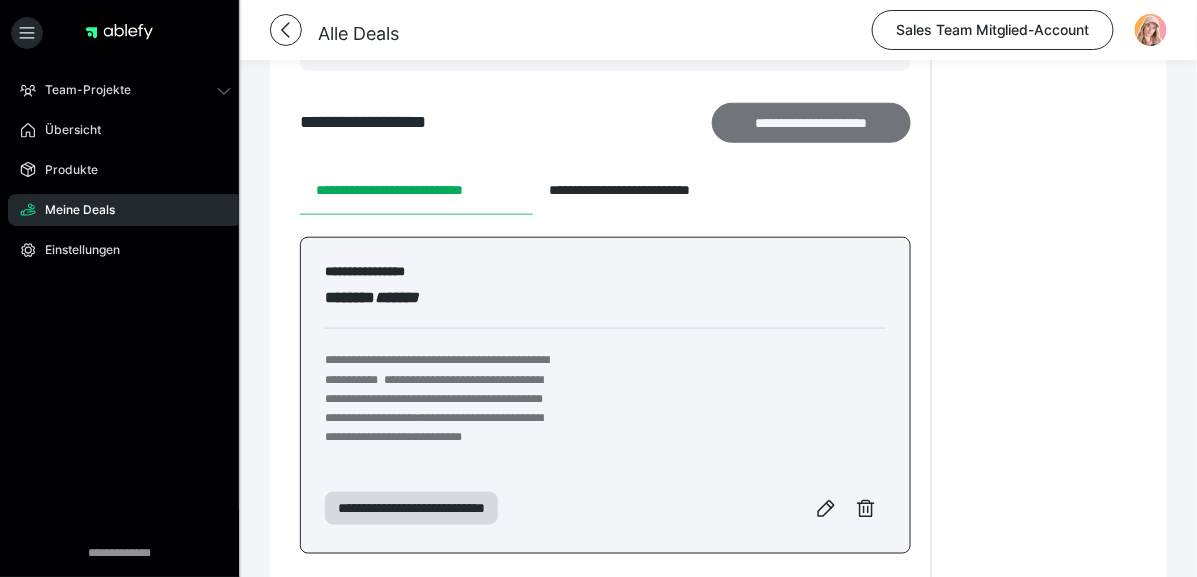click on "**********" at bounding box center (811, 123) 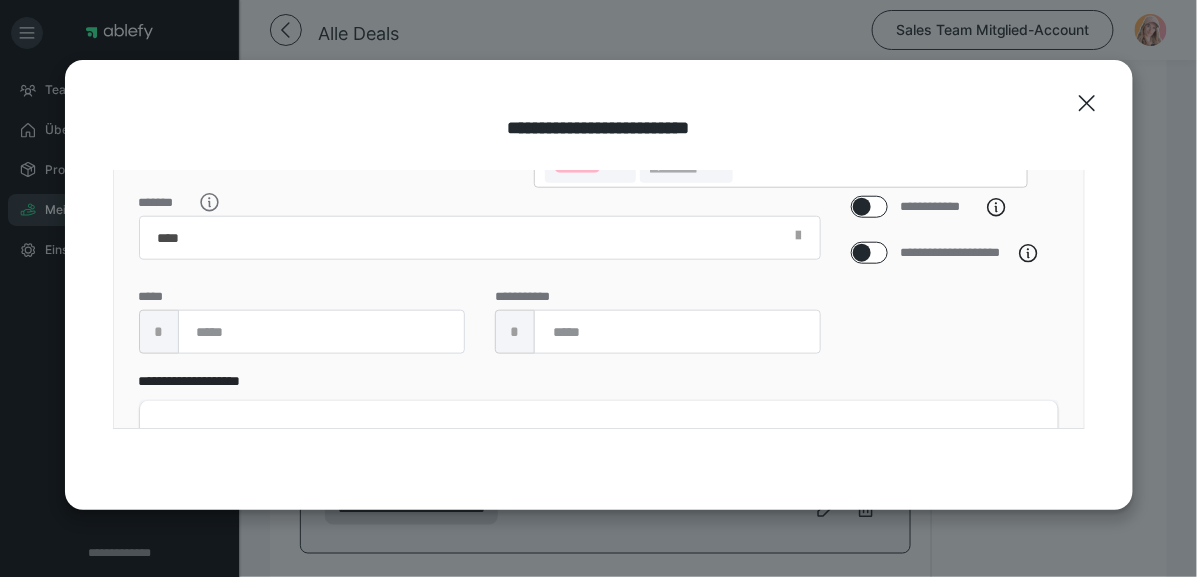 scroll, scrollTop: 566, scrollLeft: 0, axis: vertical 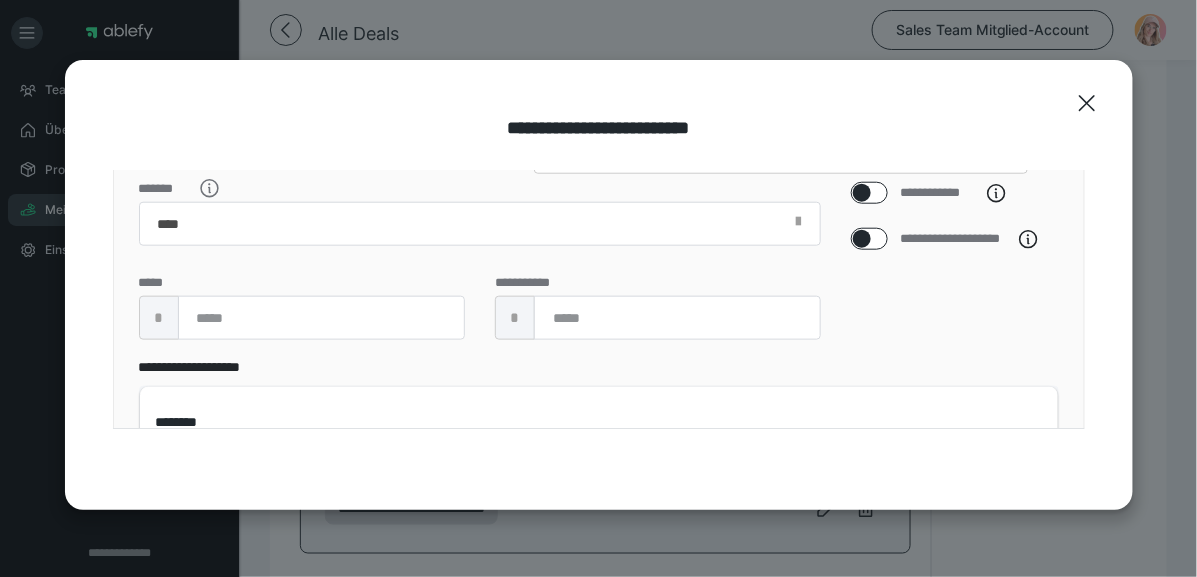 click at bounding box center [862, 239] 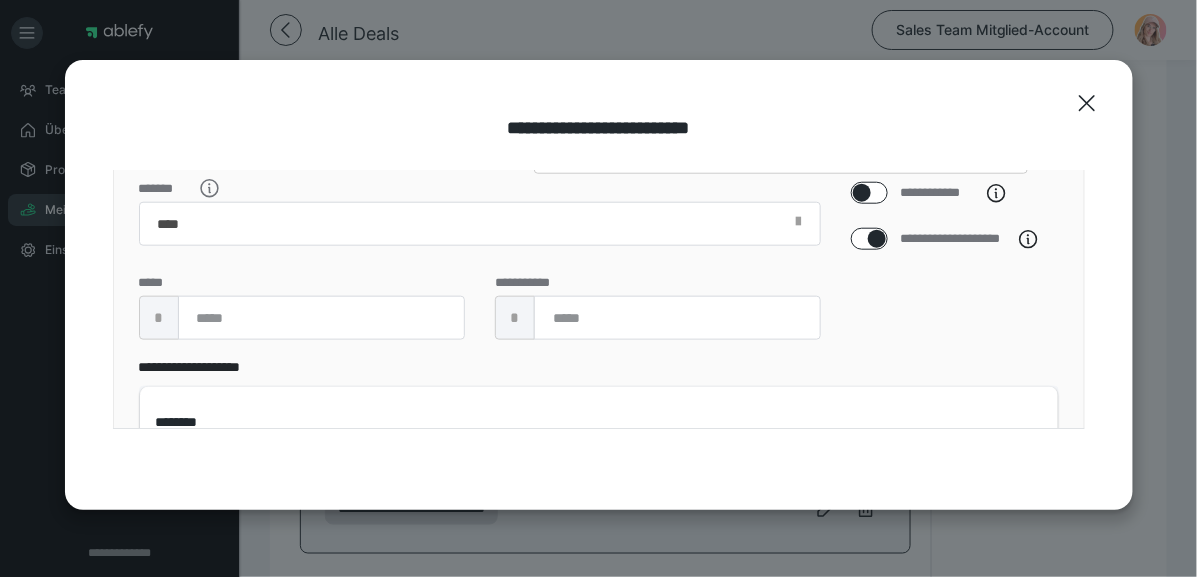 checkbox on "****" 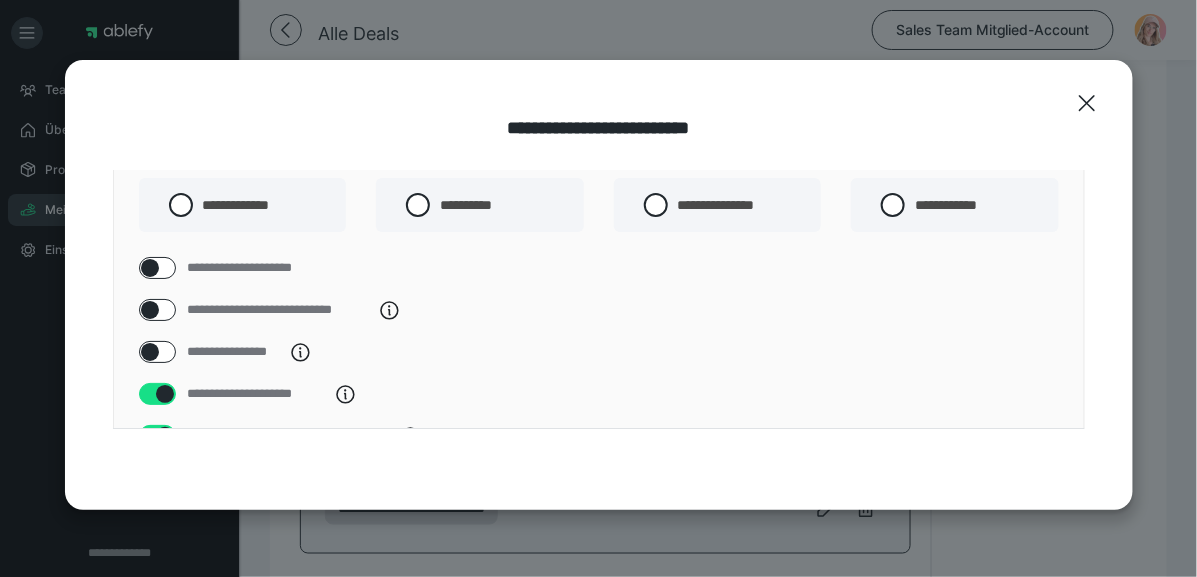 scroll, scrollTop: 0, scrollLeft: 0, axis: both 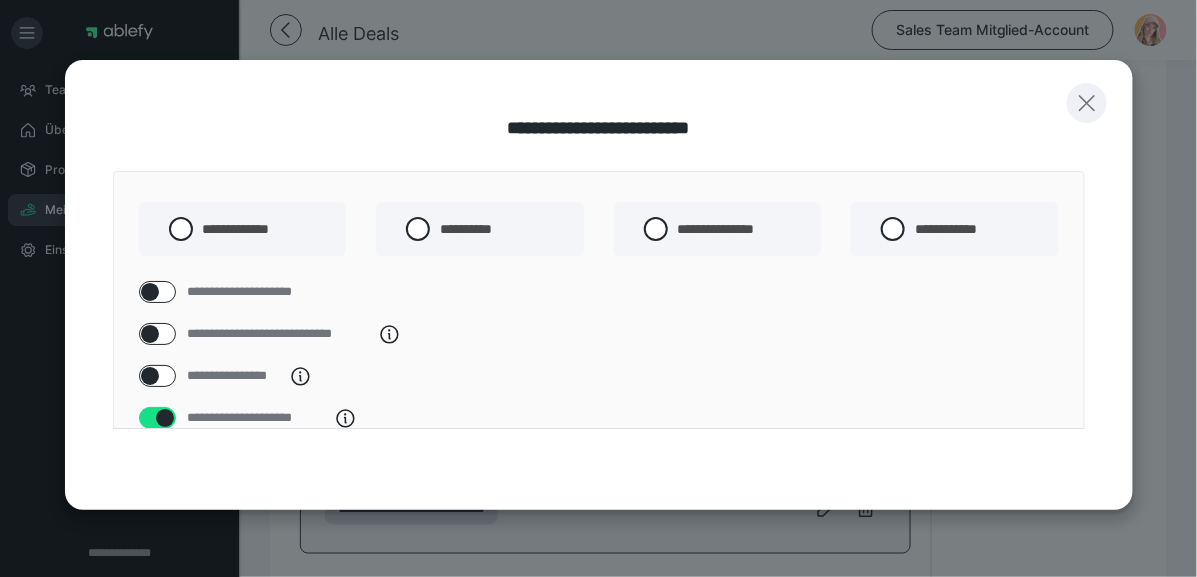 click 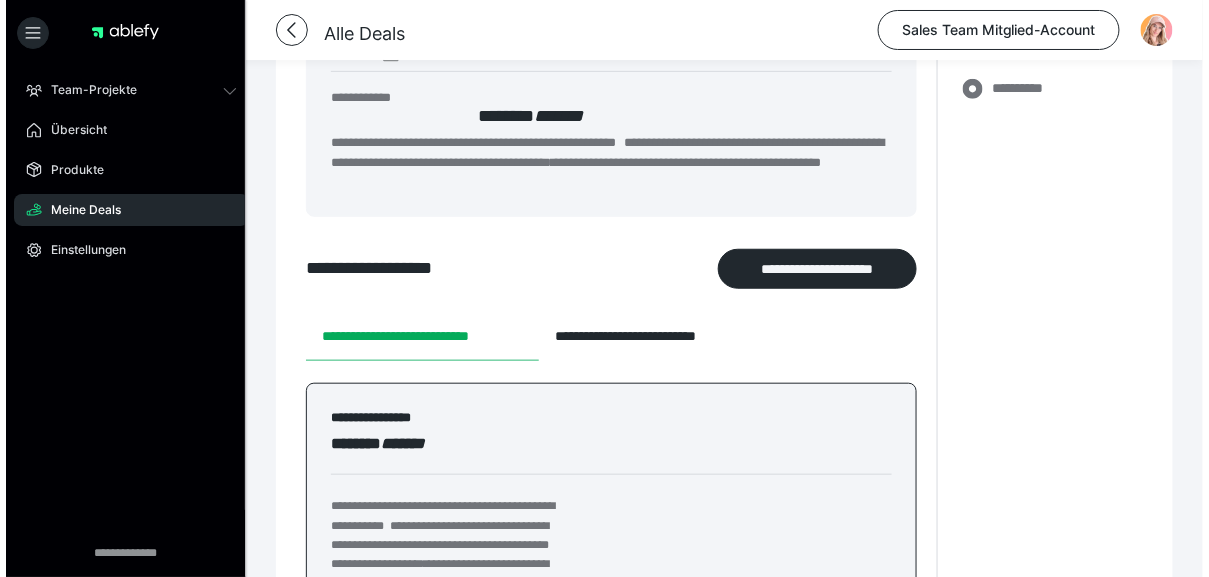 scroll, scrollTop: 0, scrollLeft: 0, axis: both 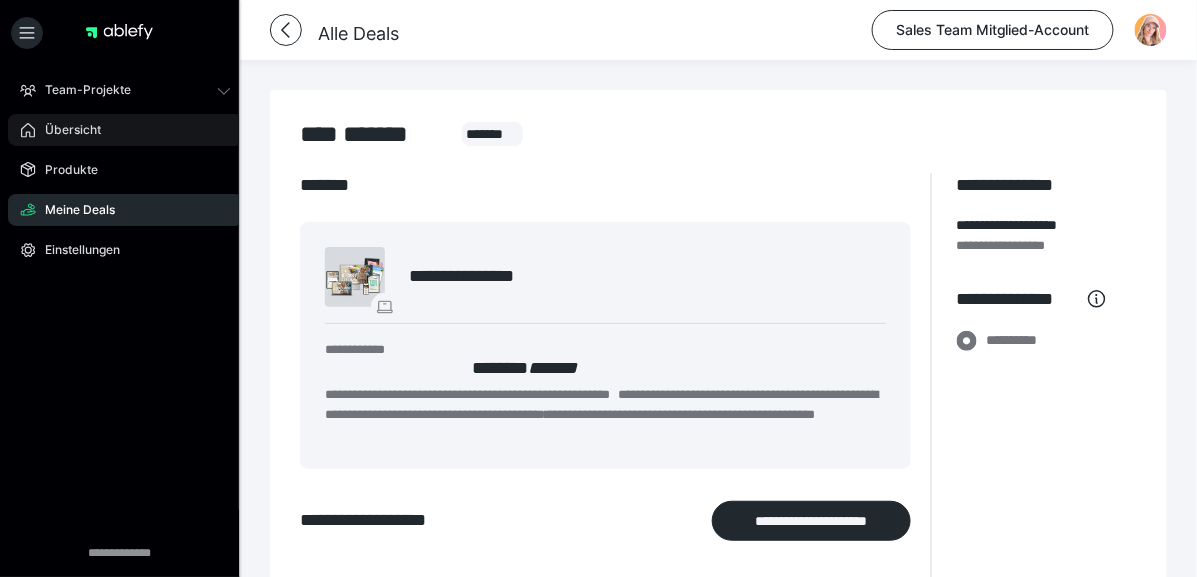 click on "Übersicht" at bounding box center (66, 130) 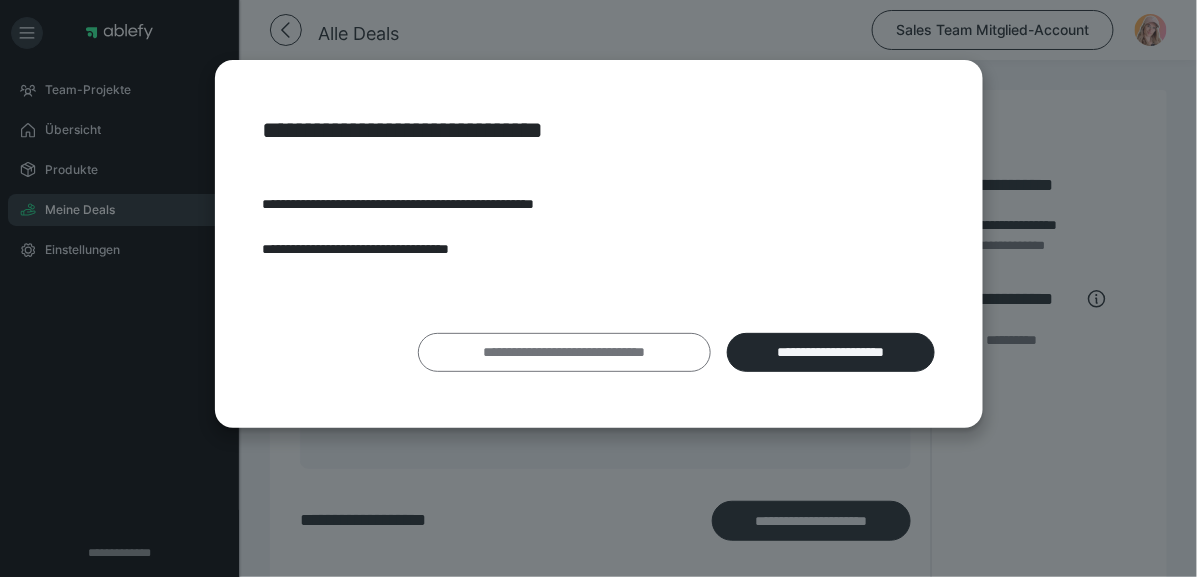 click on "**********" at bounding box center (565, 353) 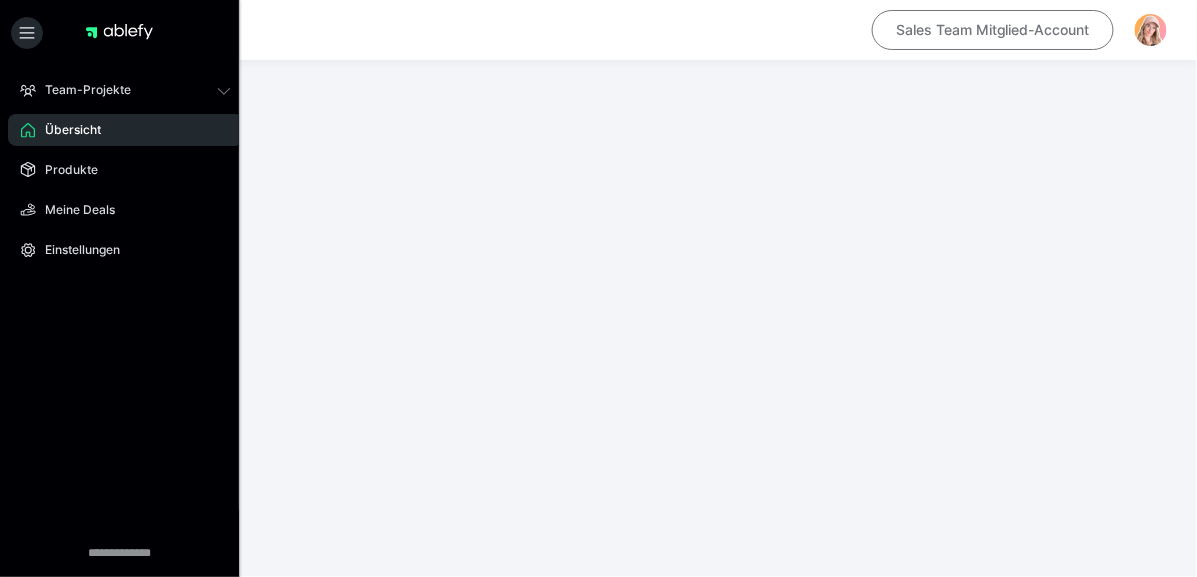 click on "Sales Team Mitglied-Account" at bounding box center [993, 30] 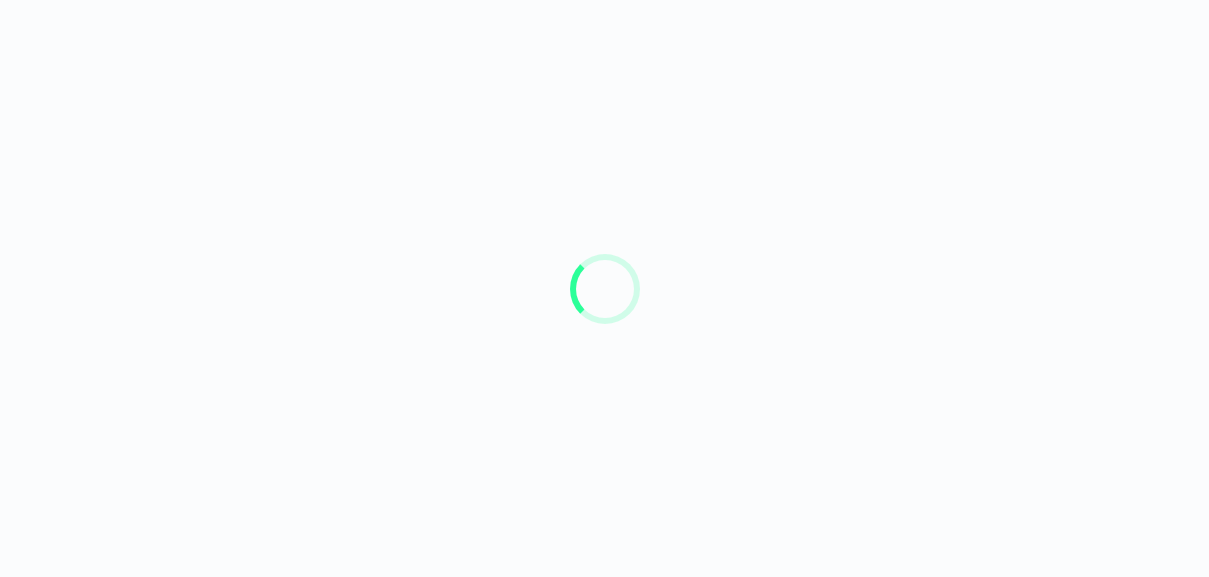 scroll, scrollTop: 0, scrollLeft: 0, axis: both 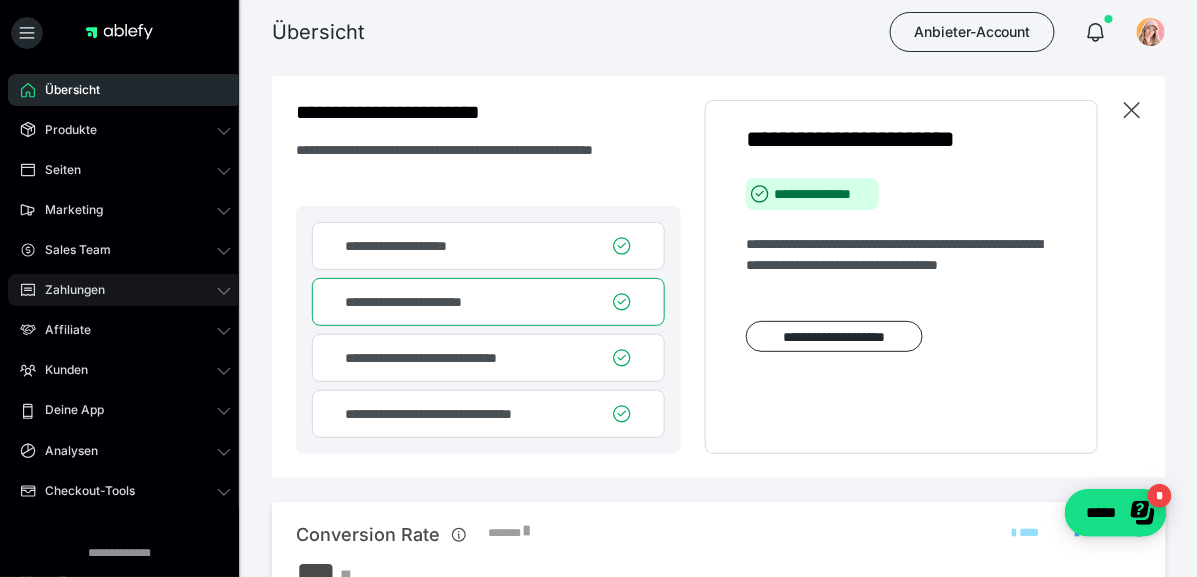 click on "Zahlungen" at bounding box center (68, 290) 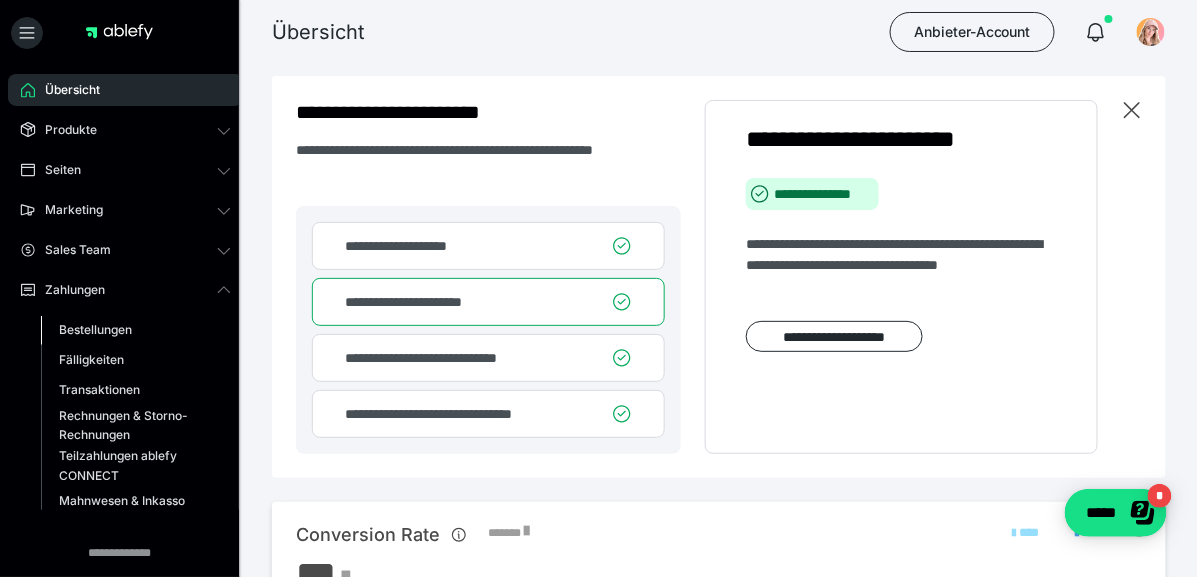 click on "Bestellungen" at bounding box center (95, 329) 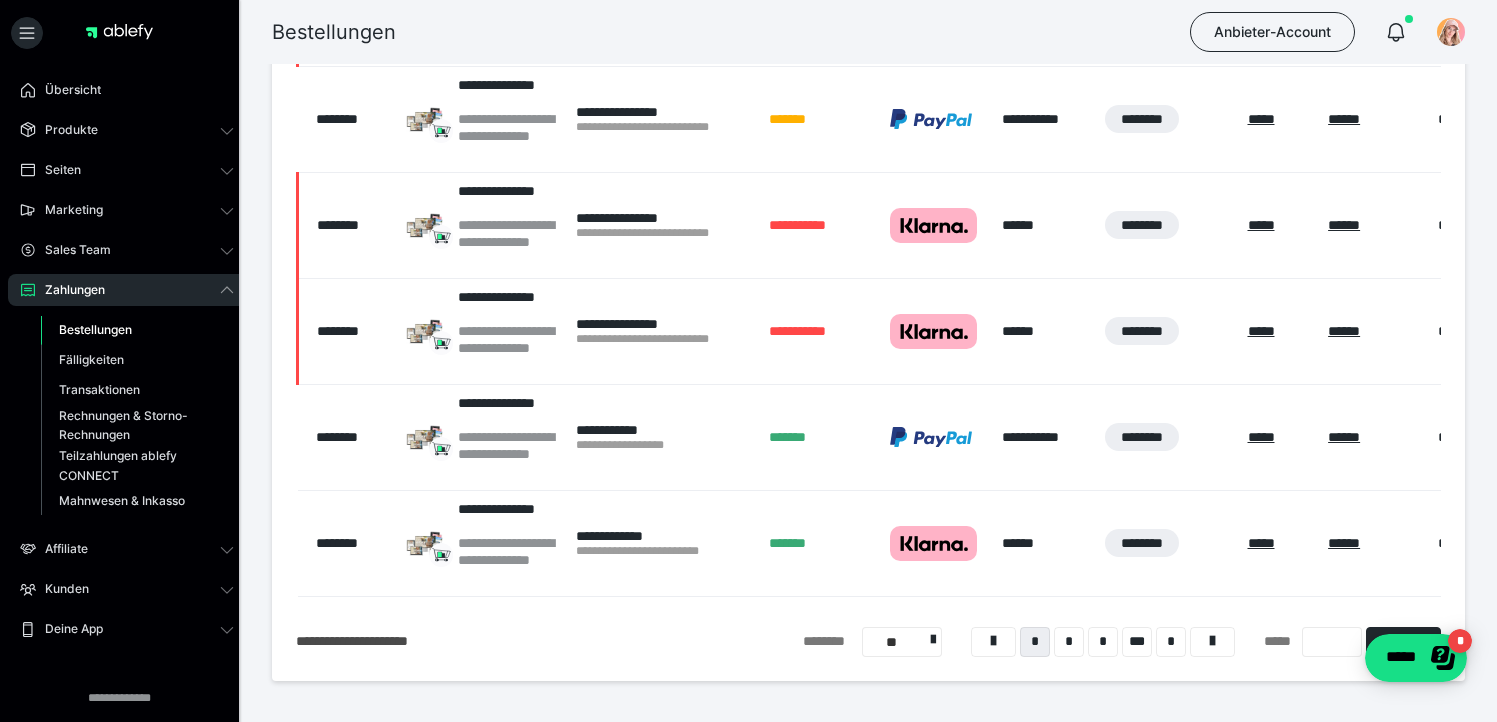scroll, scrollTop: 1035, scrollLeft: 0, axis: vertical 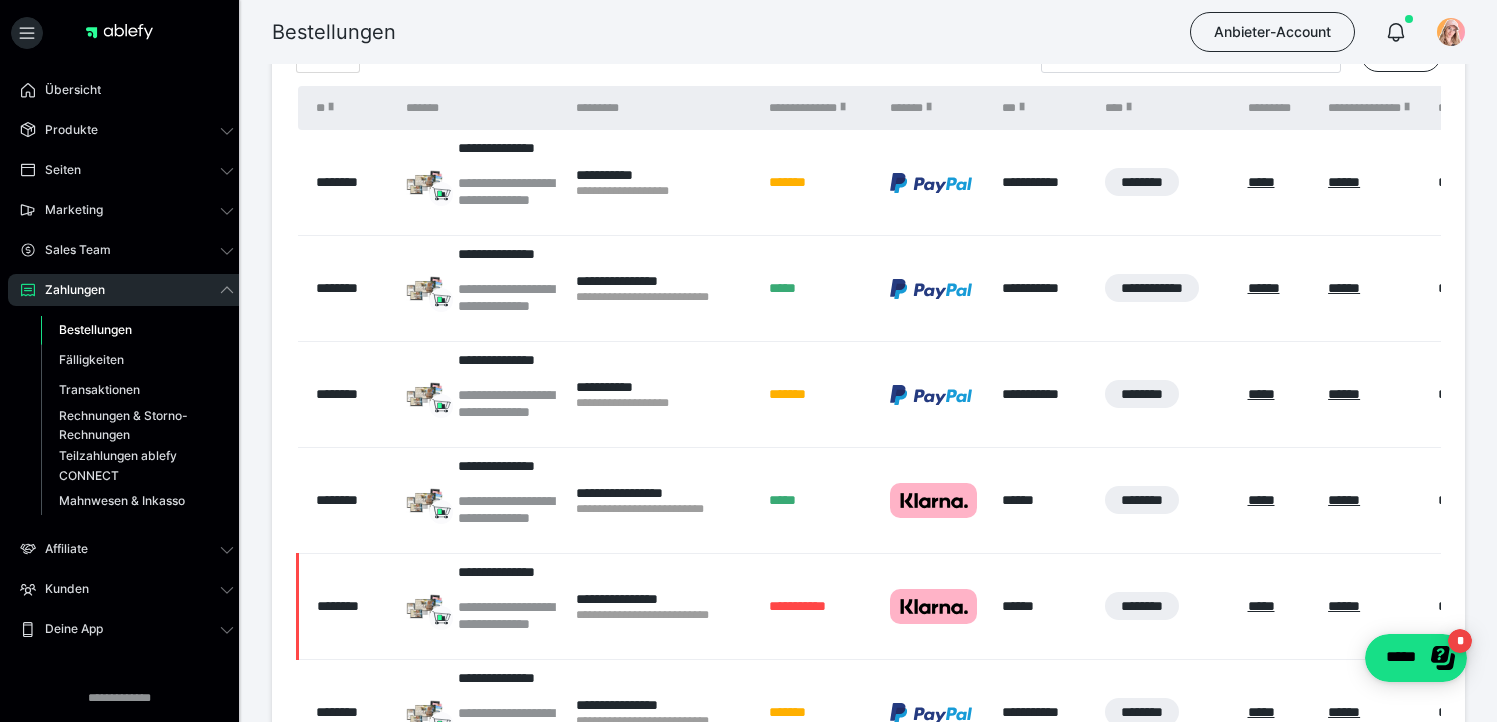 click on "*****" at bounding box center [819, 289] 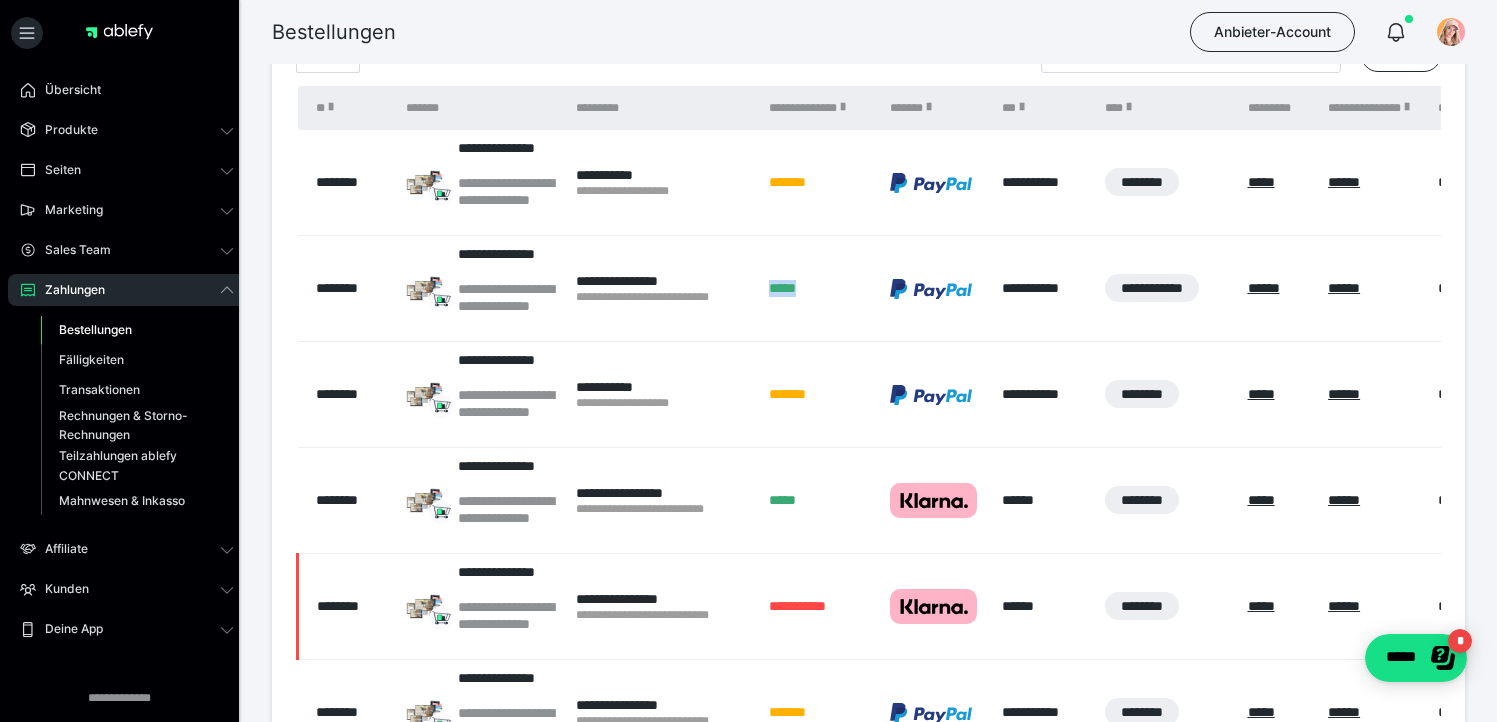click on "*****" at bounding box center [819, 289] 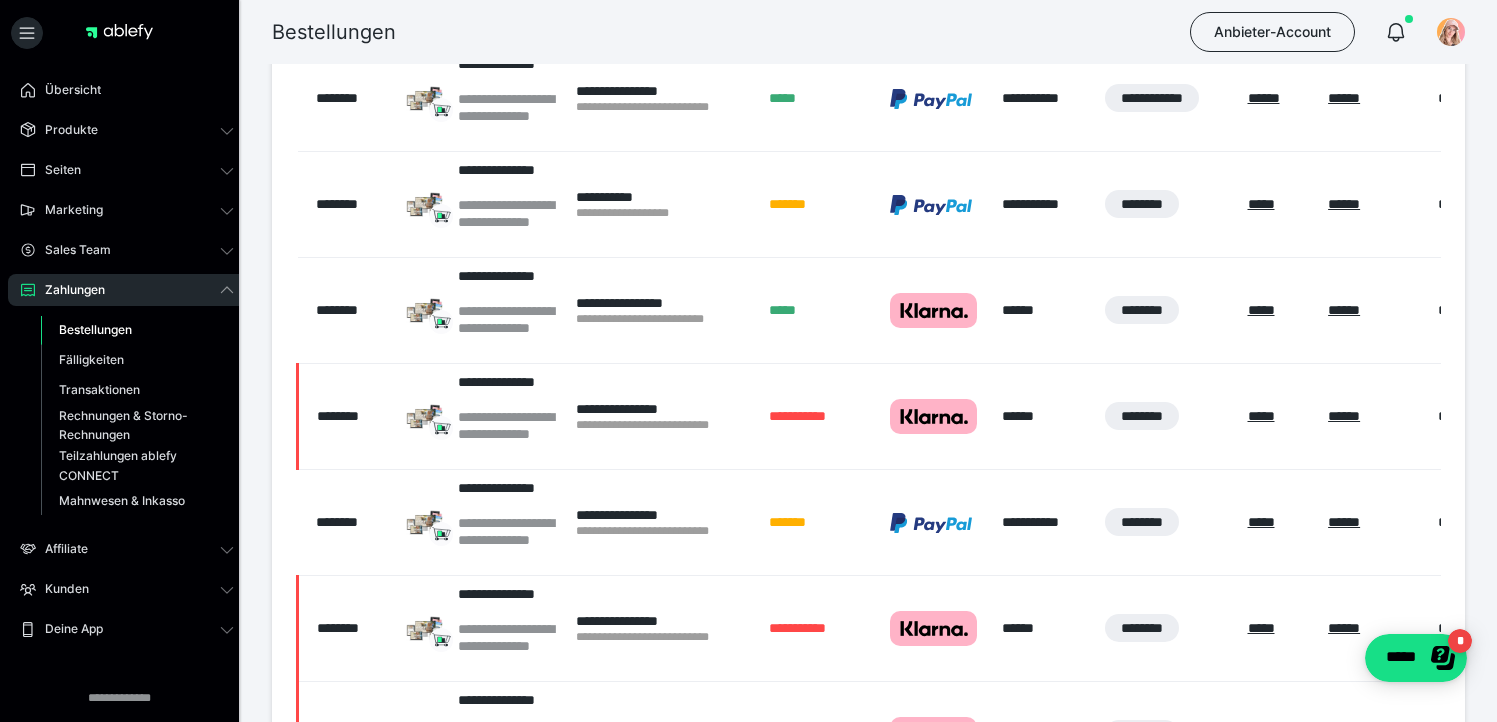 scroll, scrollTop: 636, scrollLeft: 0, axis: vertical 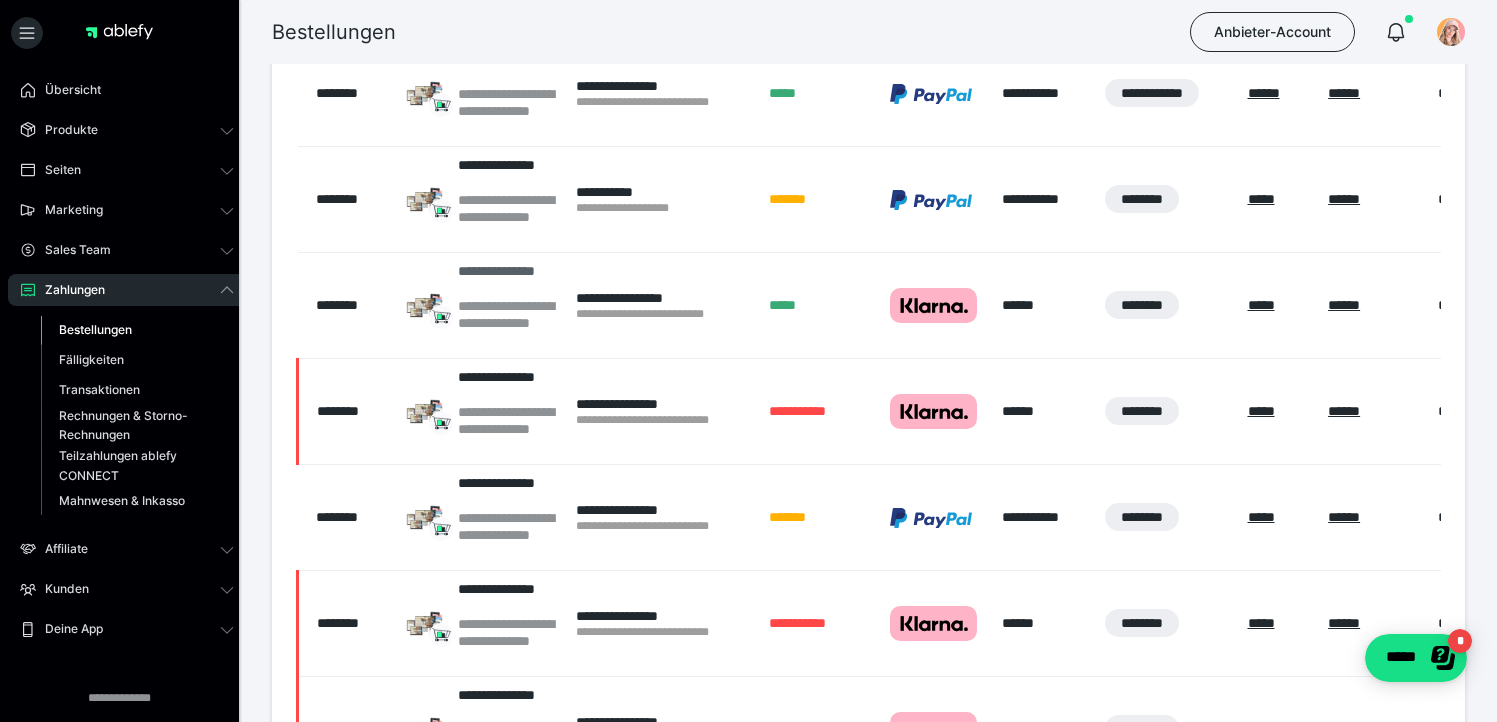 click on "**********" at bounding box center (507, 323) 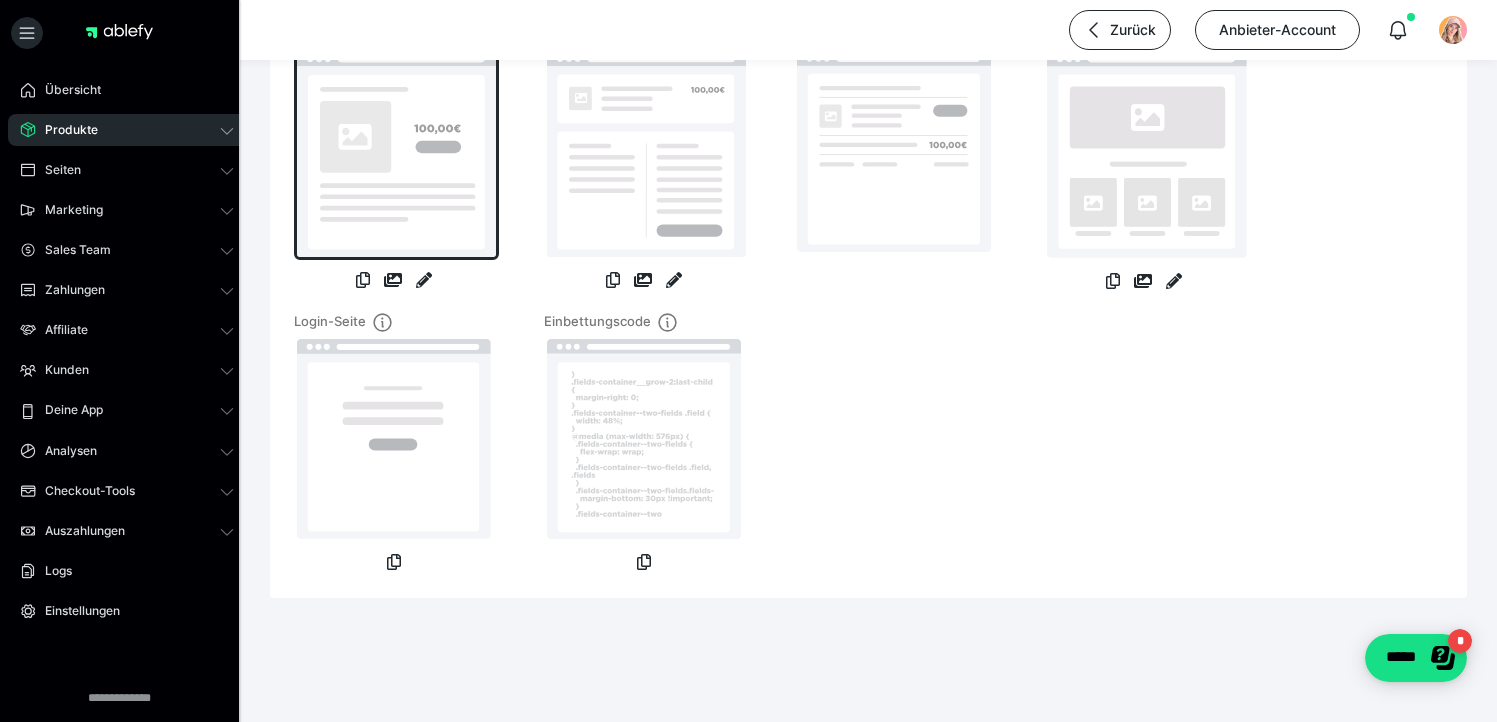 scroll, scrollTop: 0, scrollLeft: 0, axis: both 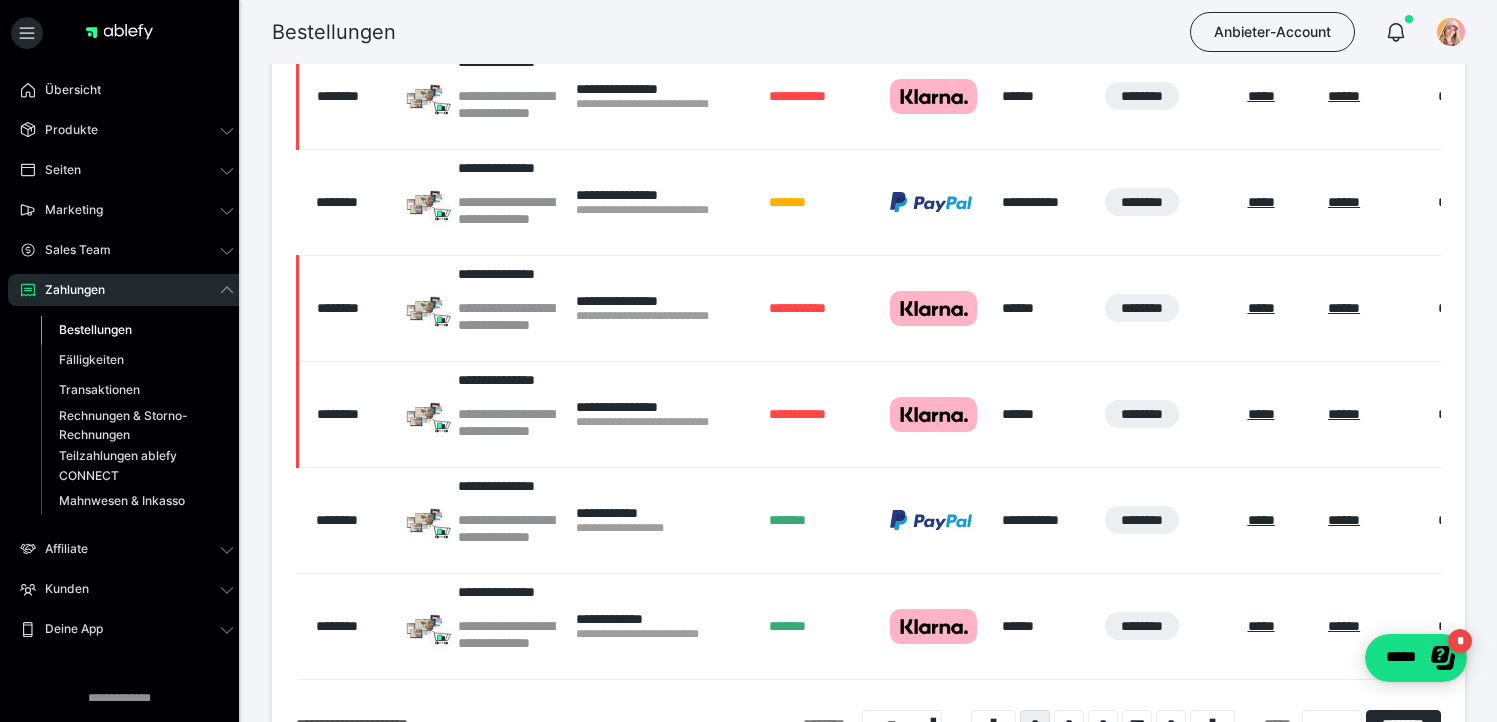 drag, startPoint x: 818, startPoint y: 686, endPoint x: 1101, endPoint y: 674, distance: 283.2543 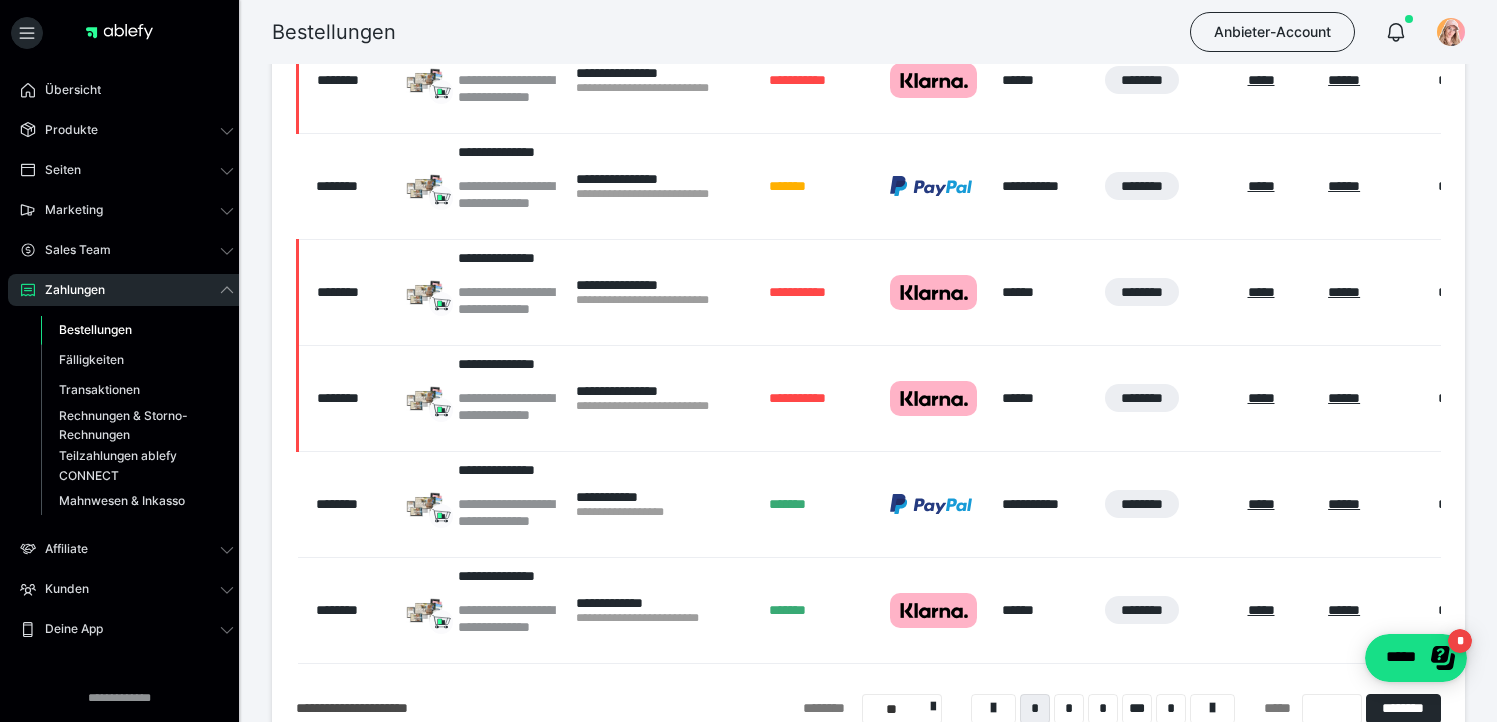 scroll, scrollTop: 1120, scrollLeft: 0, axis: vertical 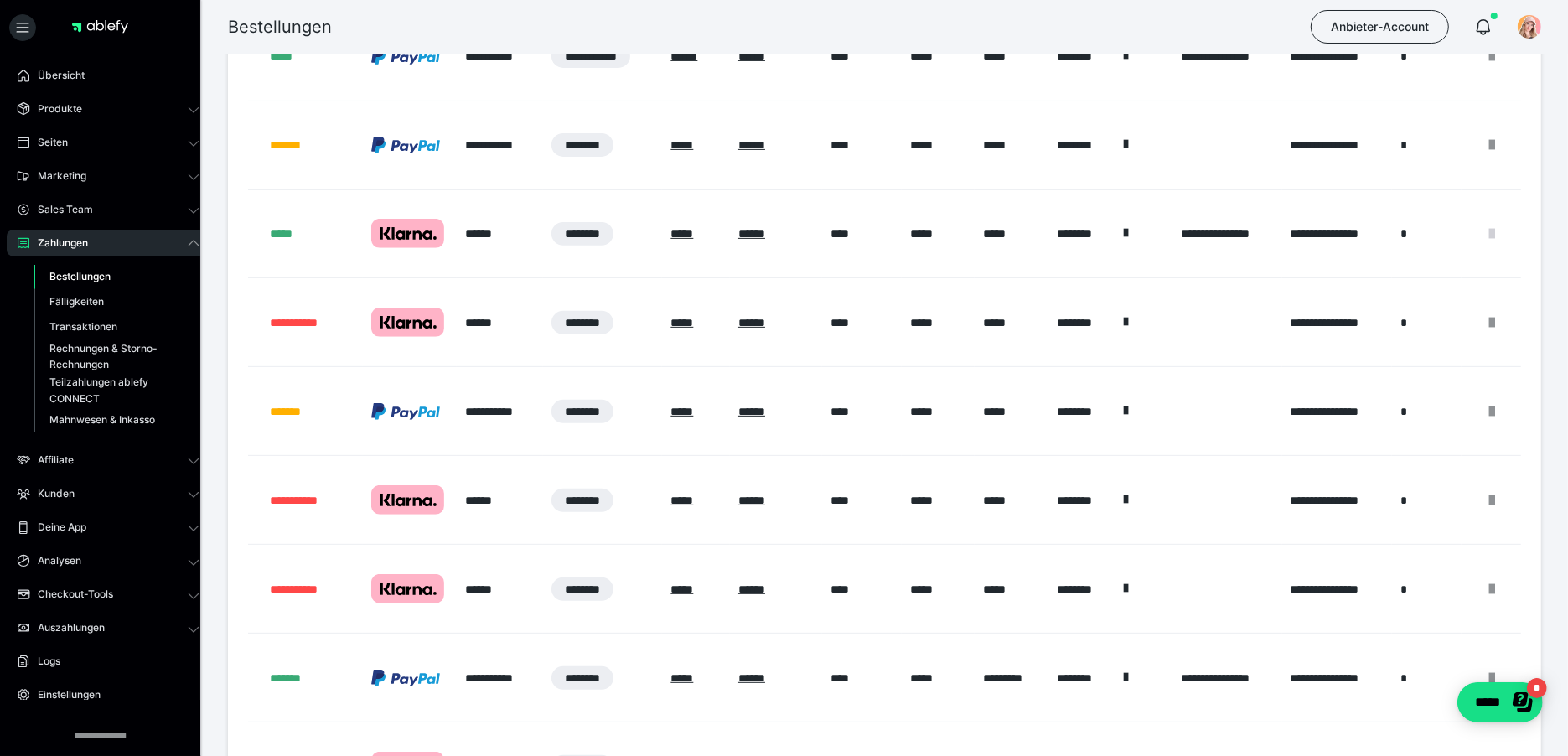 click at bounding box center (1492, 234) 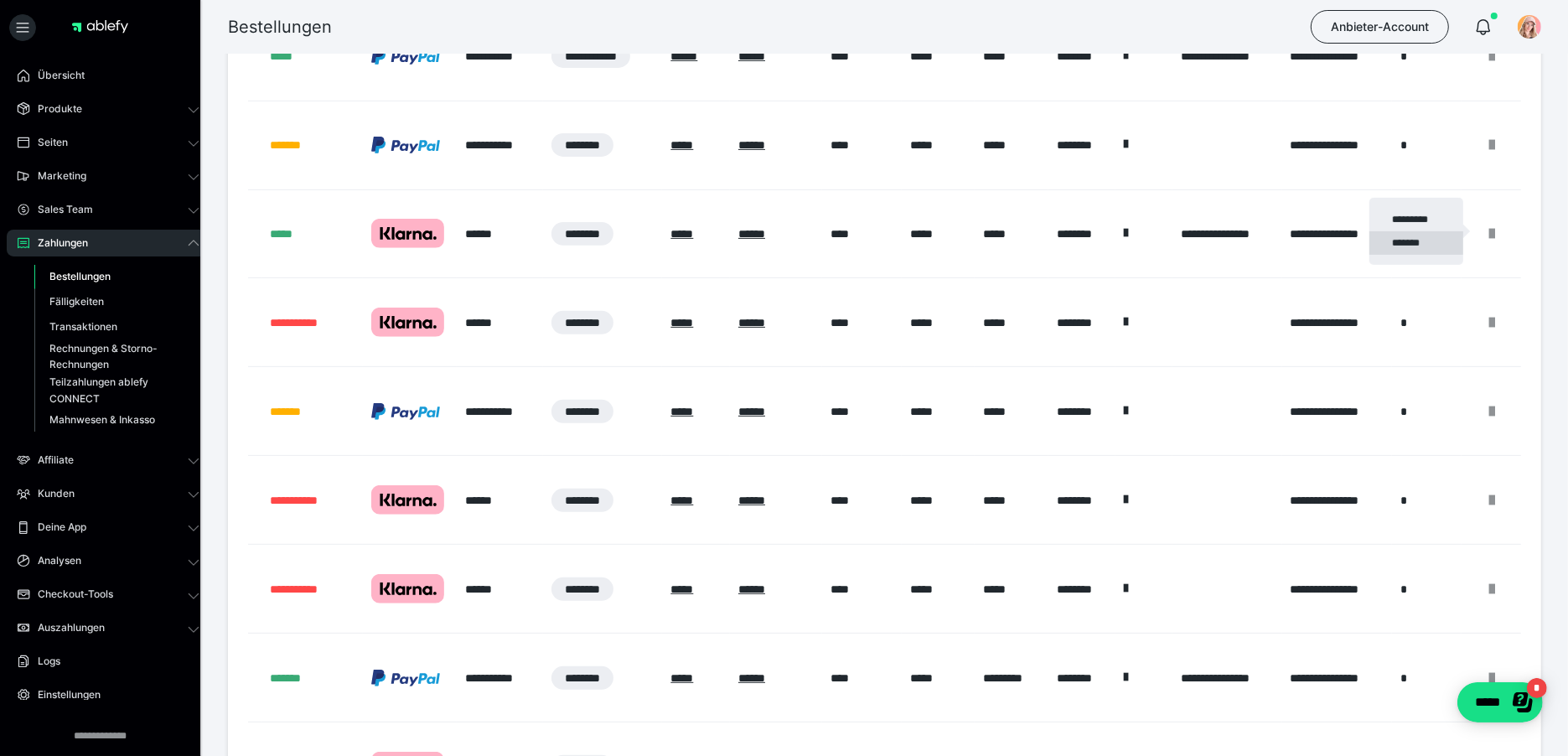 click on "*******" at bounding box center [1416, 243] 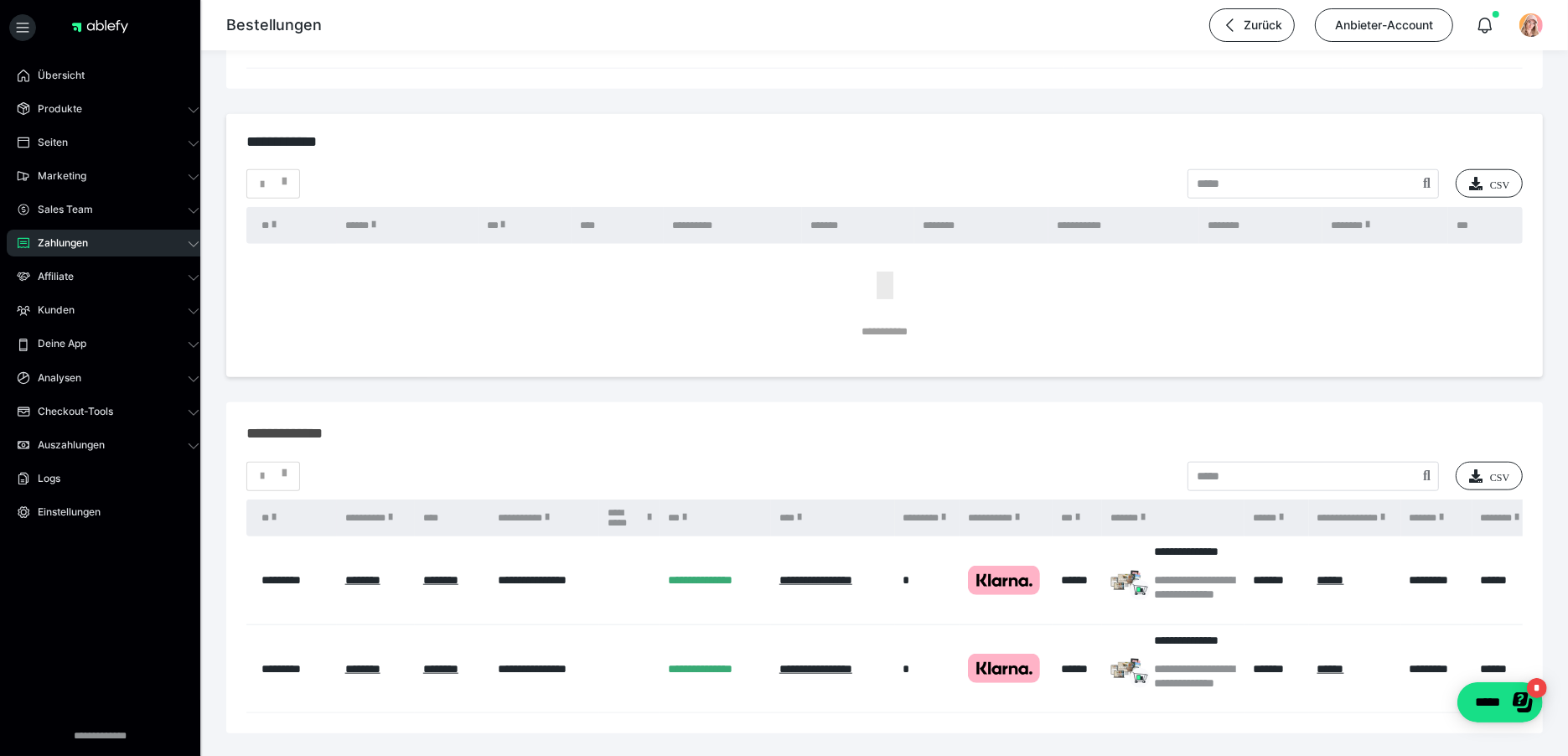 scroll, scrollTop: 1587, scrollLeft: 0, axis: vertical 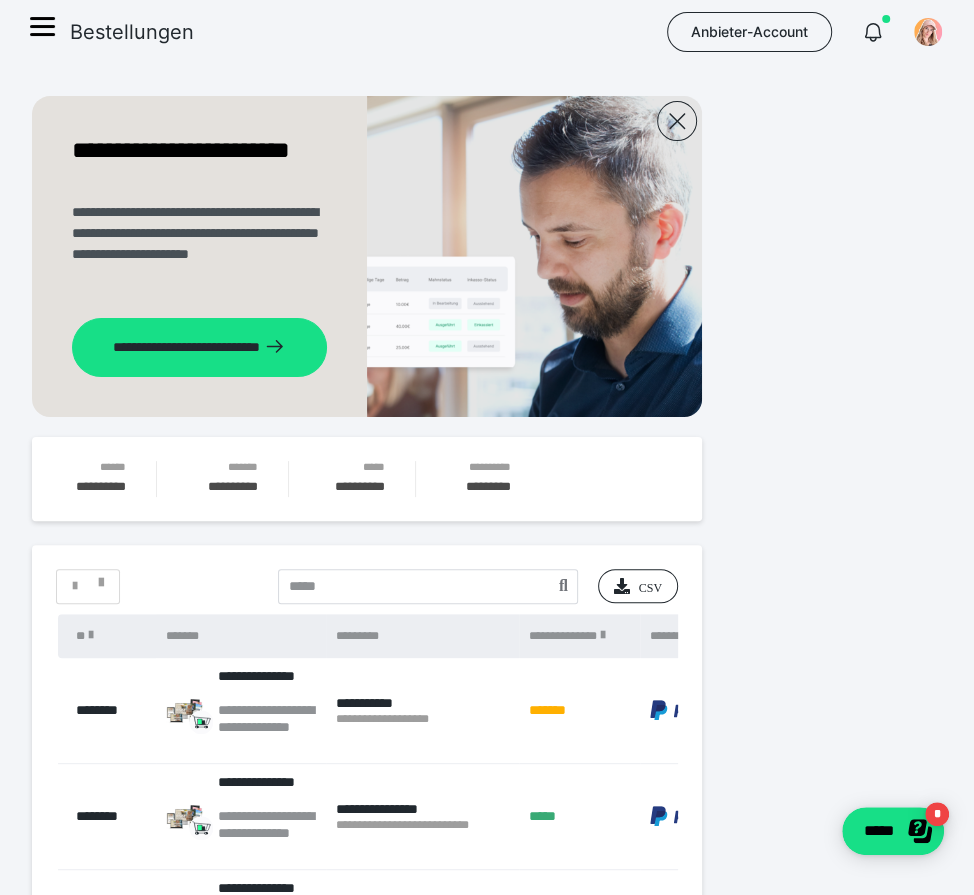 click on "Rechnungen & Storno-Rechnungen" at bounding box center (0, 0) 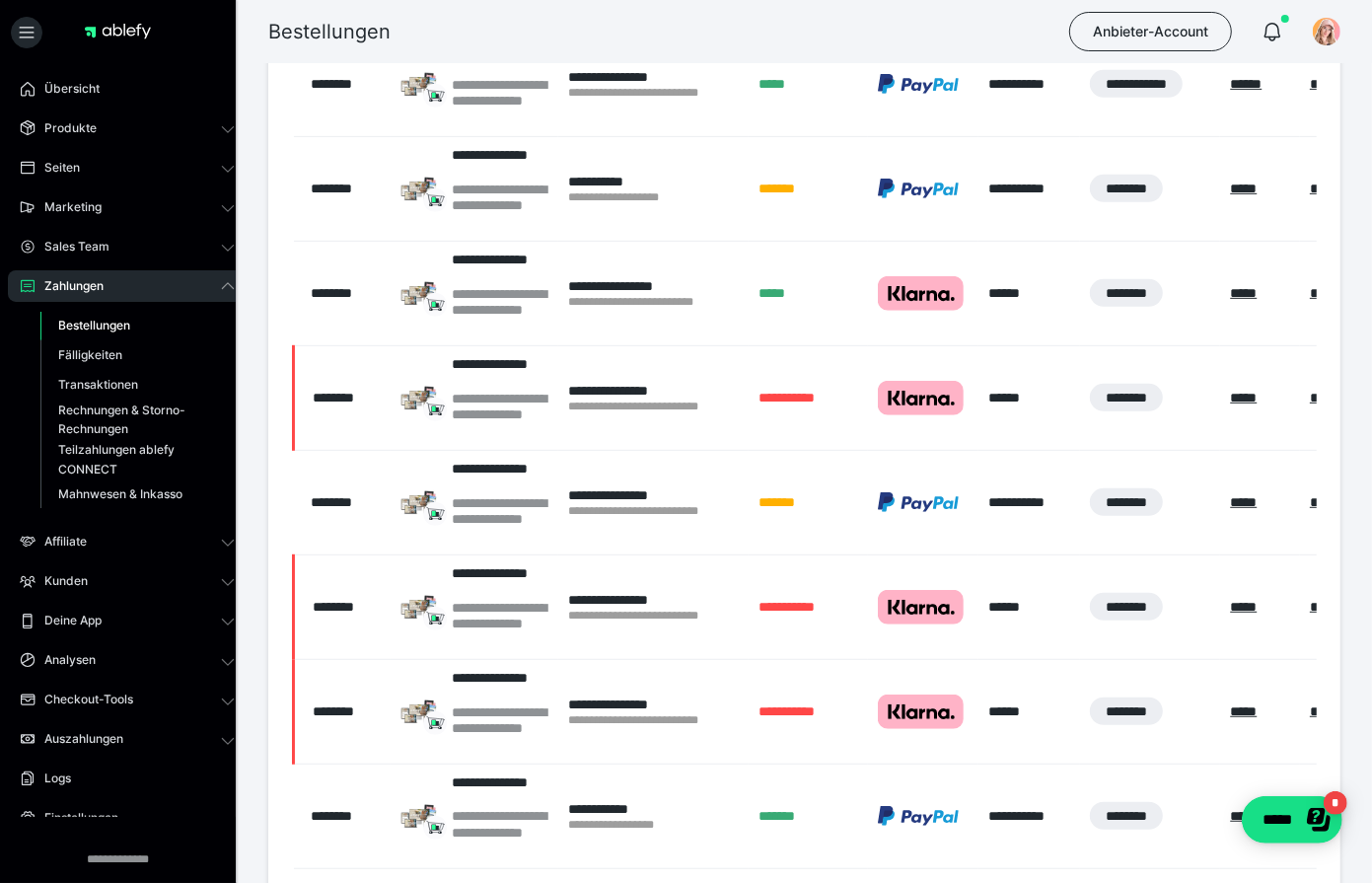 scroll, scrollTop: 0, scrollLeft: 0, axis: both 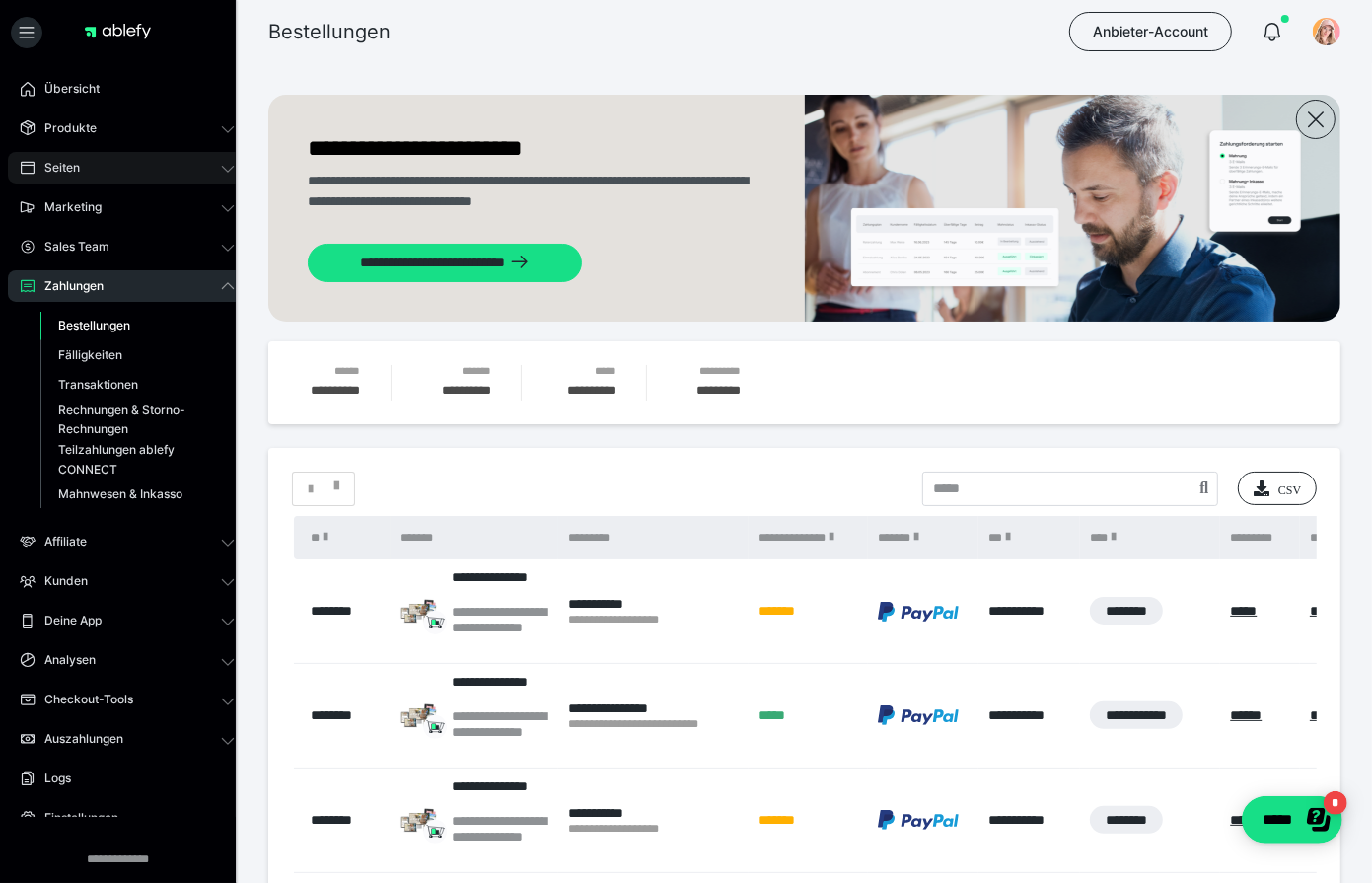 click on "Seiten" at bounding box center (55, 168) 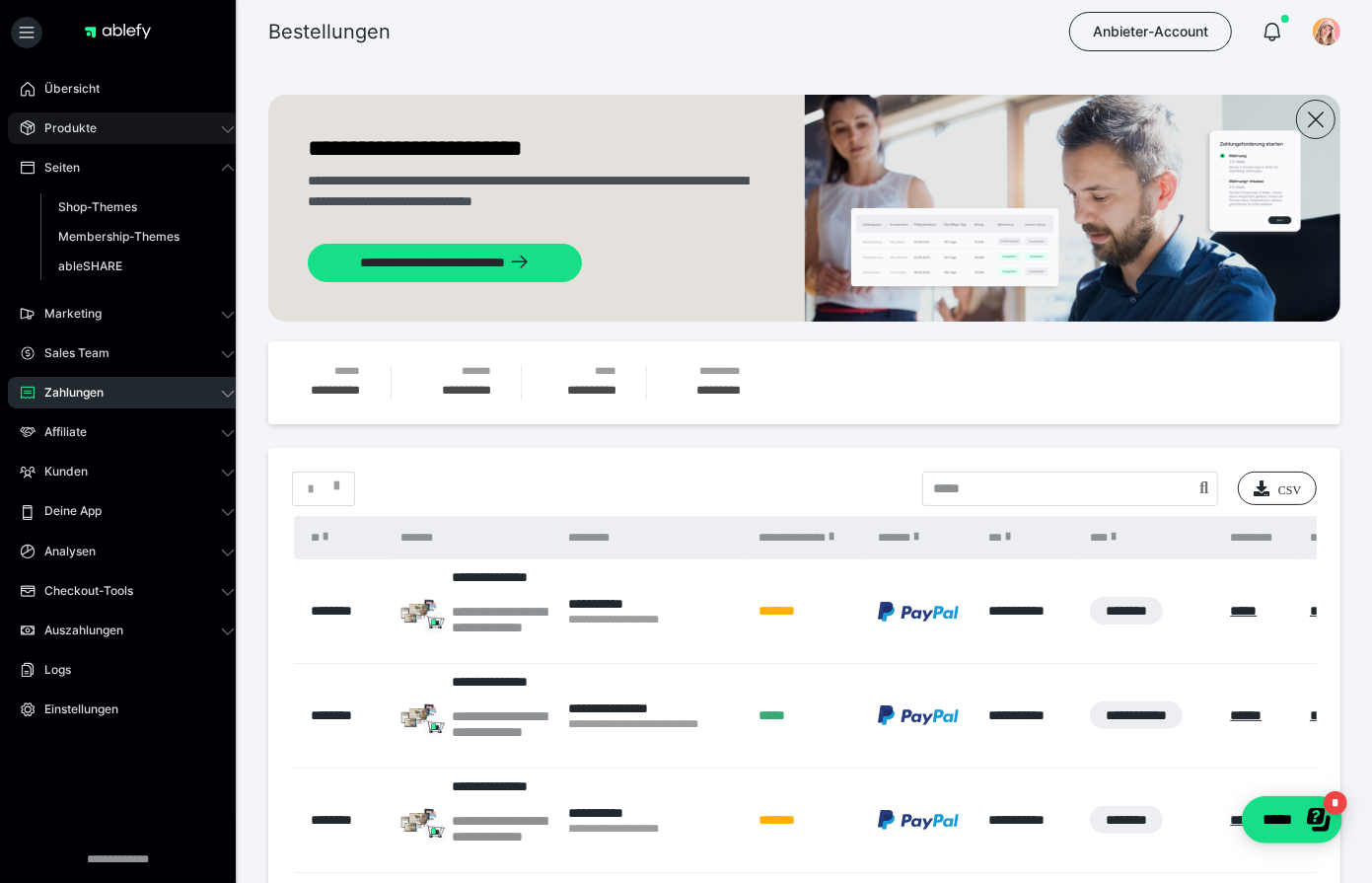click on "Produkte" at bounding box center [63, 128] 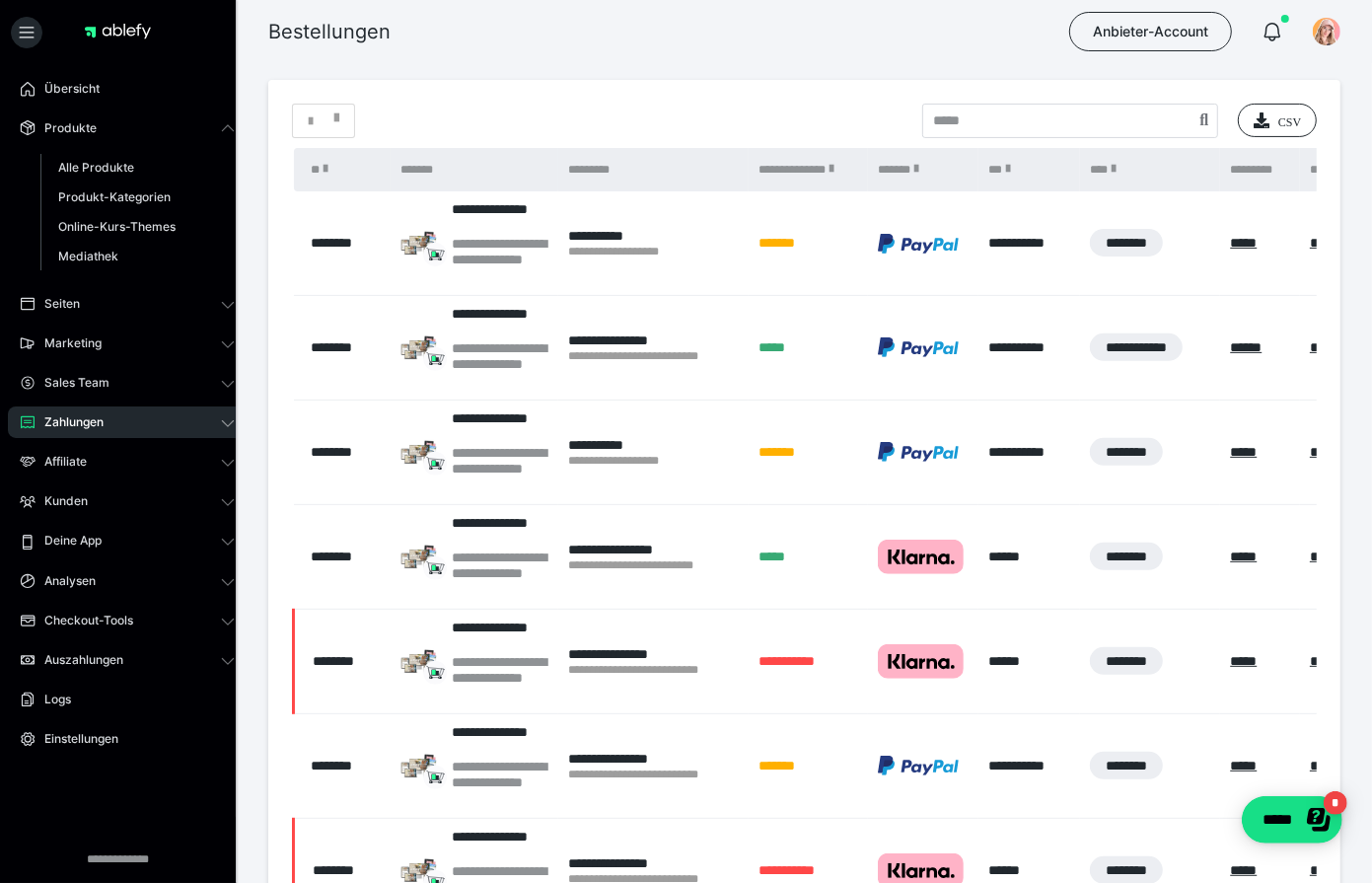 scroll, scrollTop: 0, scrollLeft: 0, axis: both 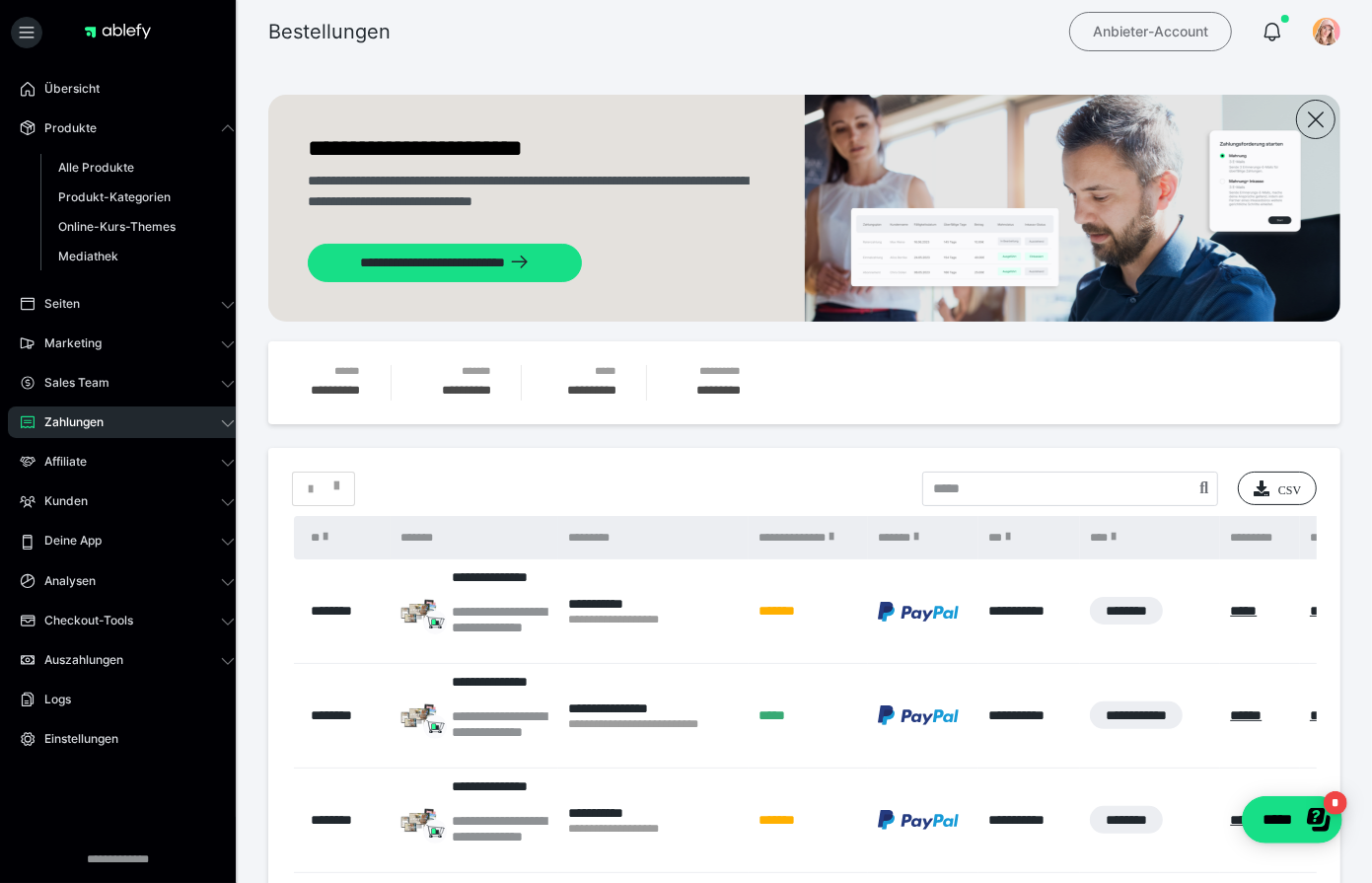 click on "Anbieter-Account" at bounding box center (1150, 32) 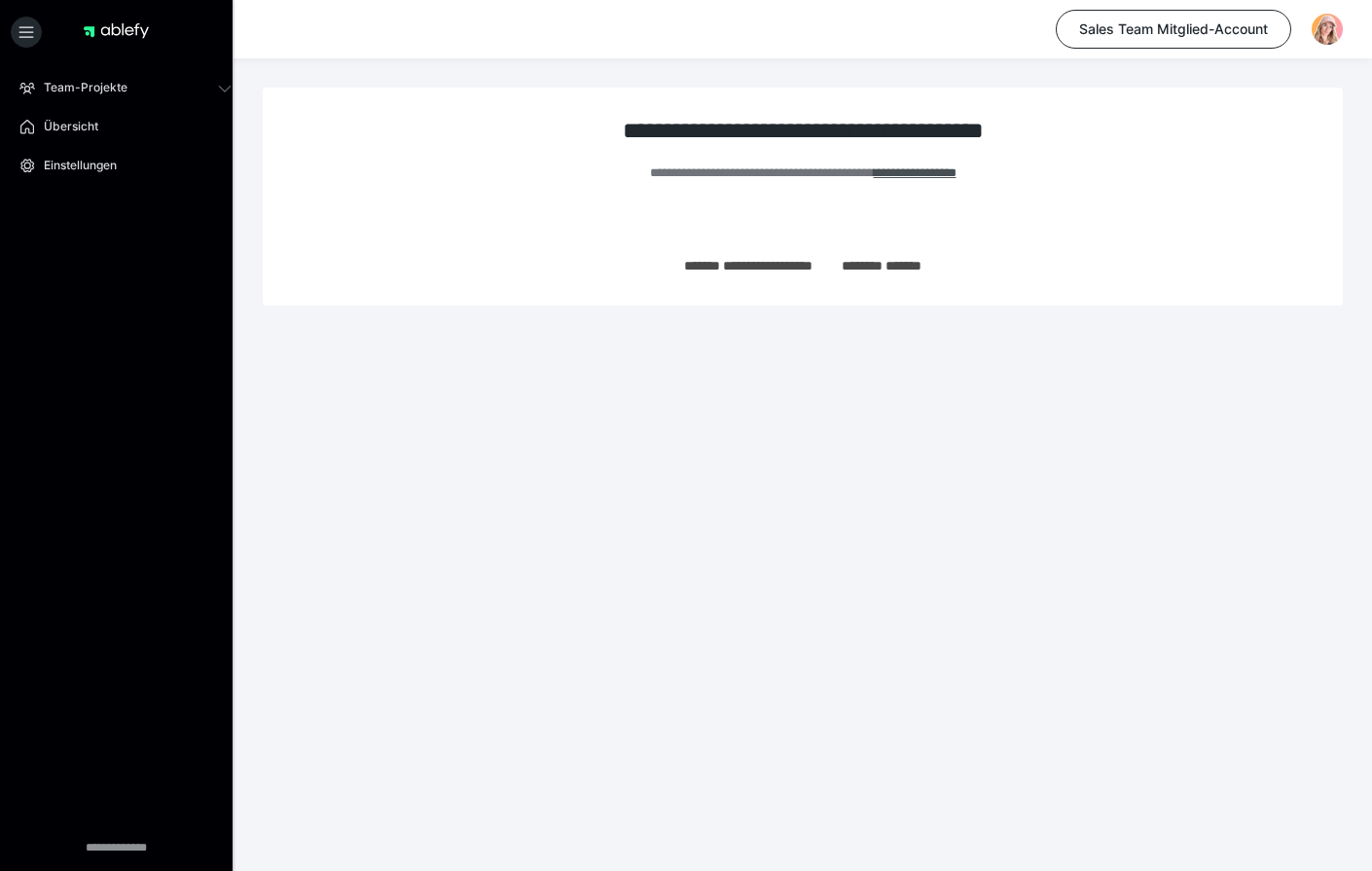 scroll, scrollTop: 0, scrollLeft: 0, axis: both 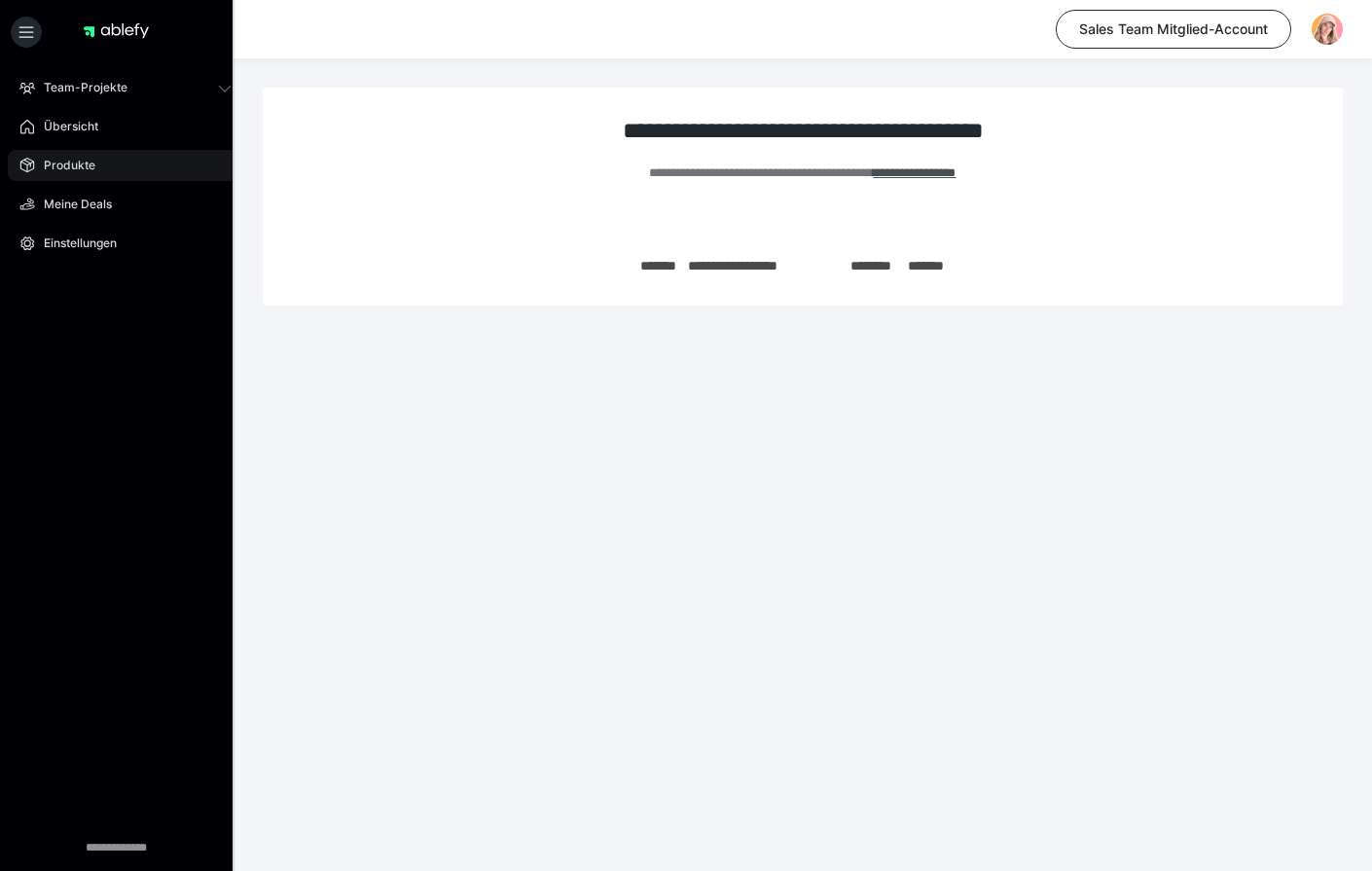 click on "Produkte" at bounding box center [126, 165] 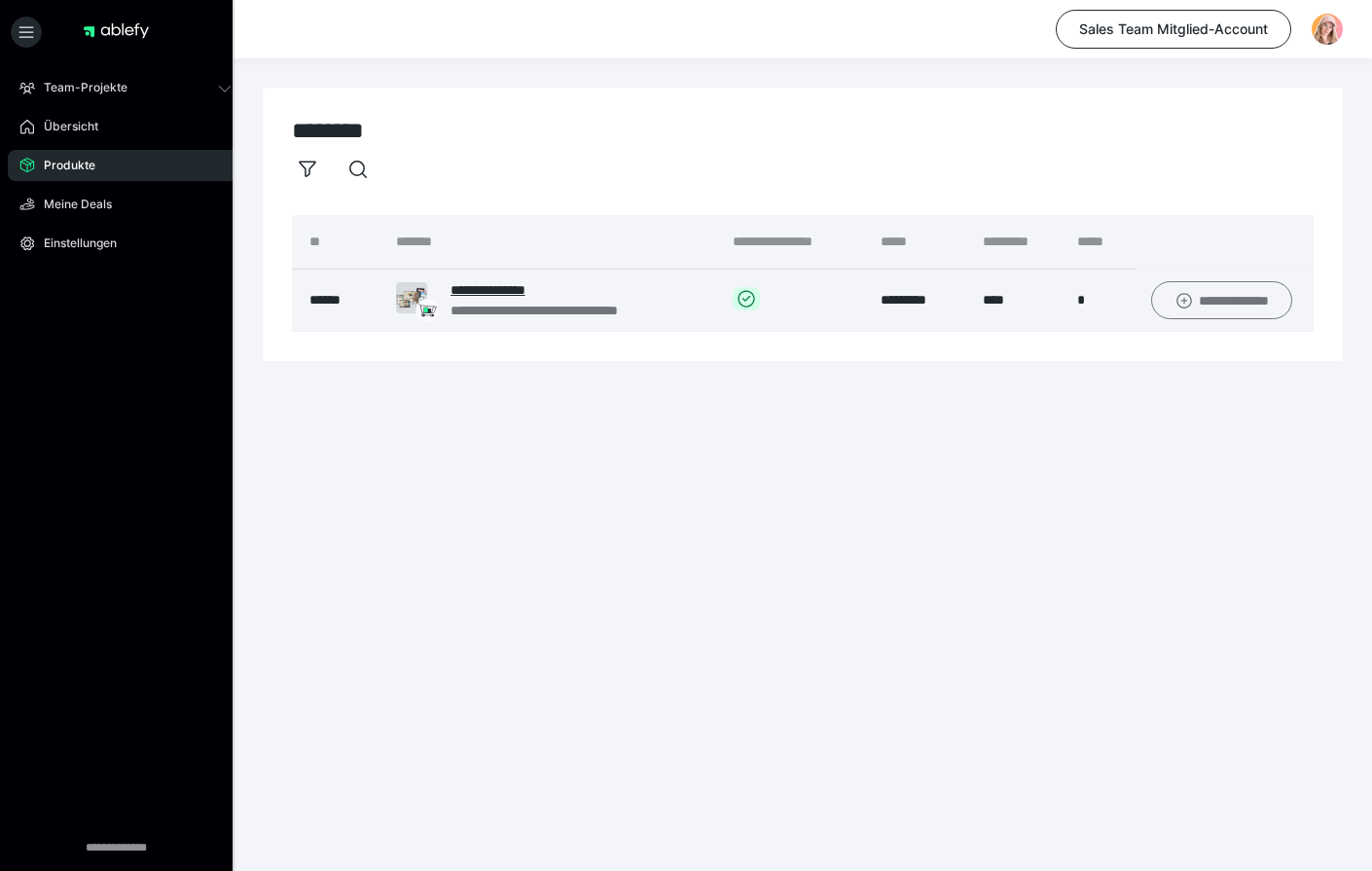 click on "**********" at bounding box center [1221, 300] 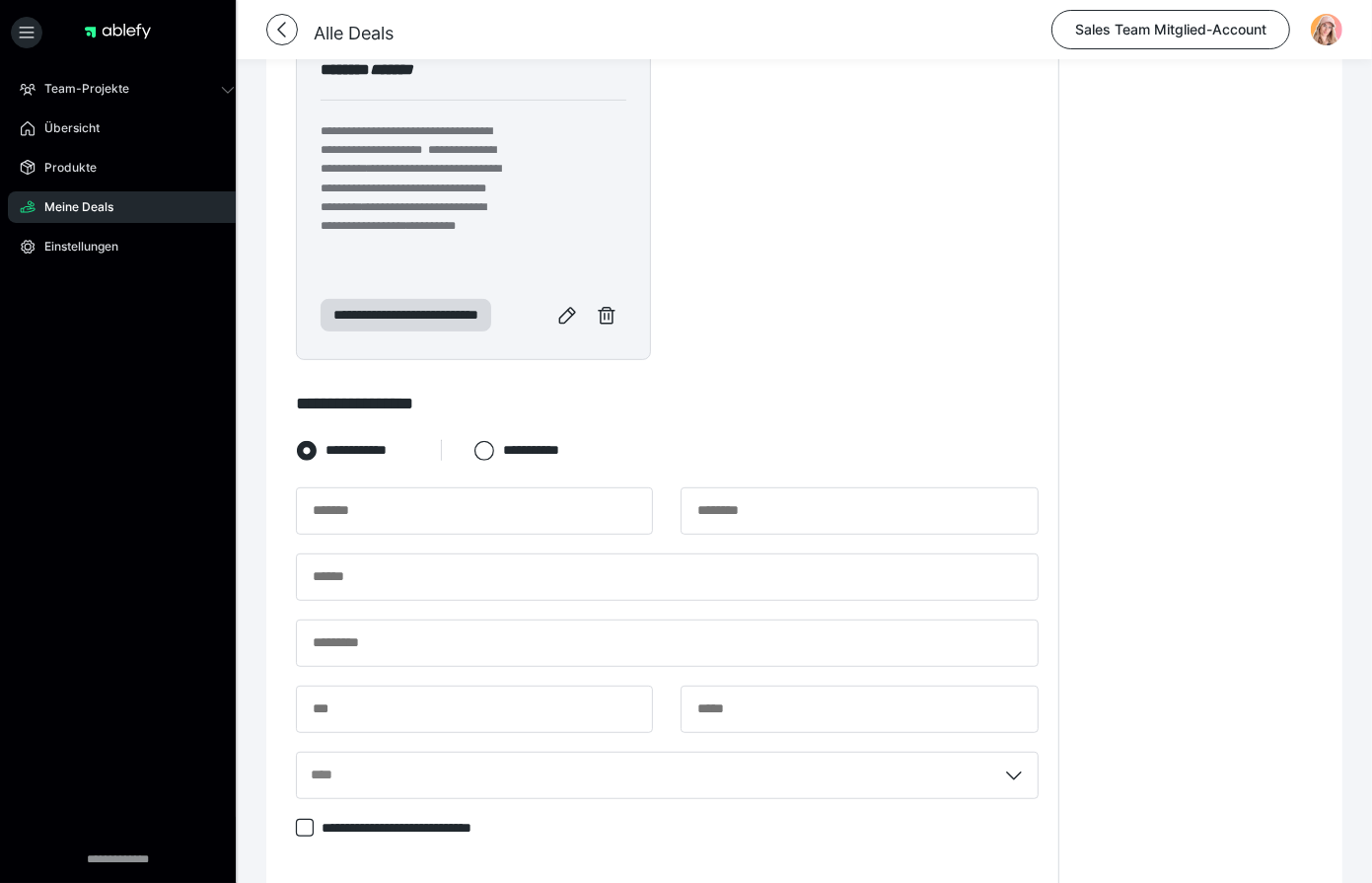 scroll, scrollTop: 809, scrollLeft: 0, axis: vertical 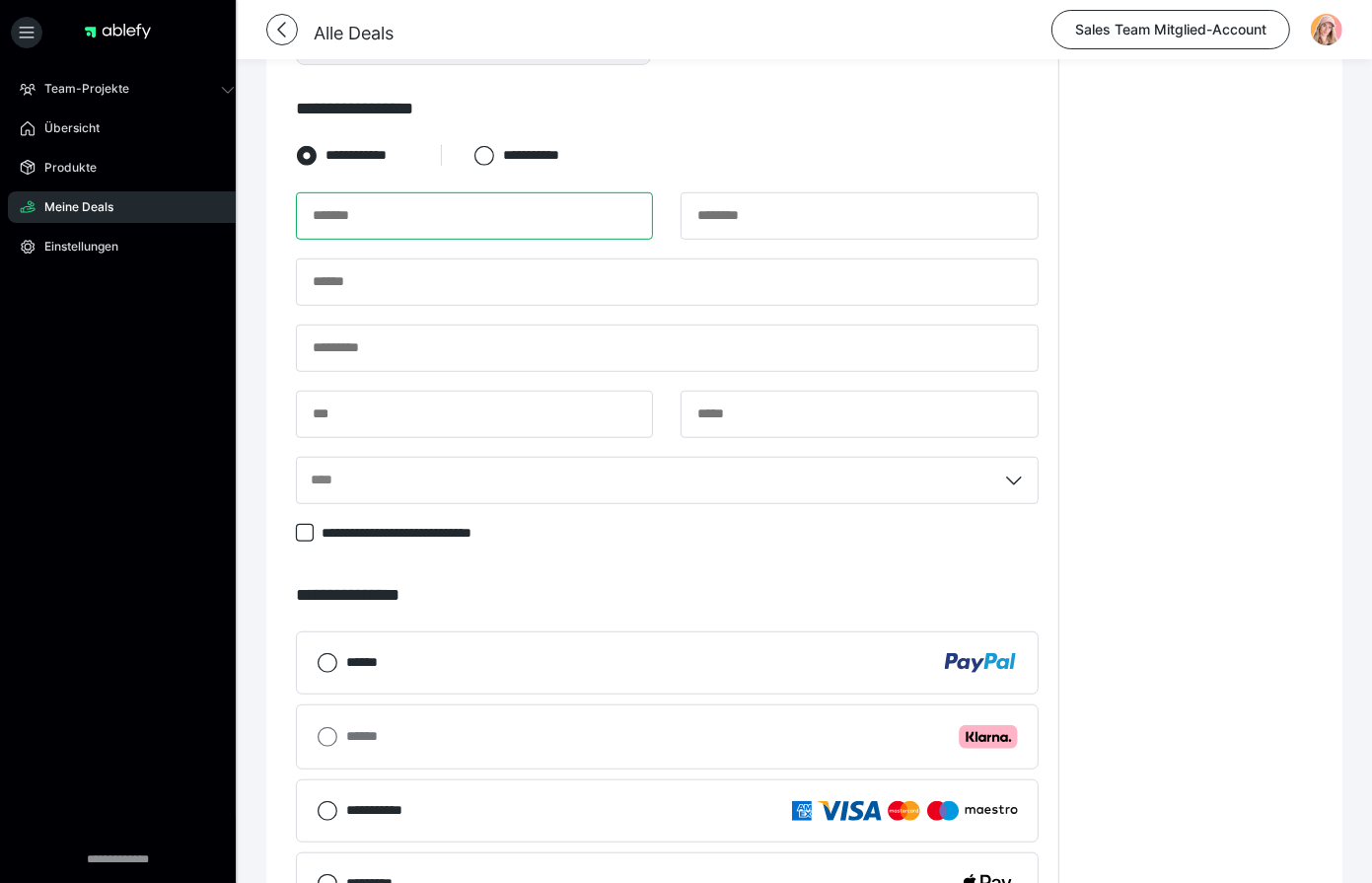 click at bounding box center (474, 216) 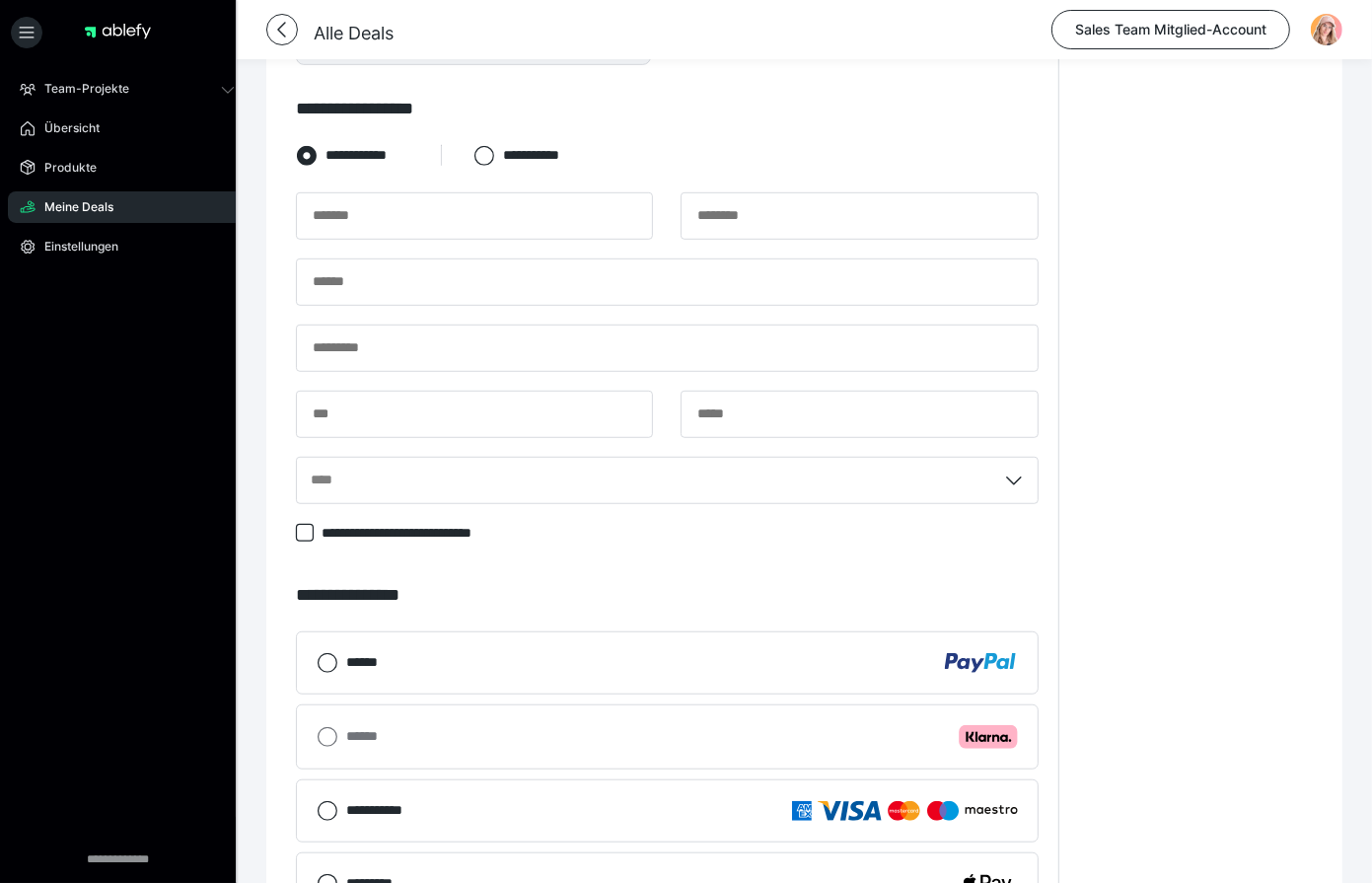 click on "**********" at bounding box center [667, 109] 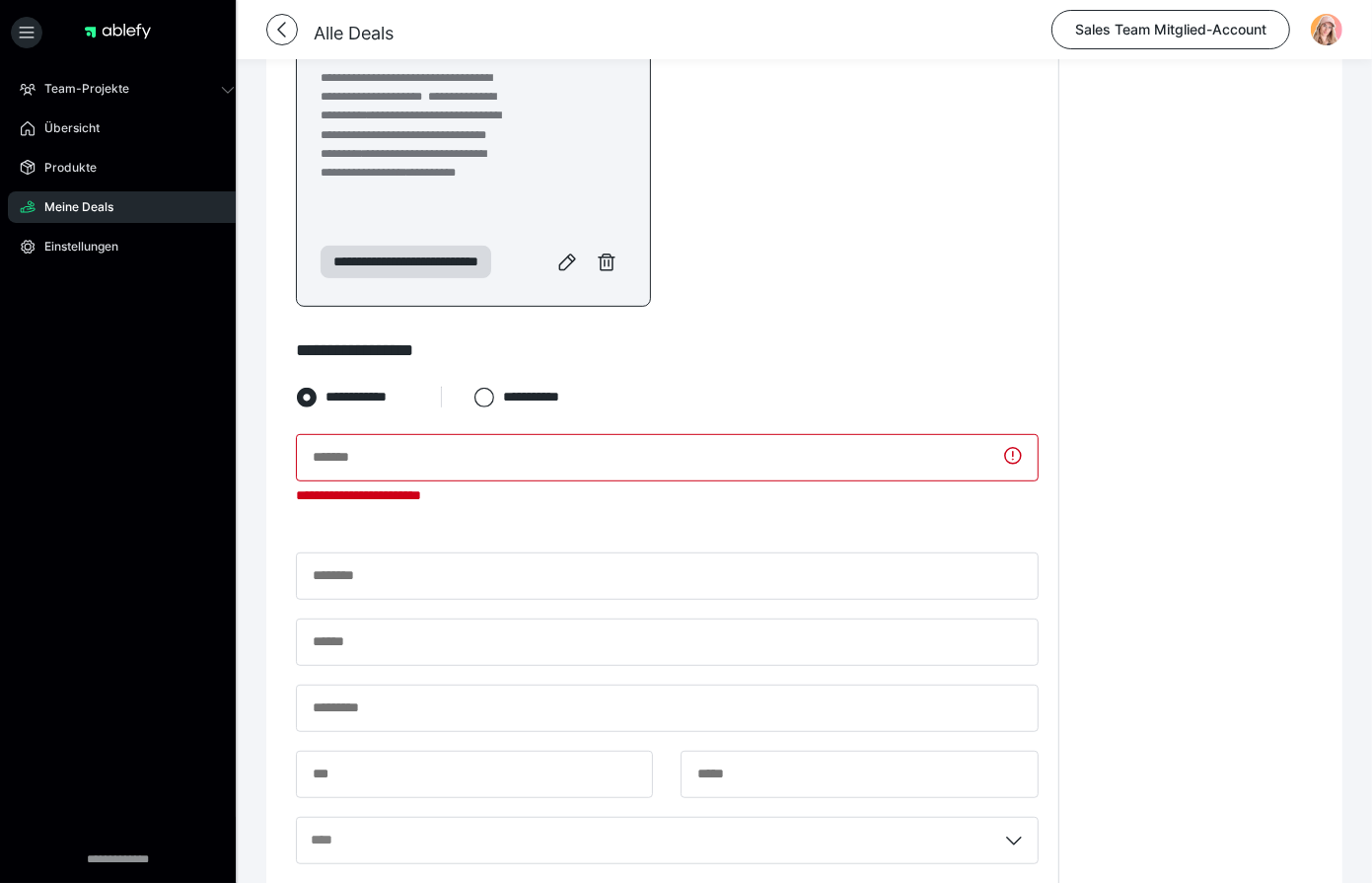 scroll, scrollTop: 566, scrollLeft: 0, axis: vertical 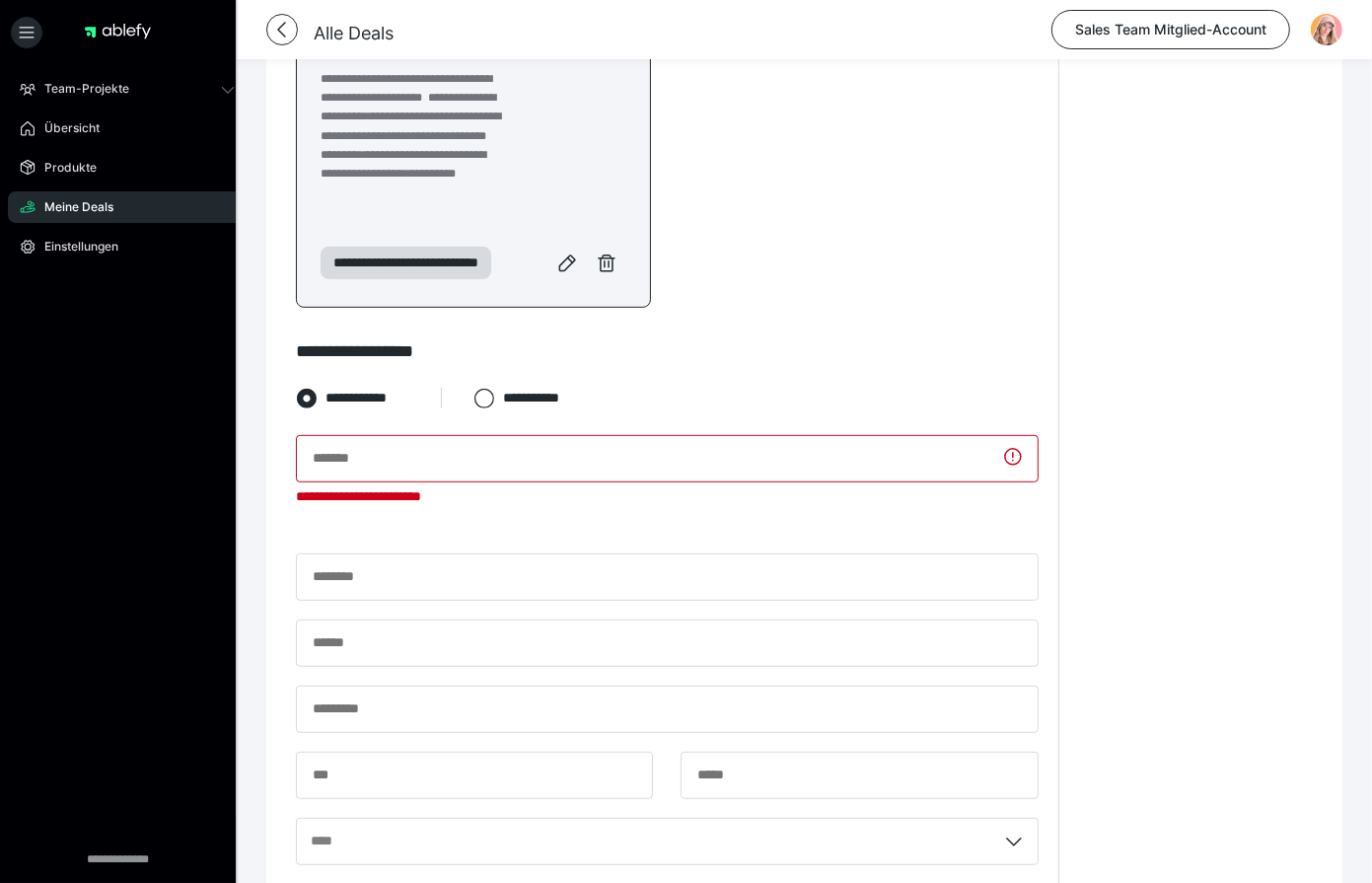 click on "**********" at bounding box center (410, 126) 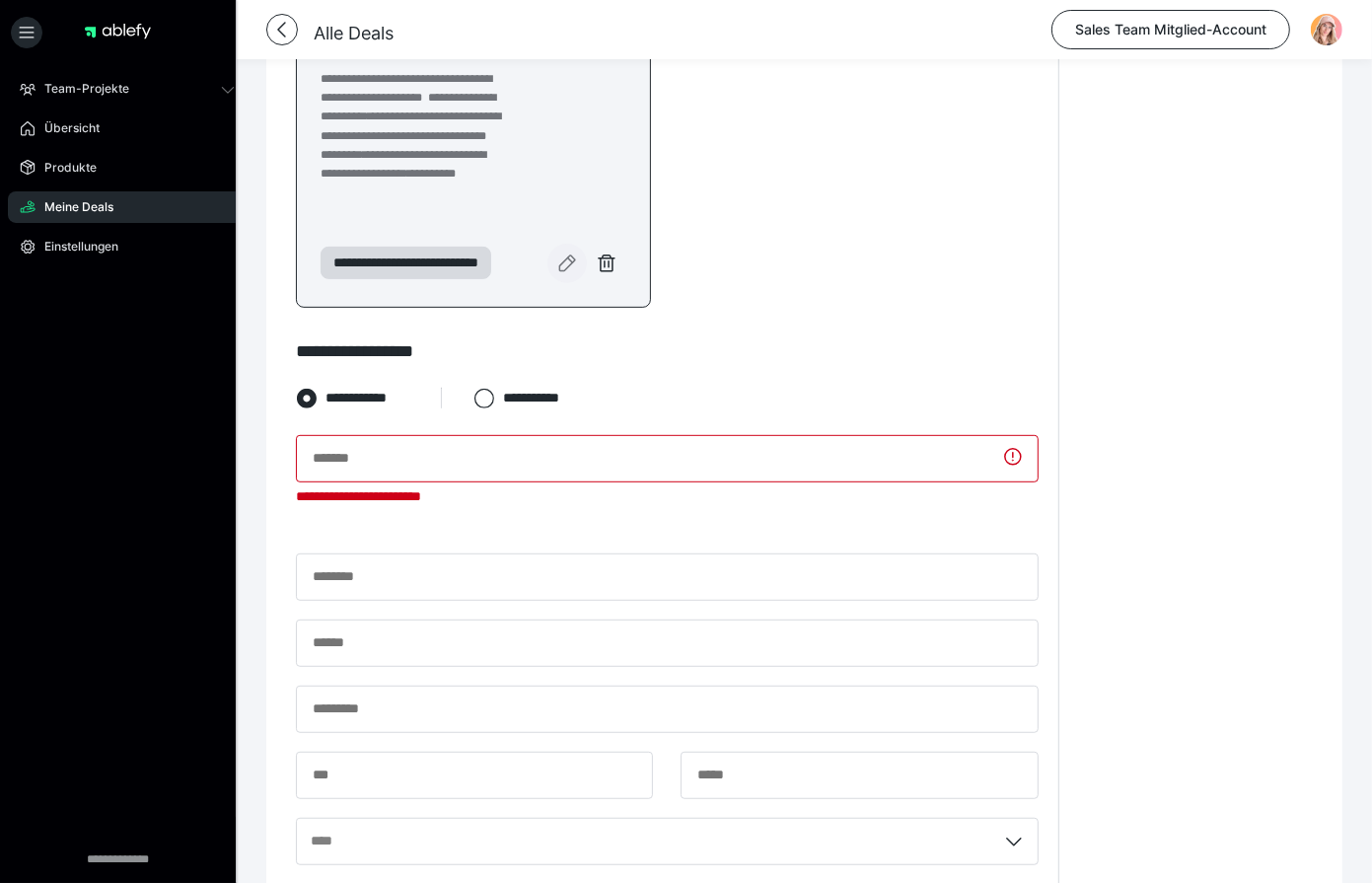 click 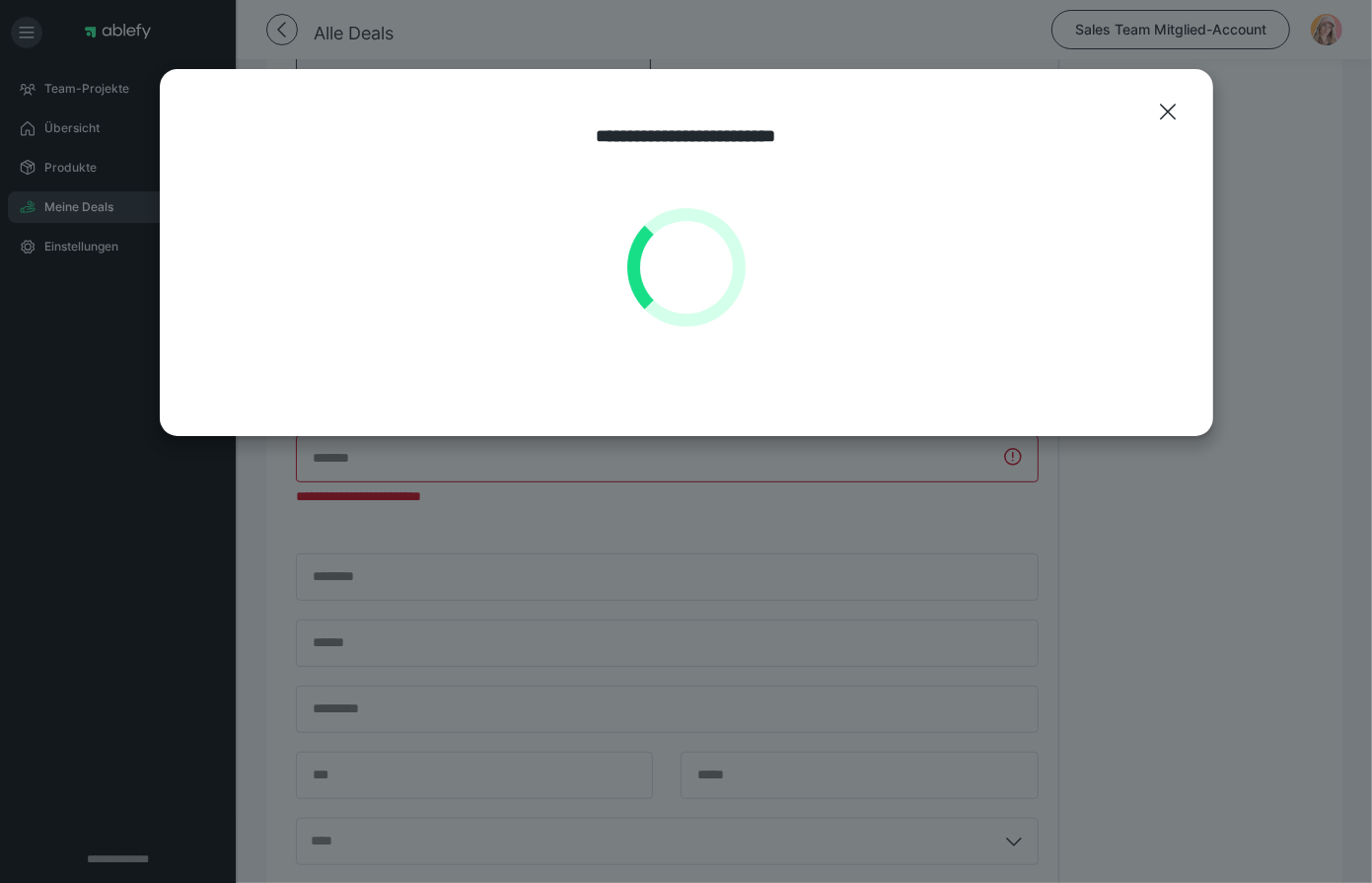 select on "**" 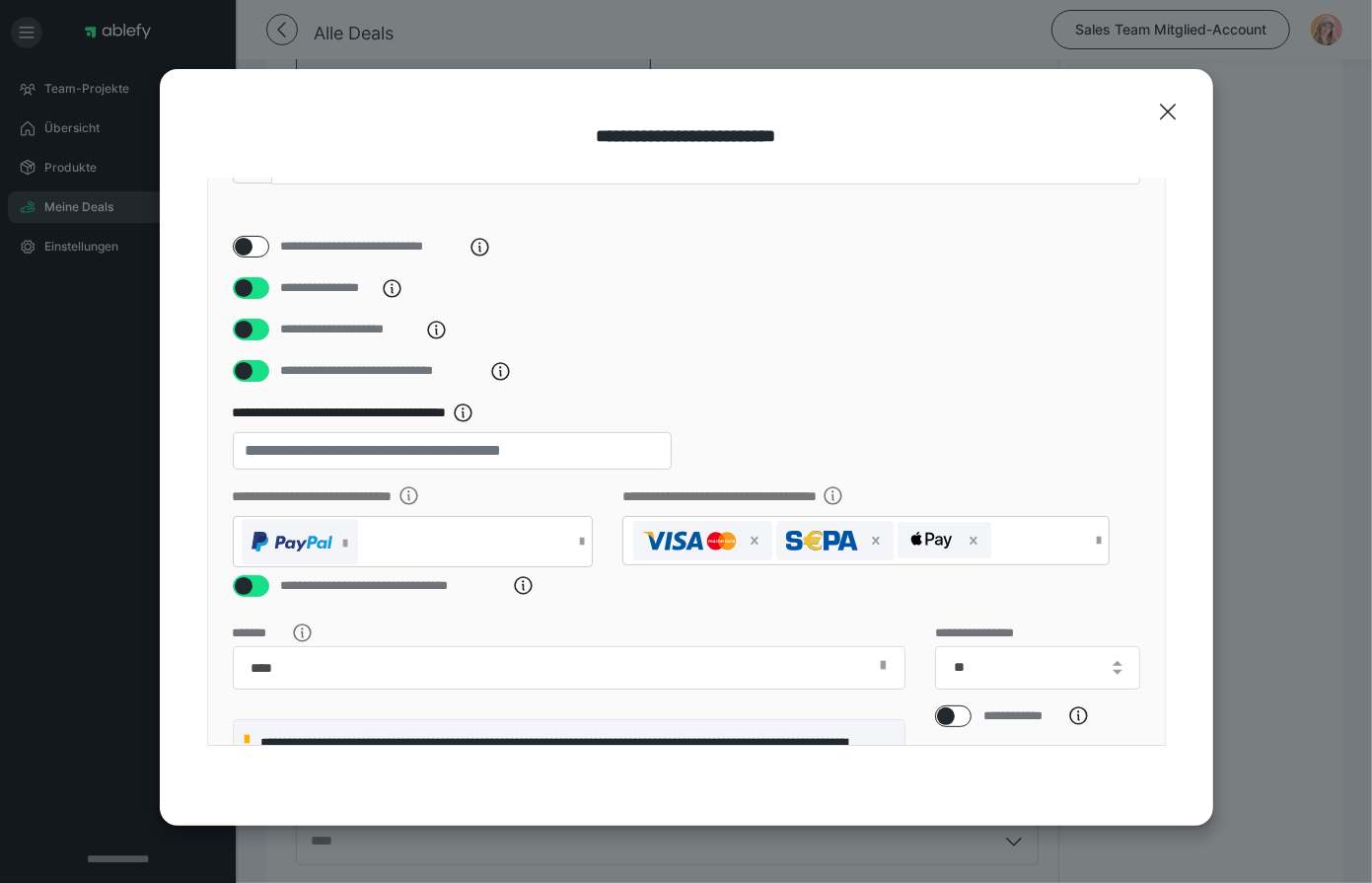 scroll, scrollTop: 229, scrollLeft: 0, axis: vertical 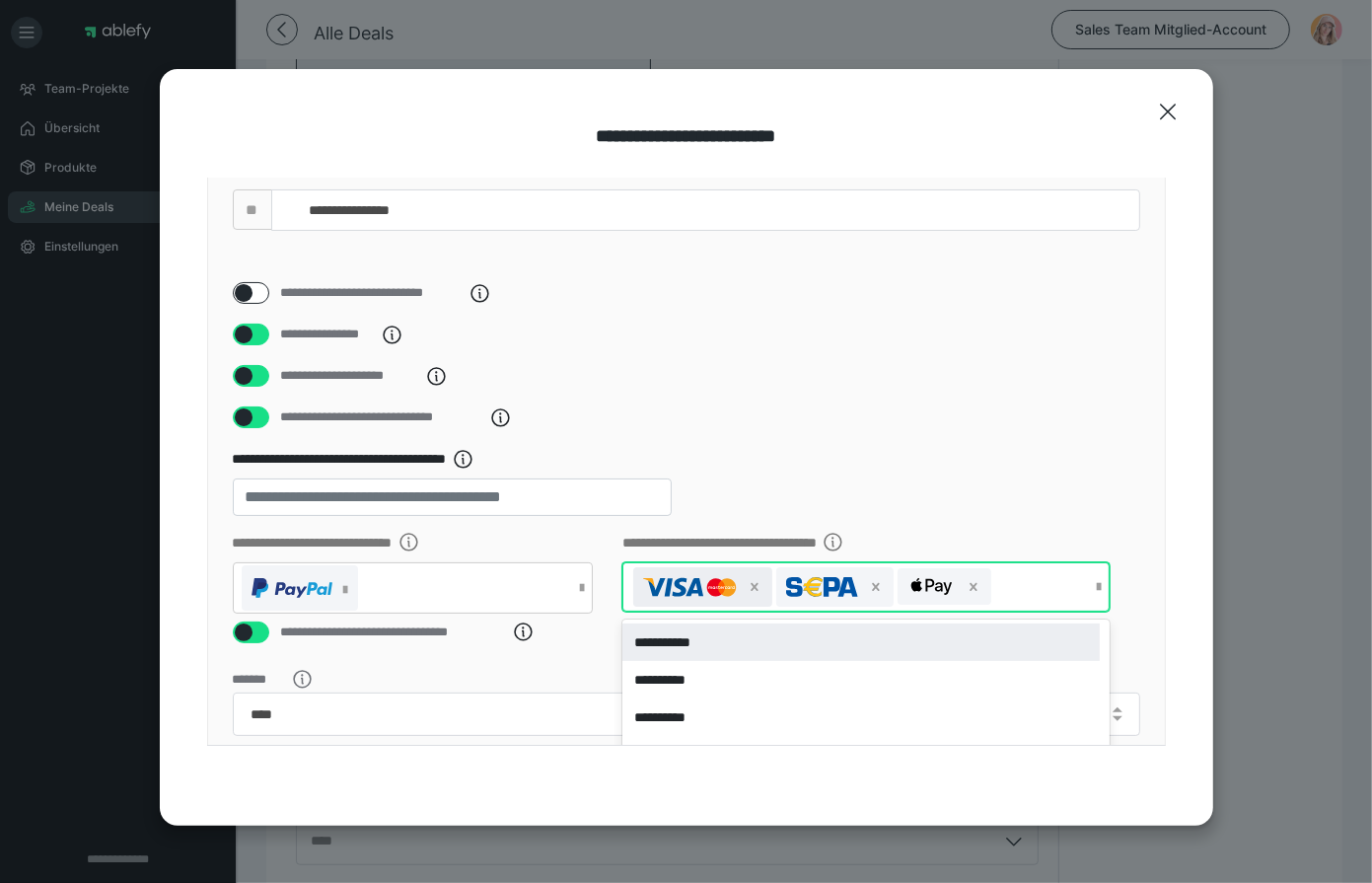 click at bounding box center [689, 587] 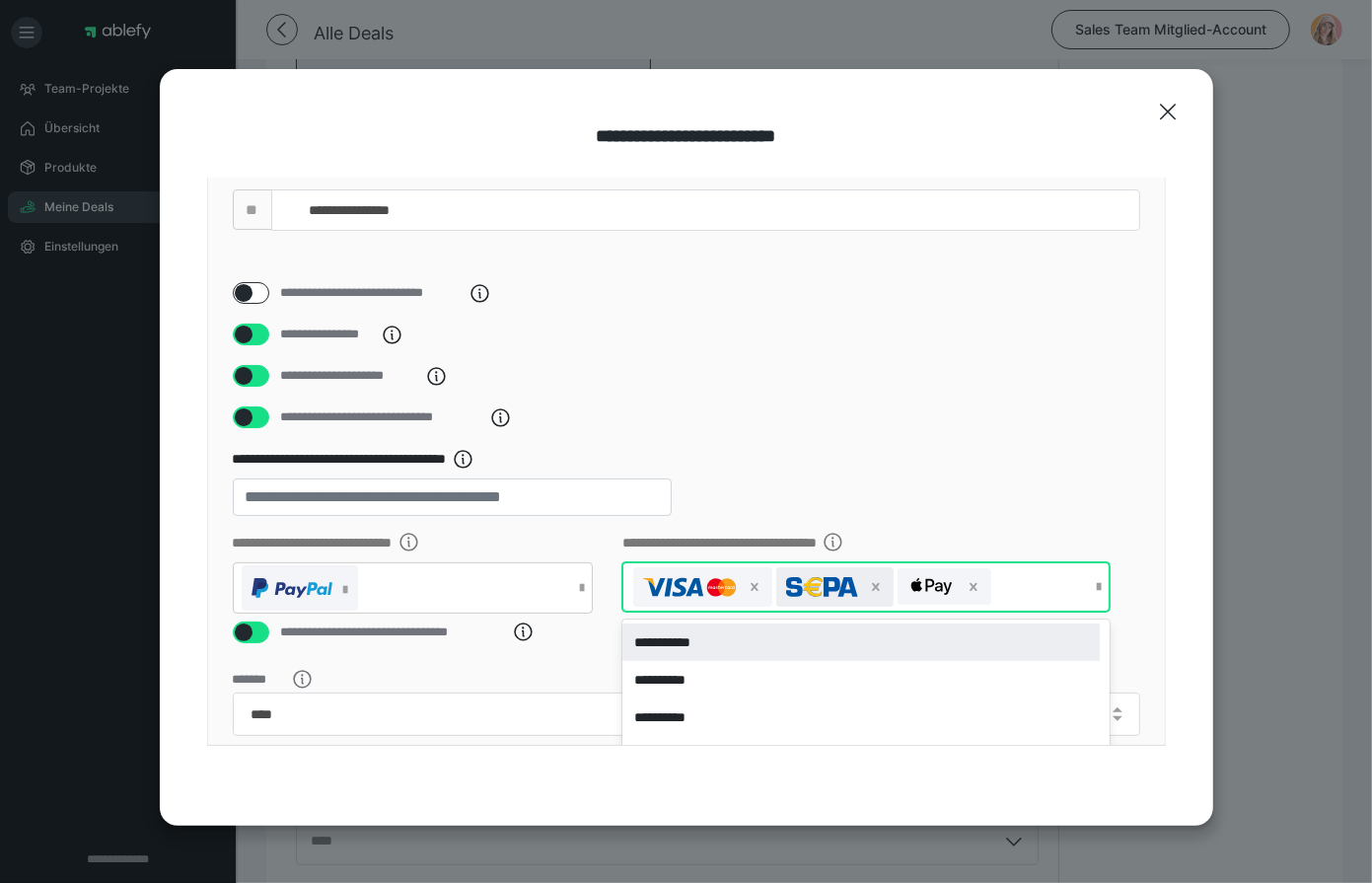 click at bounding box center (822, 587) 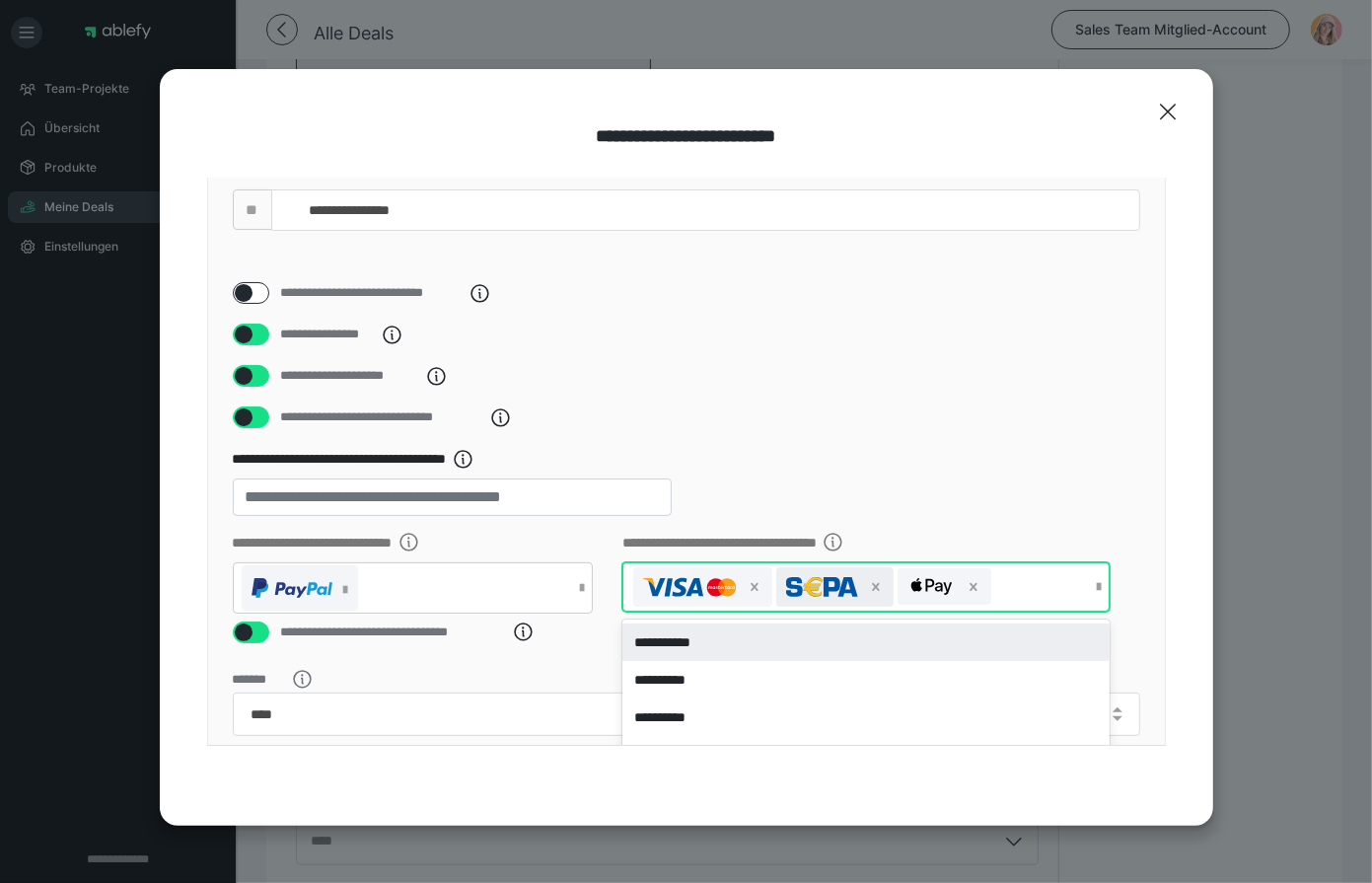 click at bounding box center (822, 587) 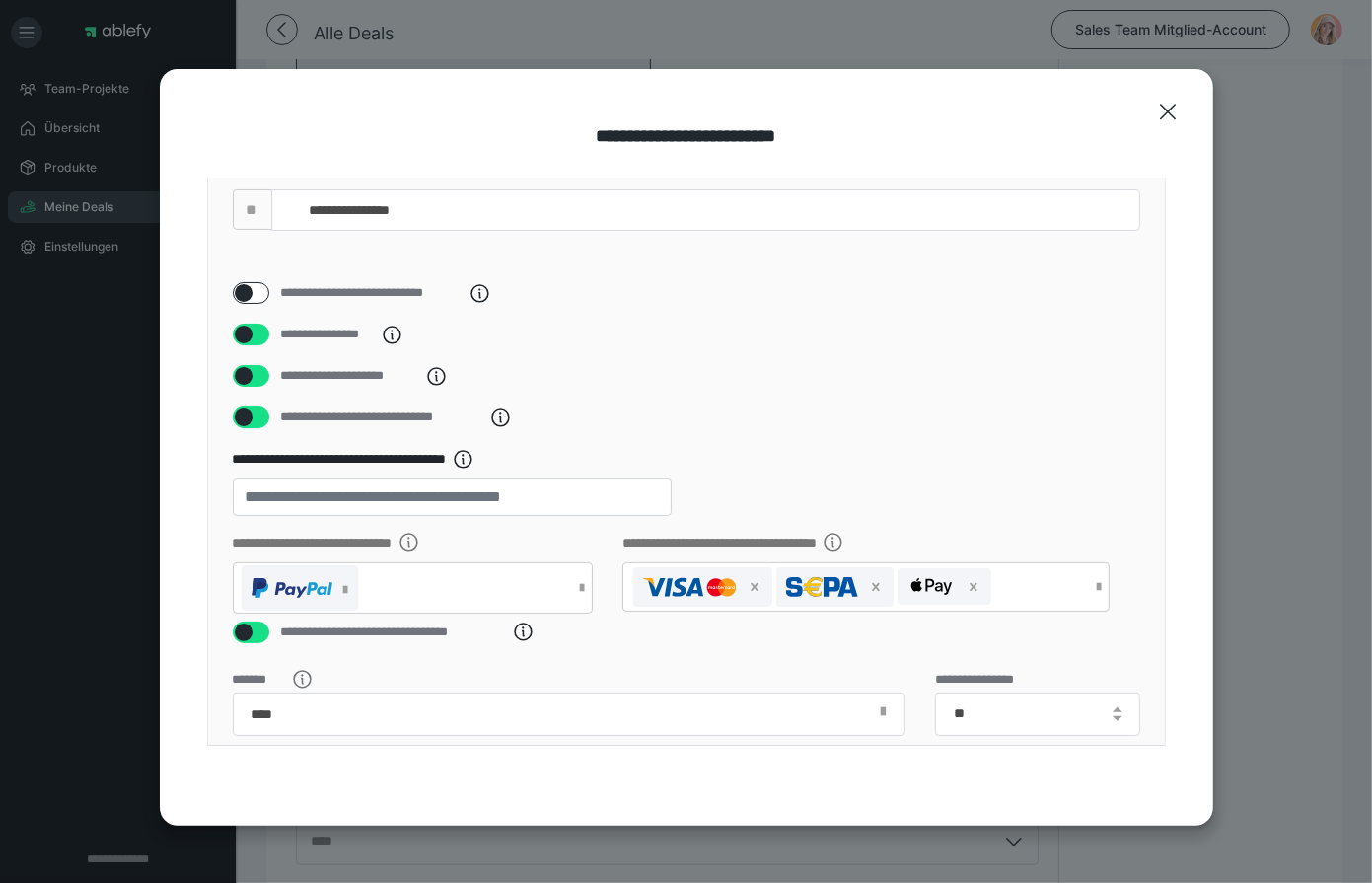 click on "**********" at bounding box center [686, 602] 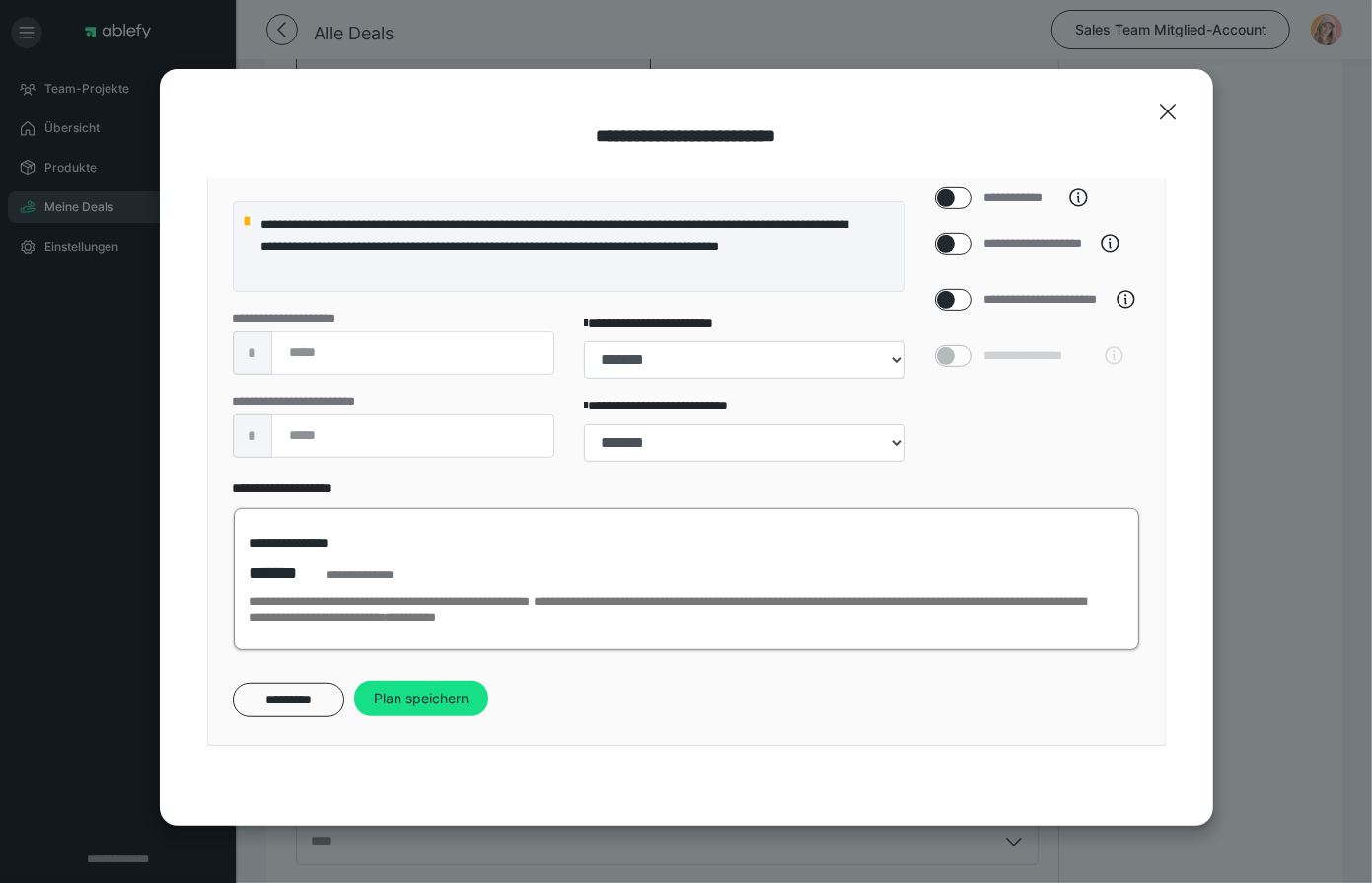 click on "**********" at bounding box center [686, 573] 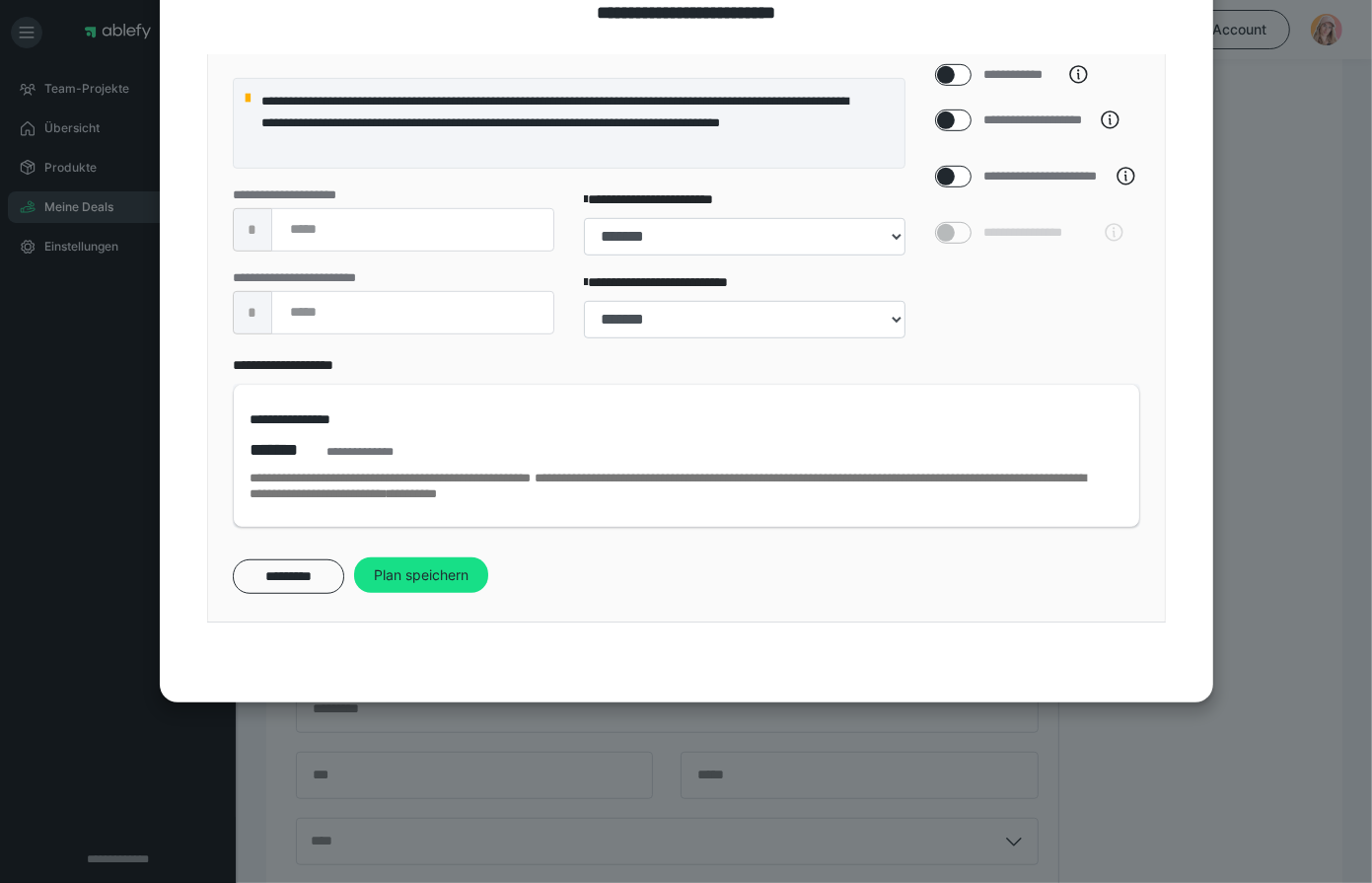 scroll, scrollTop: 135, scrollLeft: 0, axis: vertical 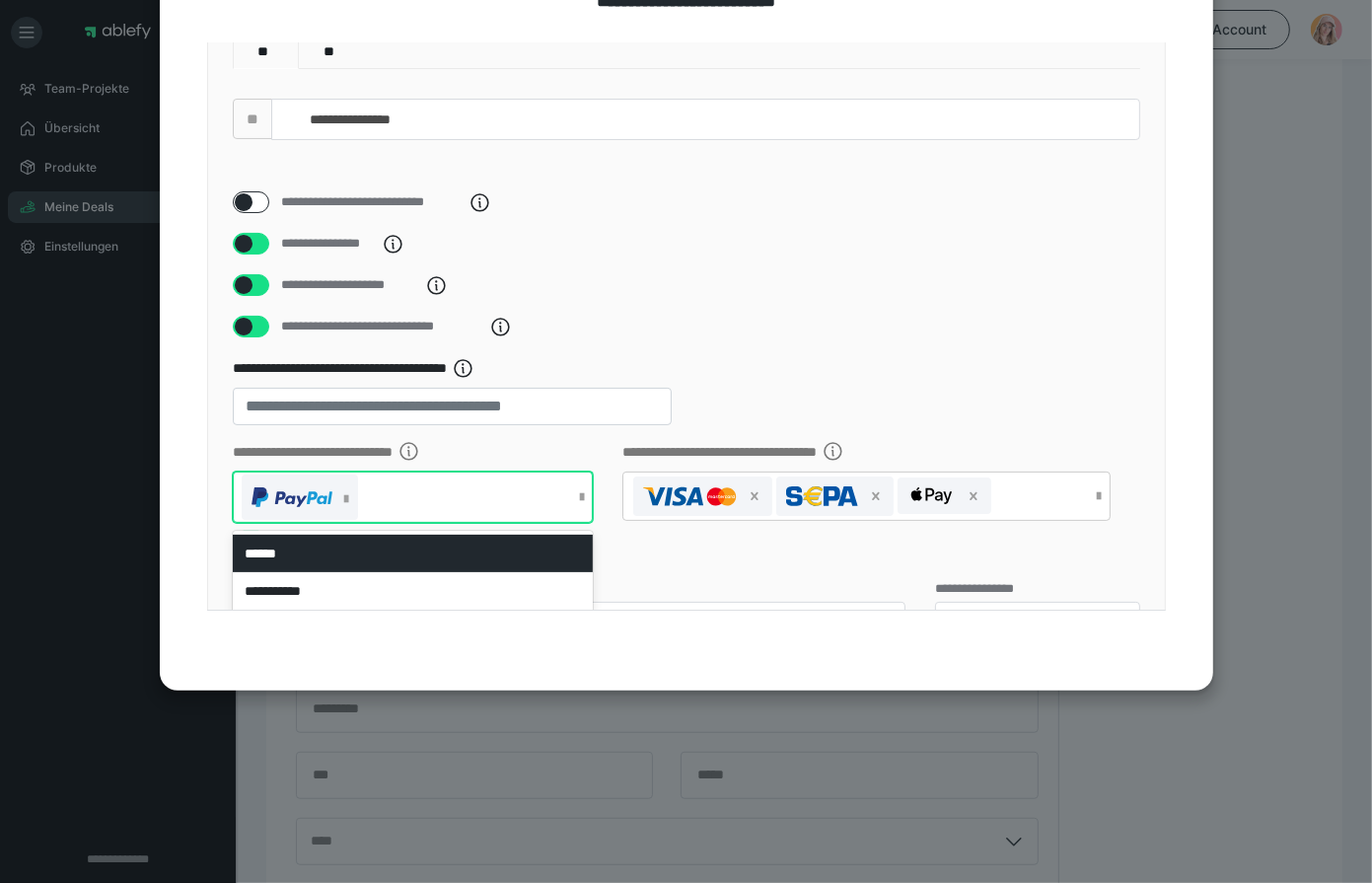 click at bounding box center (403, 497) 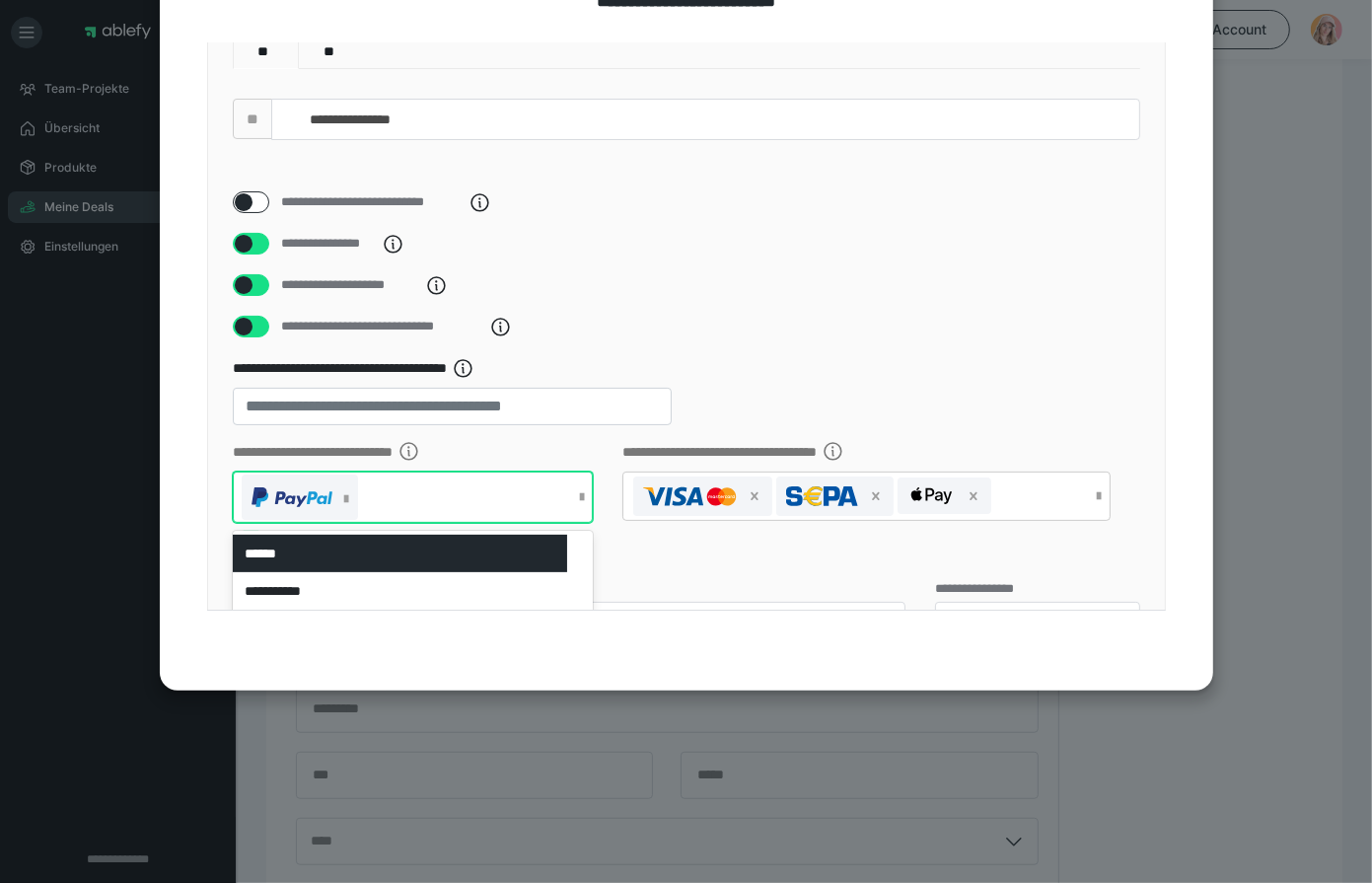 scroll, scrollTop: 11, scrollLeft: 0, axis: vertical 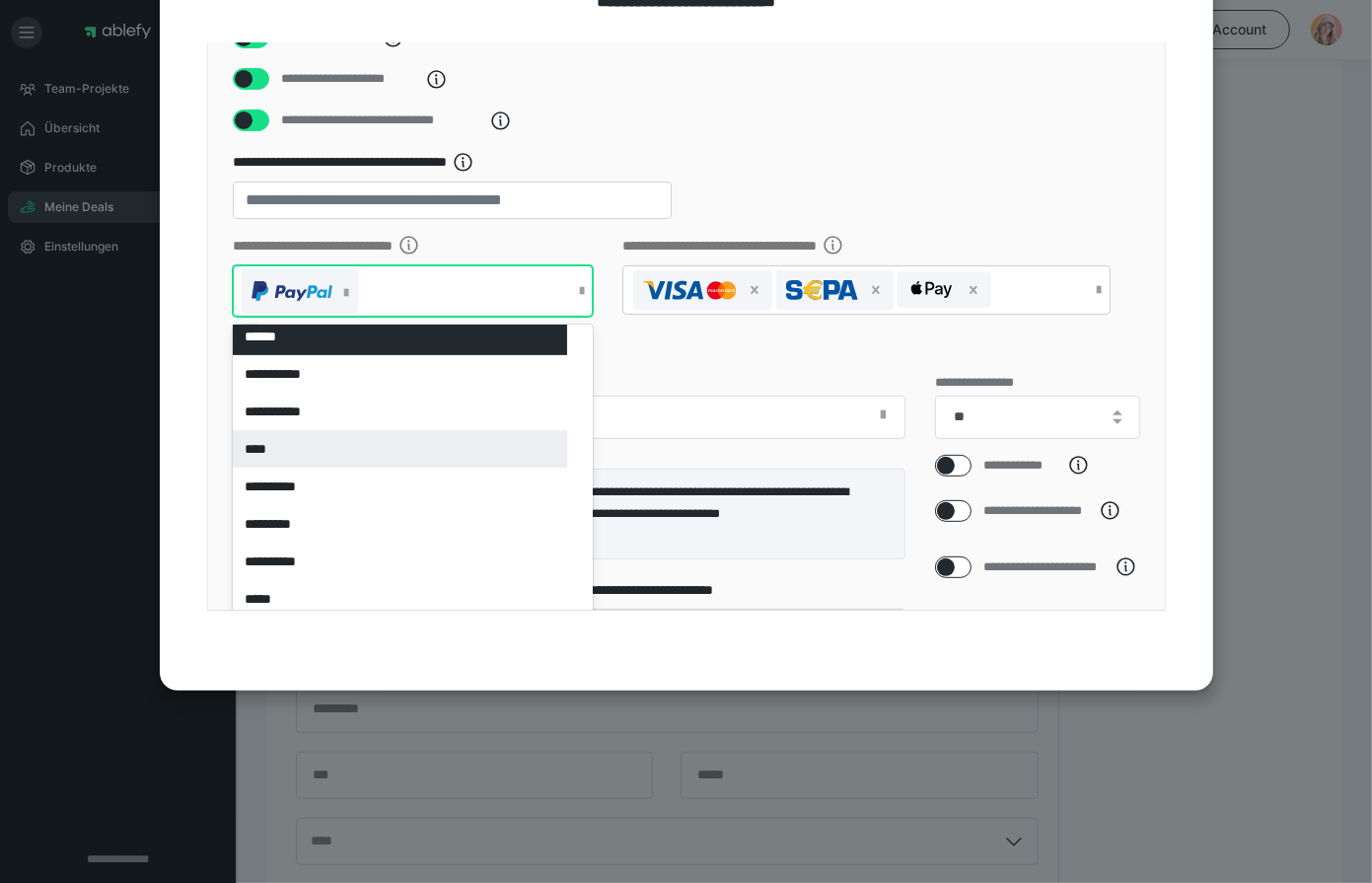 click on "****" at bounding box center [399, 449] 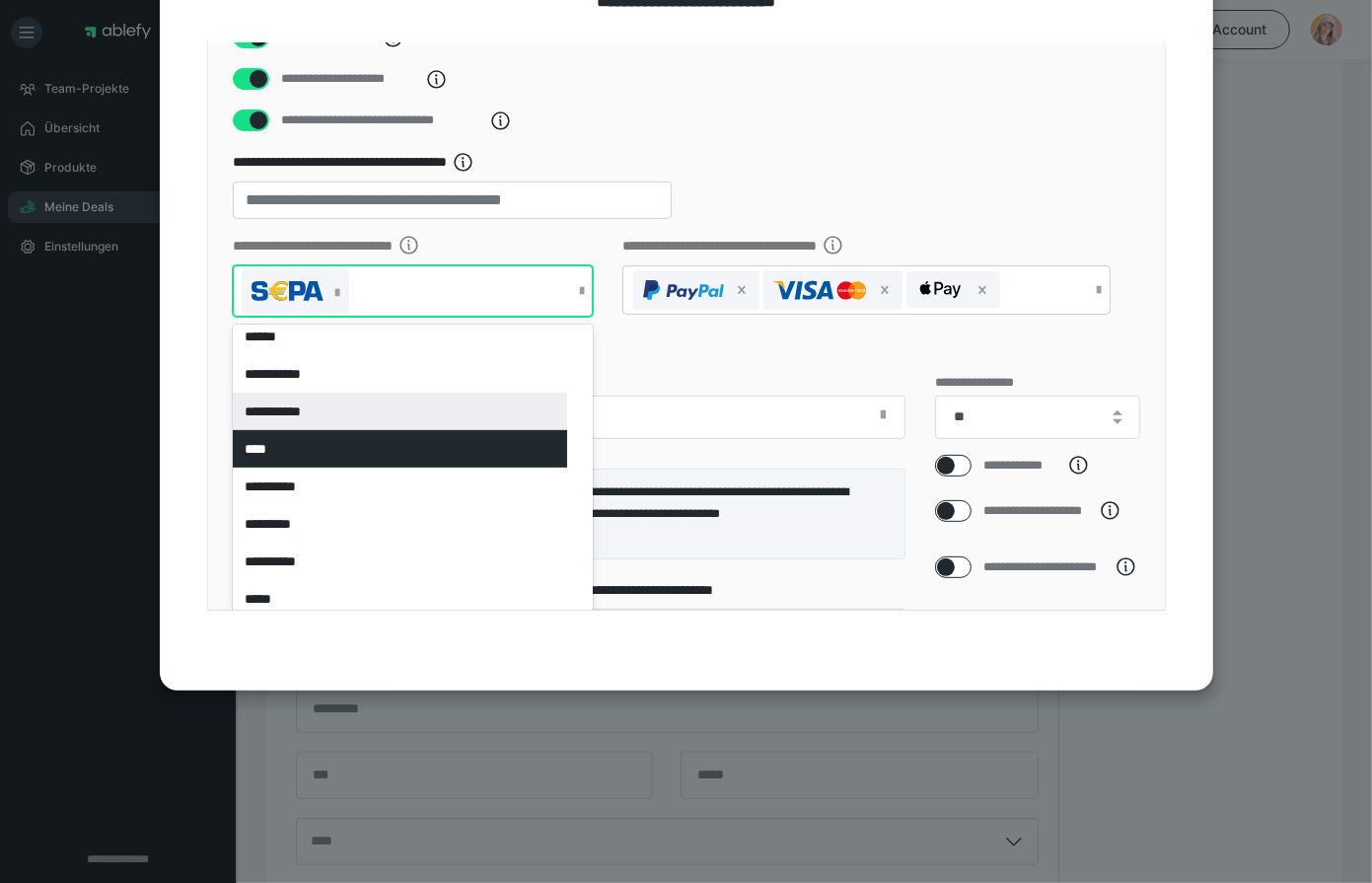 click on "**********" at bounding box center (866, 301) 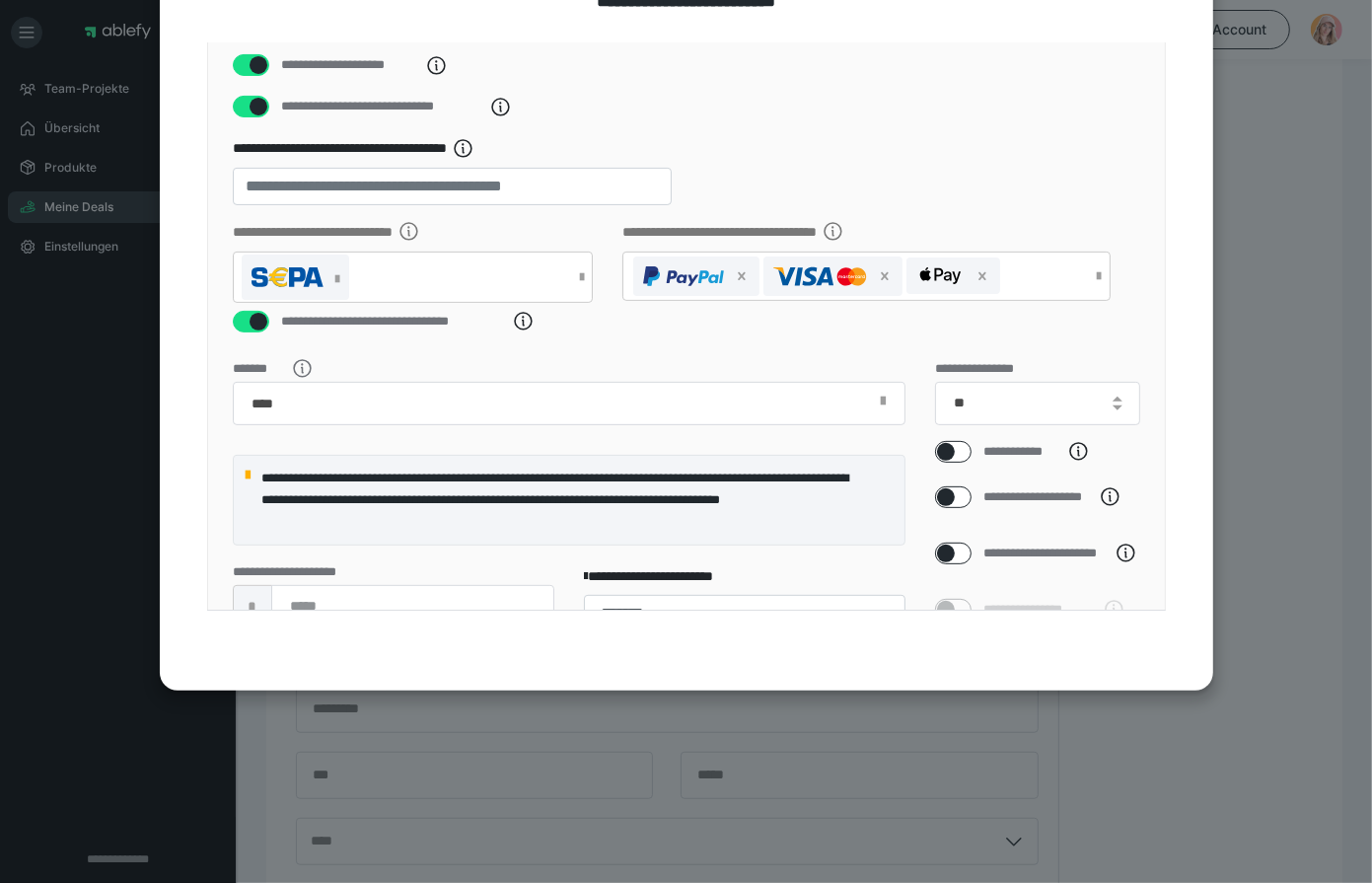 scroll, scrollTop: 793, scrollLeft: 0, axis: vertical 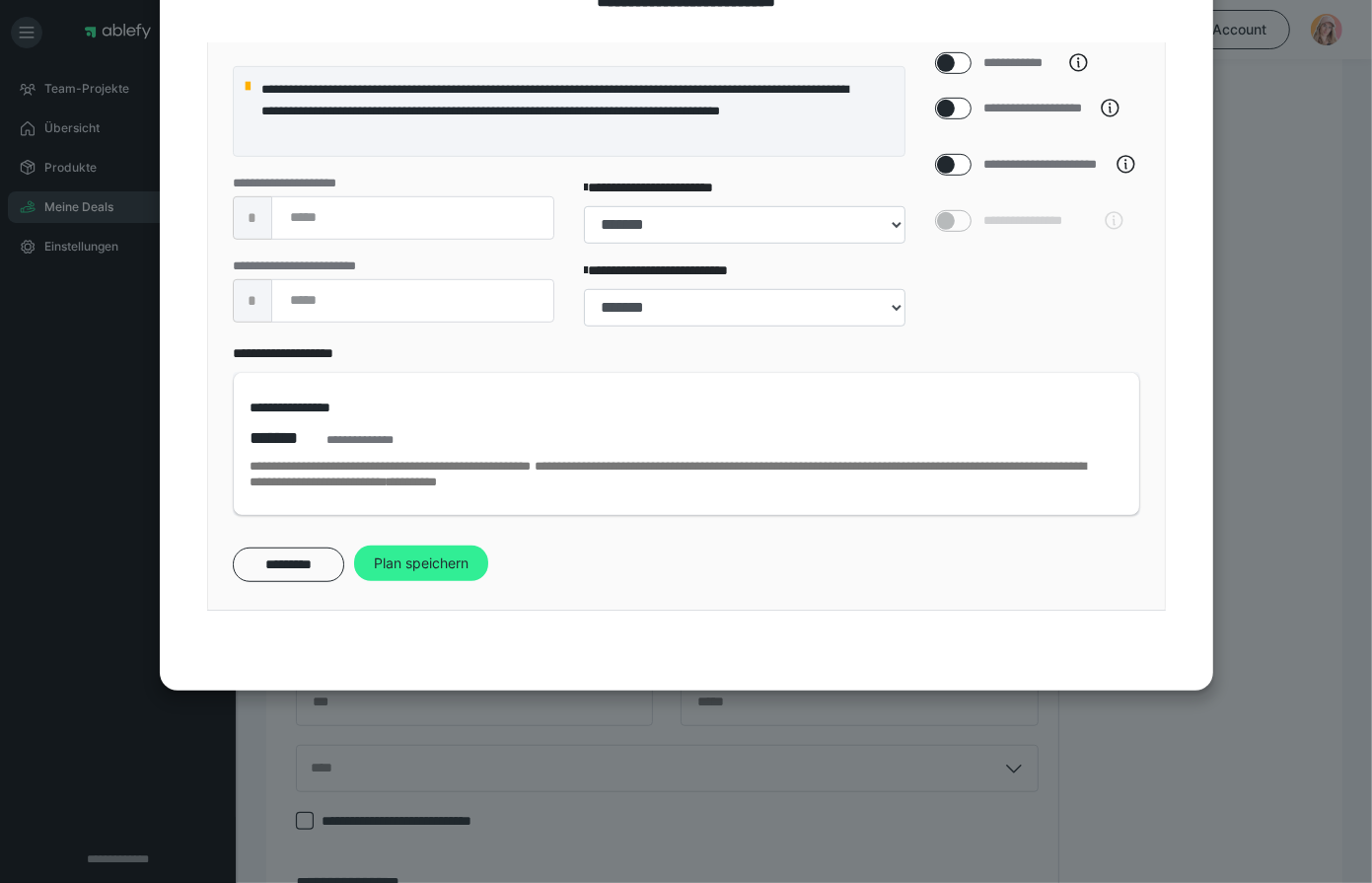 click on "Plan speichern" at bounding box center (421, 563) 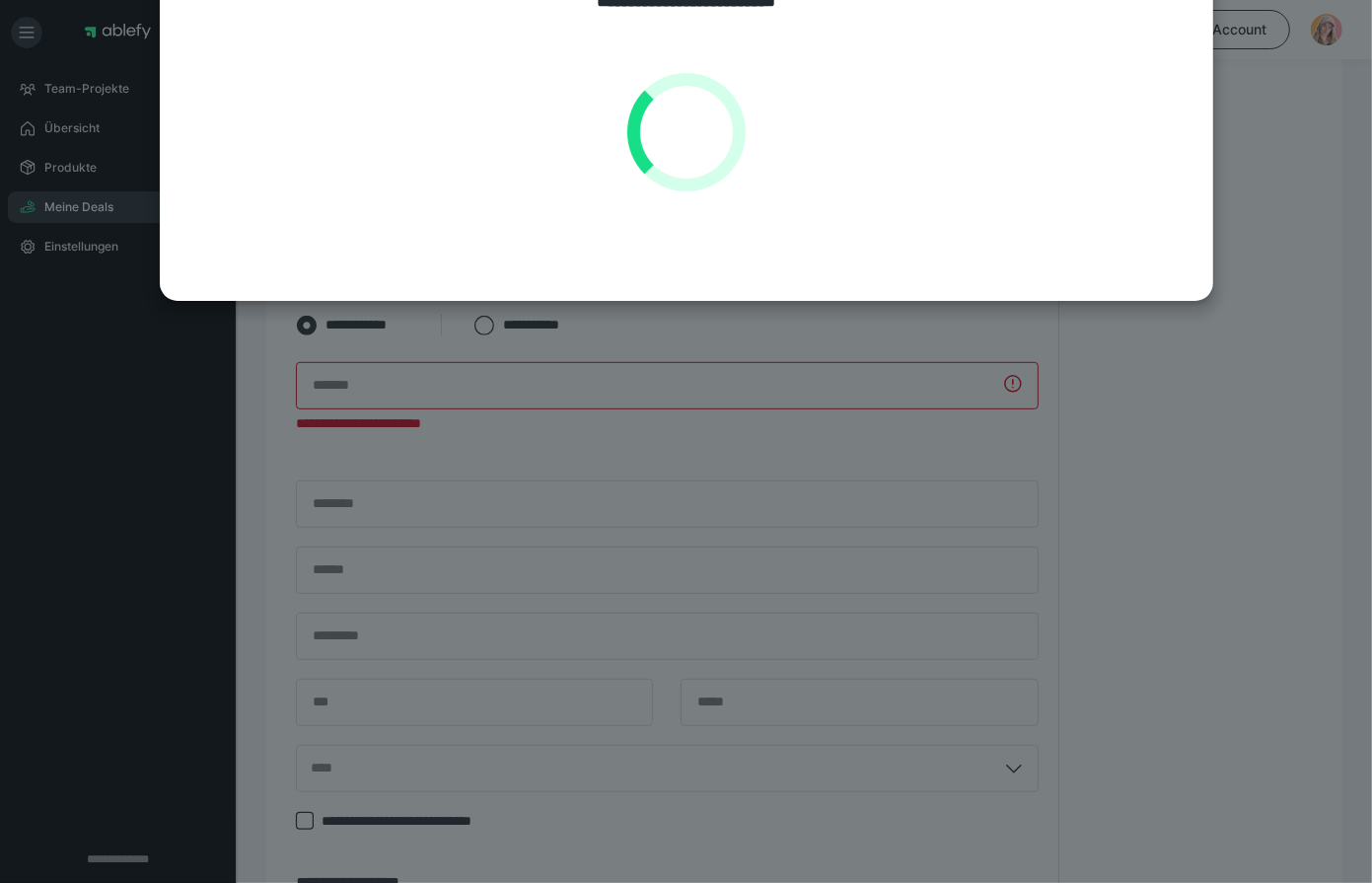 scroll, scrollTop: 0, scrollLeft: 0, axis: both 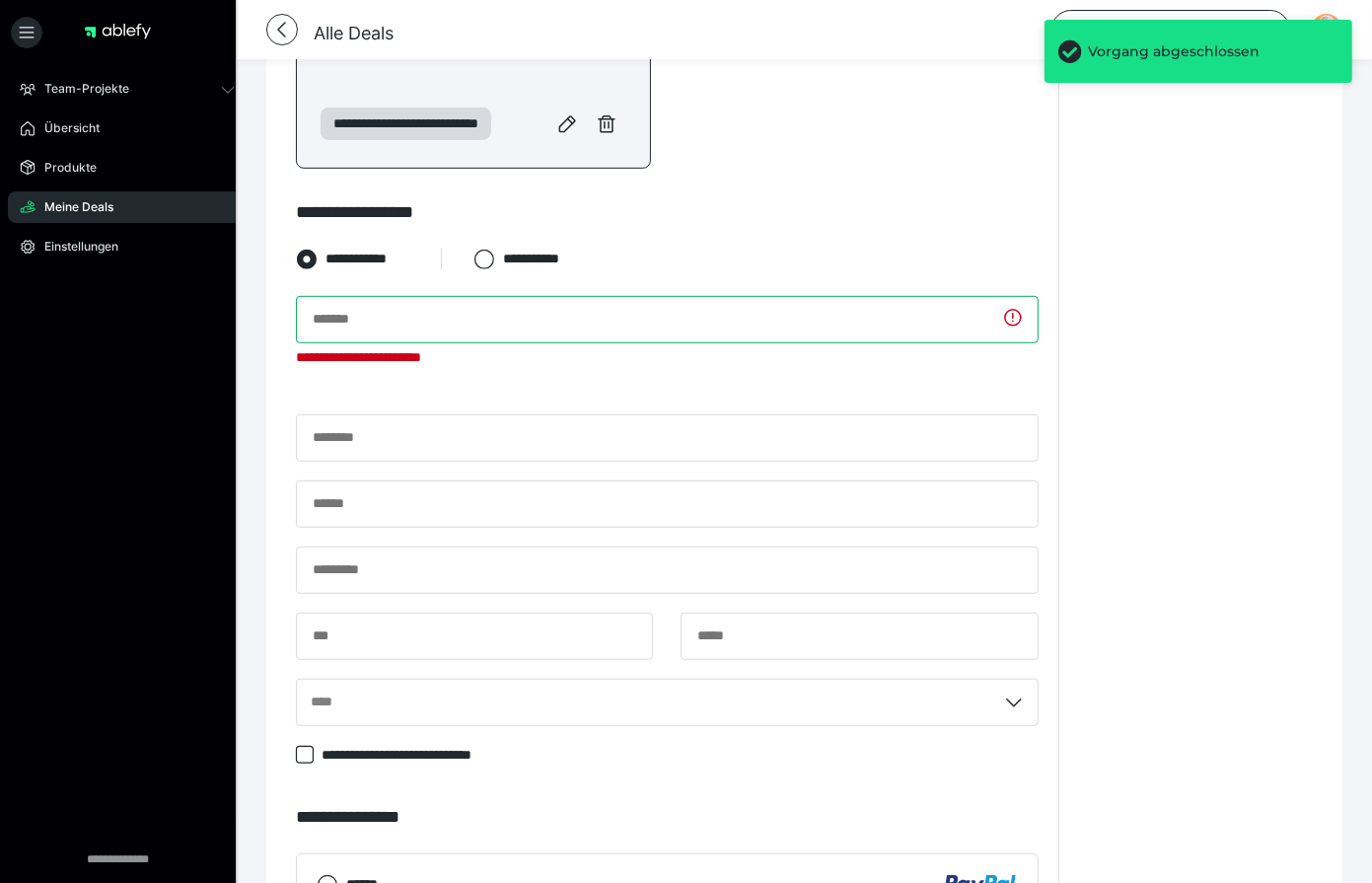 click at bounding box center [667, 320] 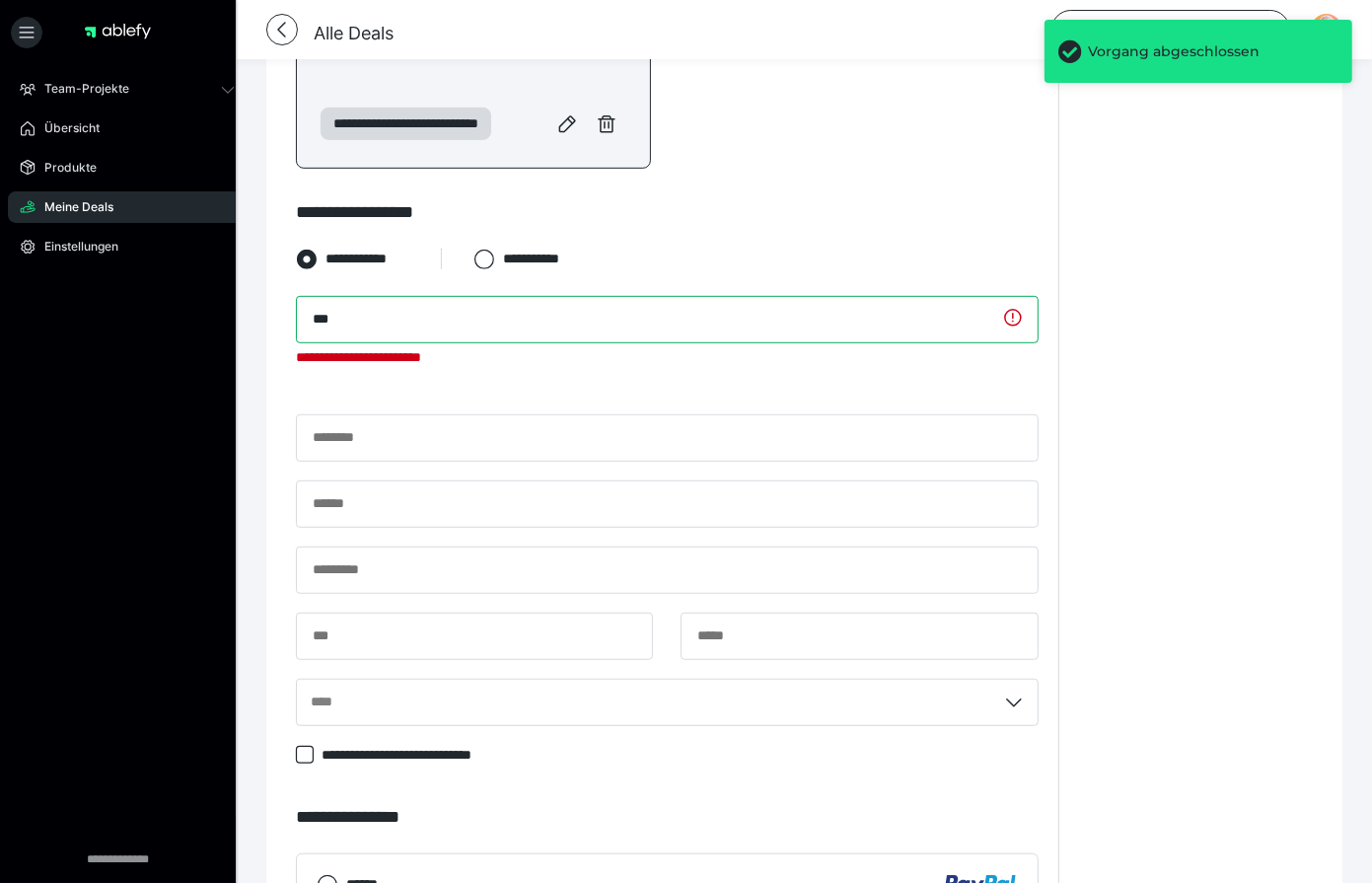 type on "***" 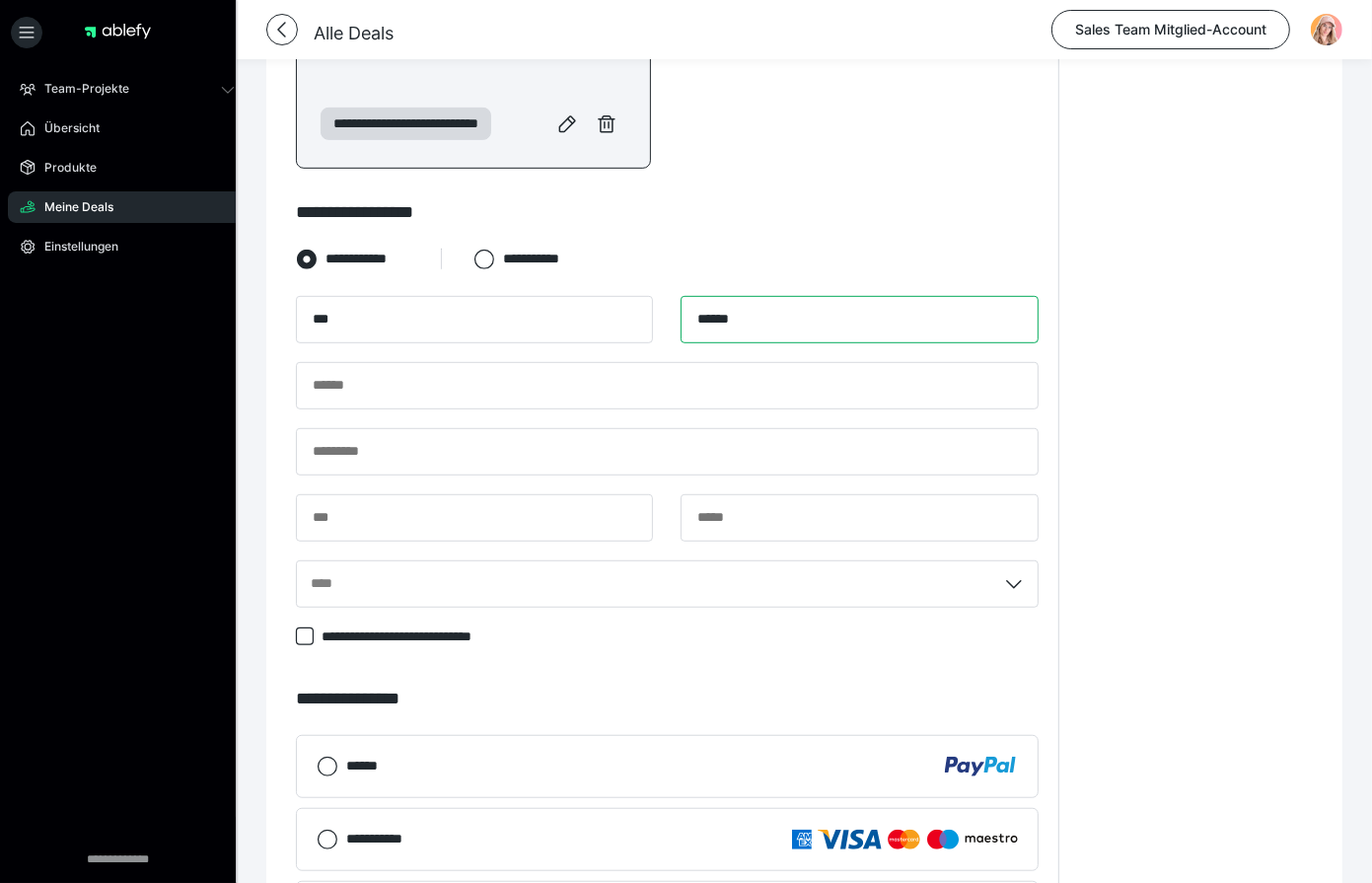 type on "******" 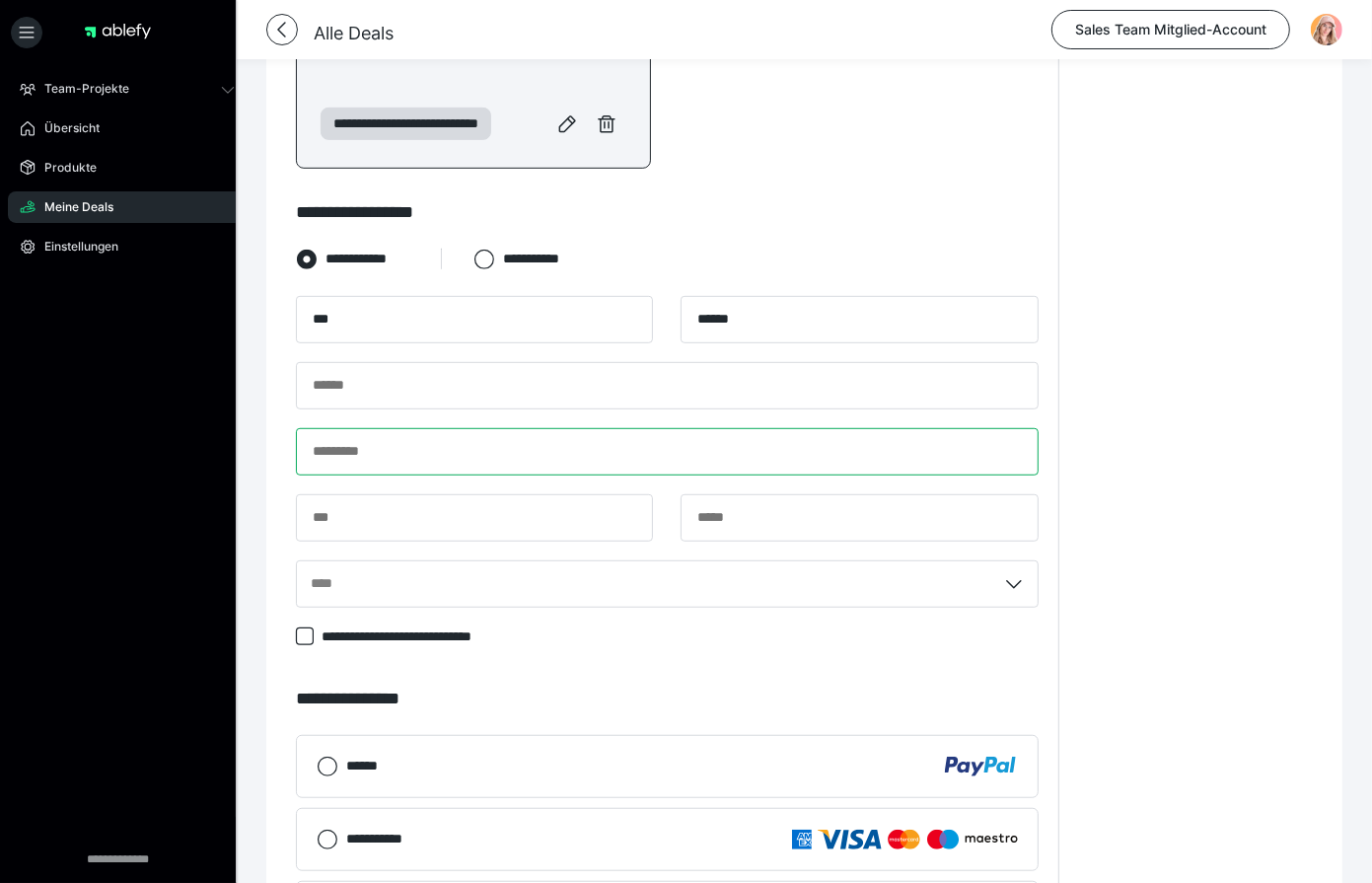 click at bounding box center [667, 452] 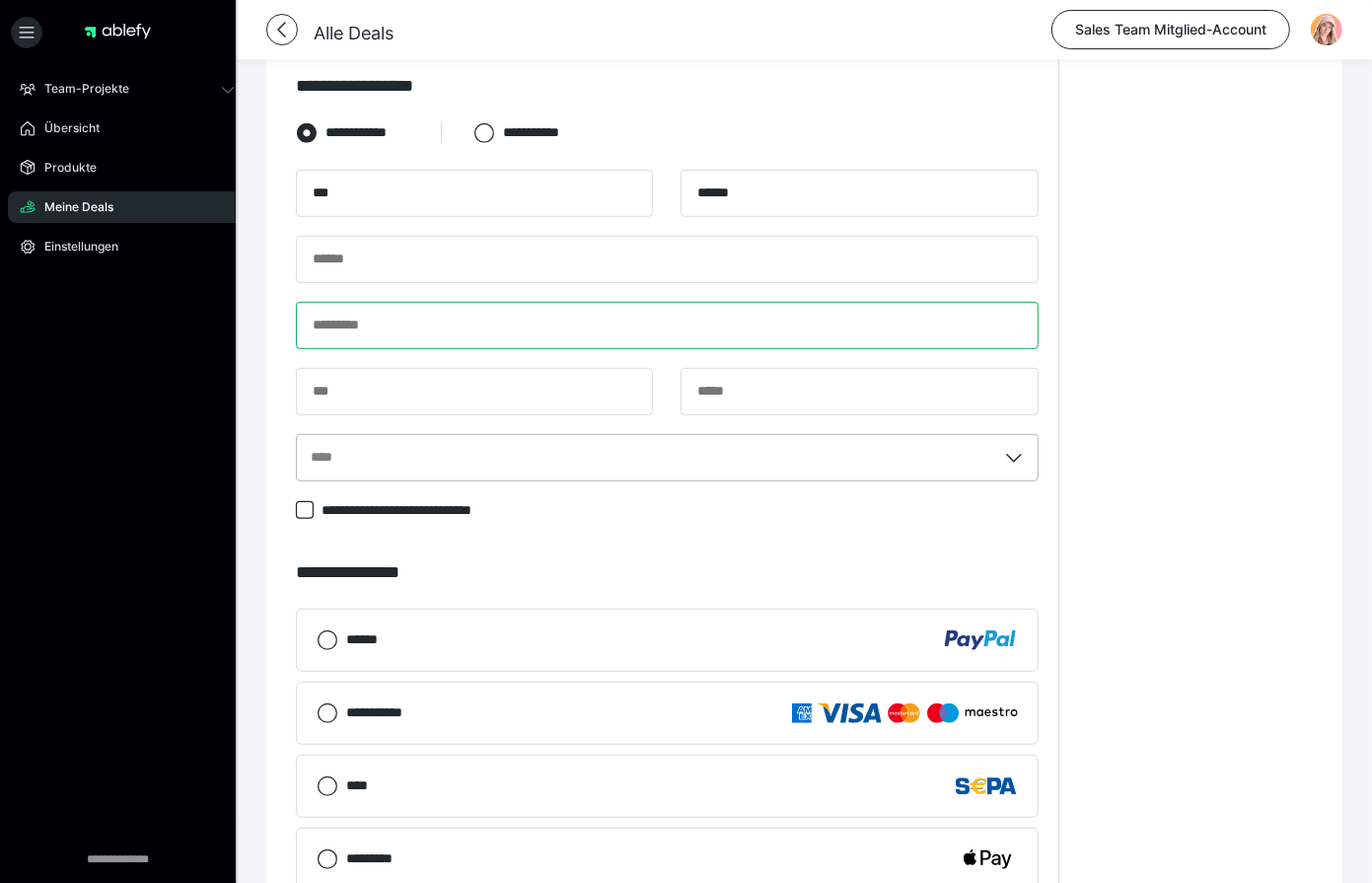 scroll, scrollTop: 837, scrollLeft: 0, axis: vertical 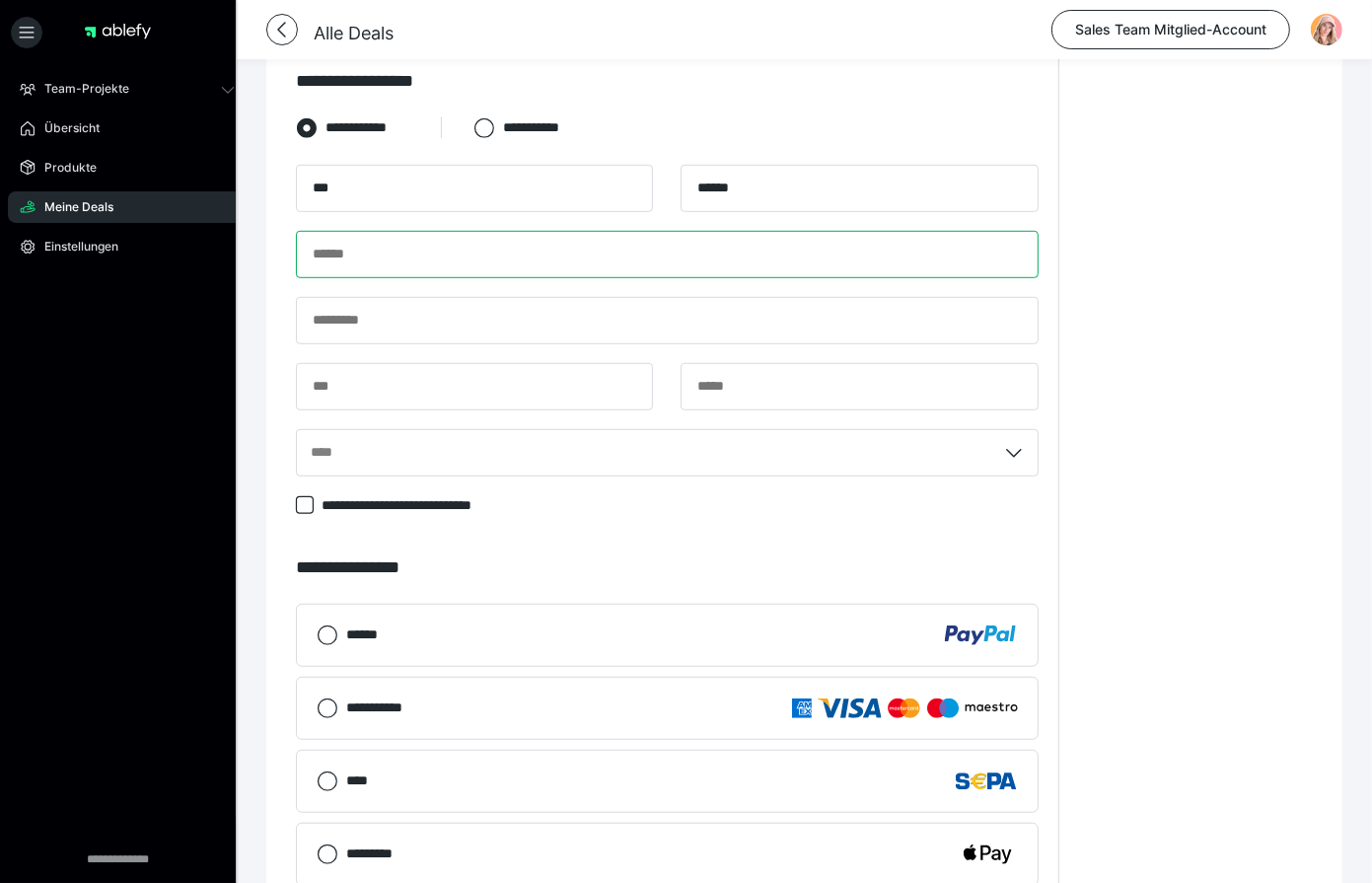 click at bounding box center (667, 255) 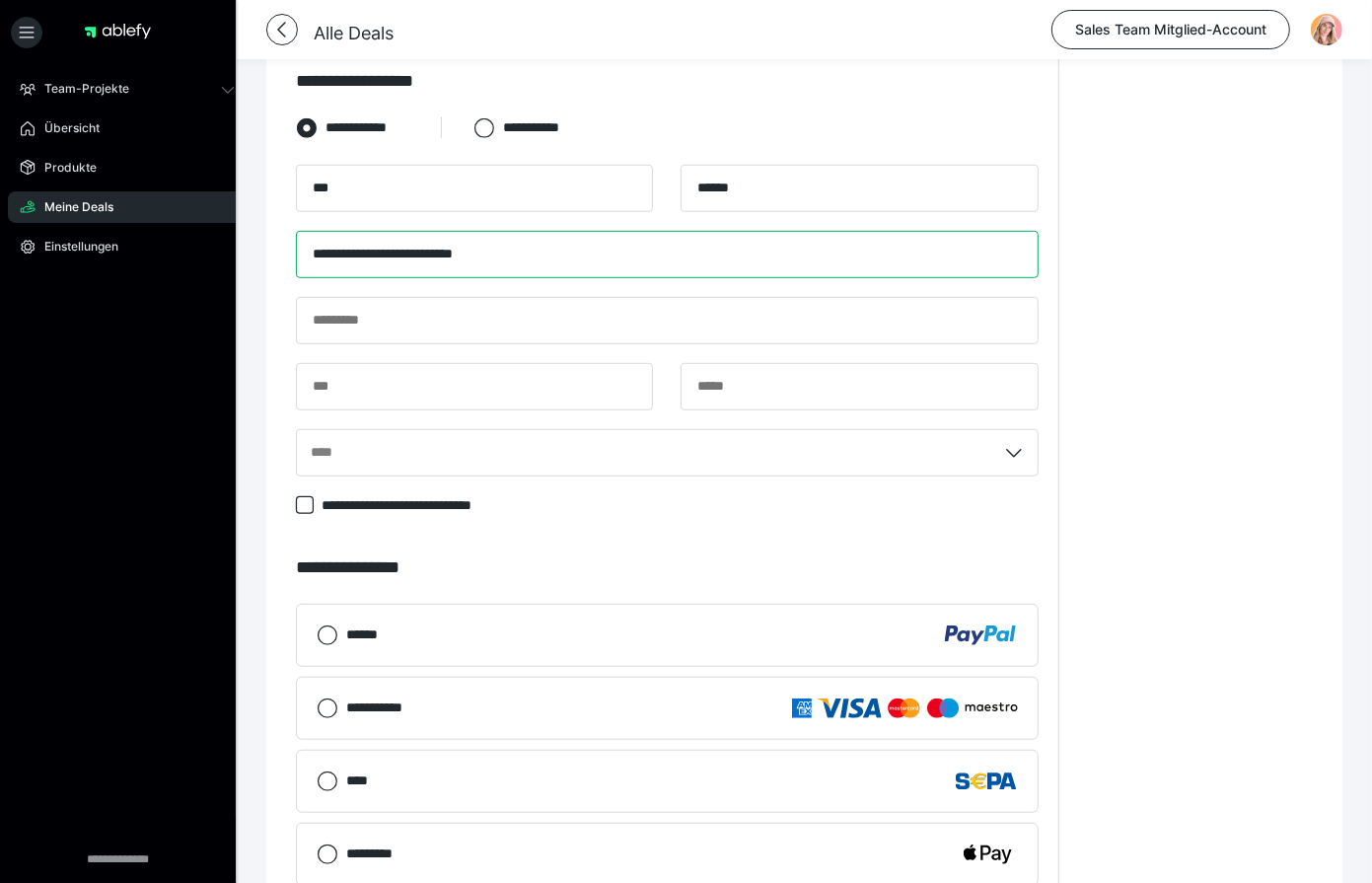 type on "**********" 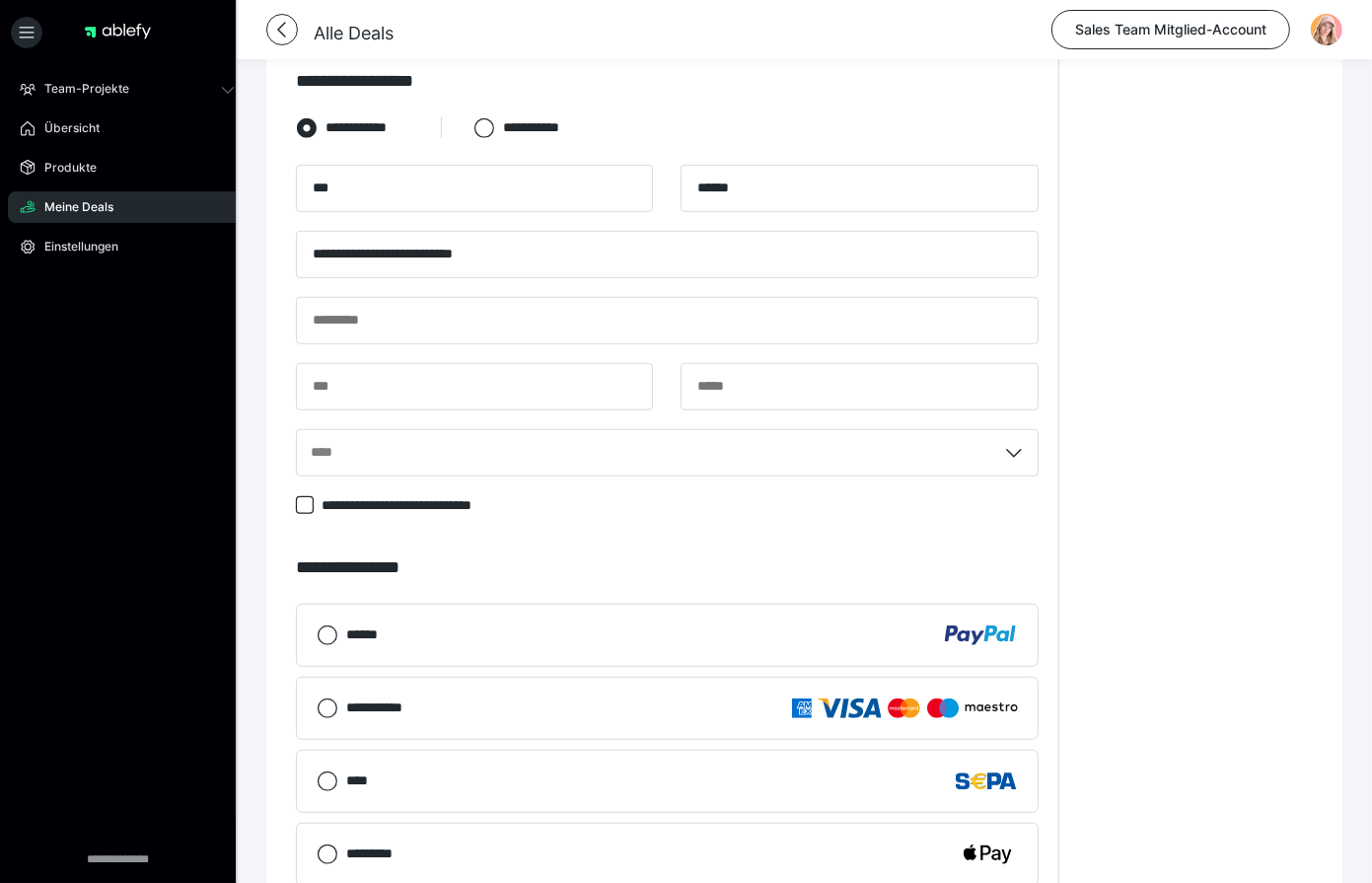 click on "**********" at bounding box center (1195, 139) 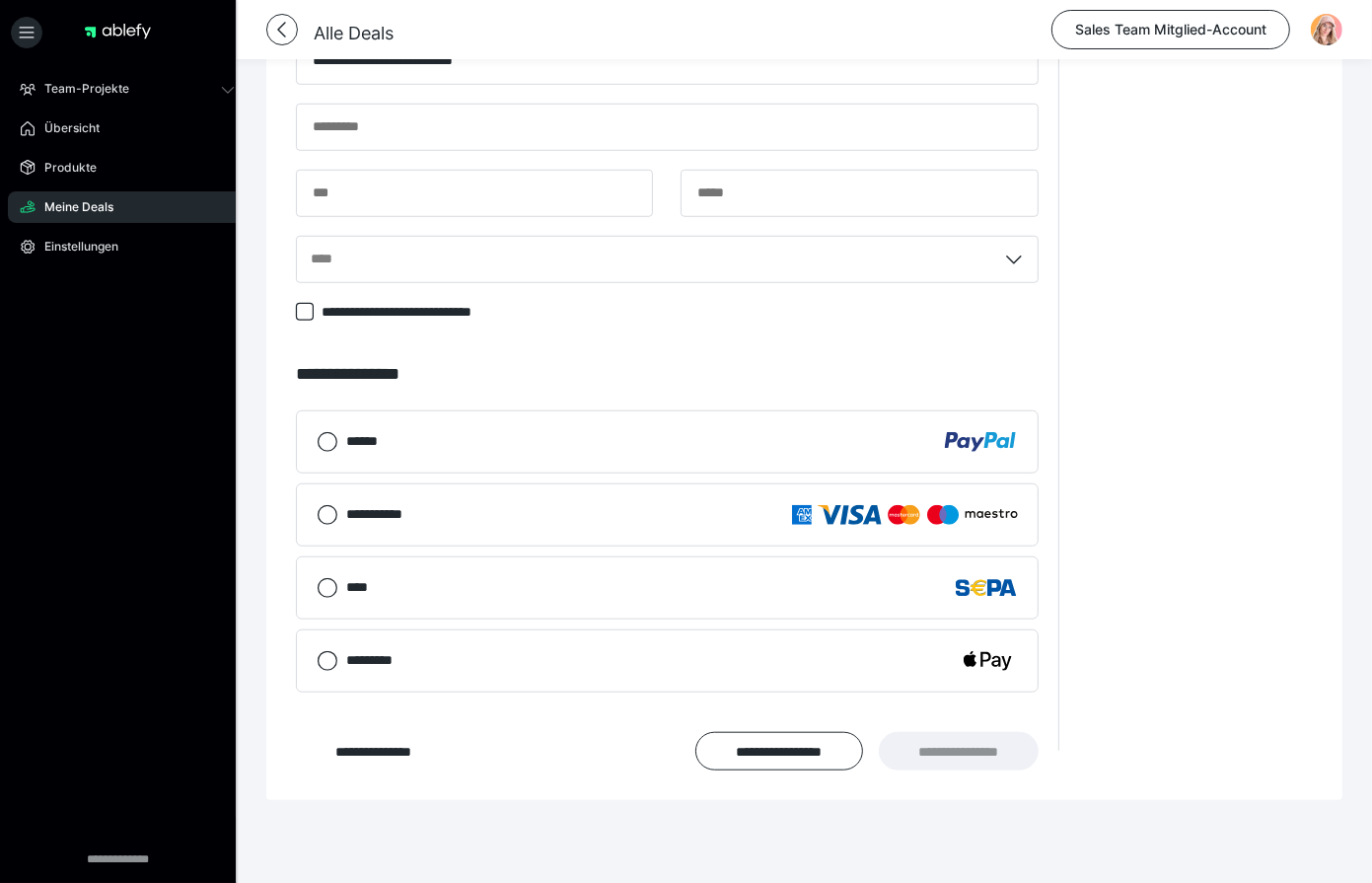 scroll, scrollTop: 1126, scrollLeft: 0, axis: vertical 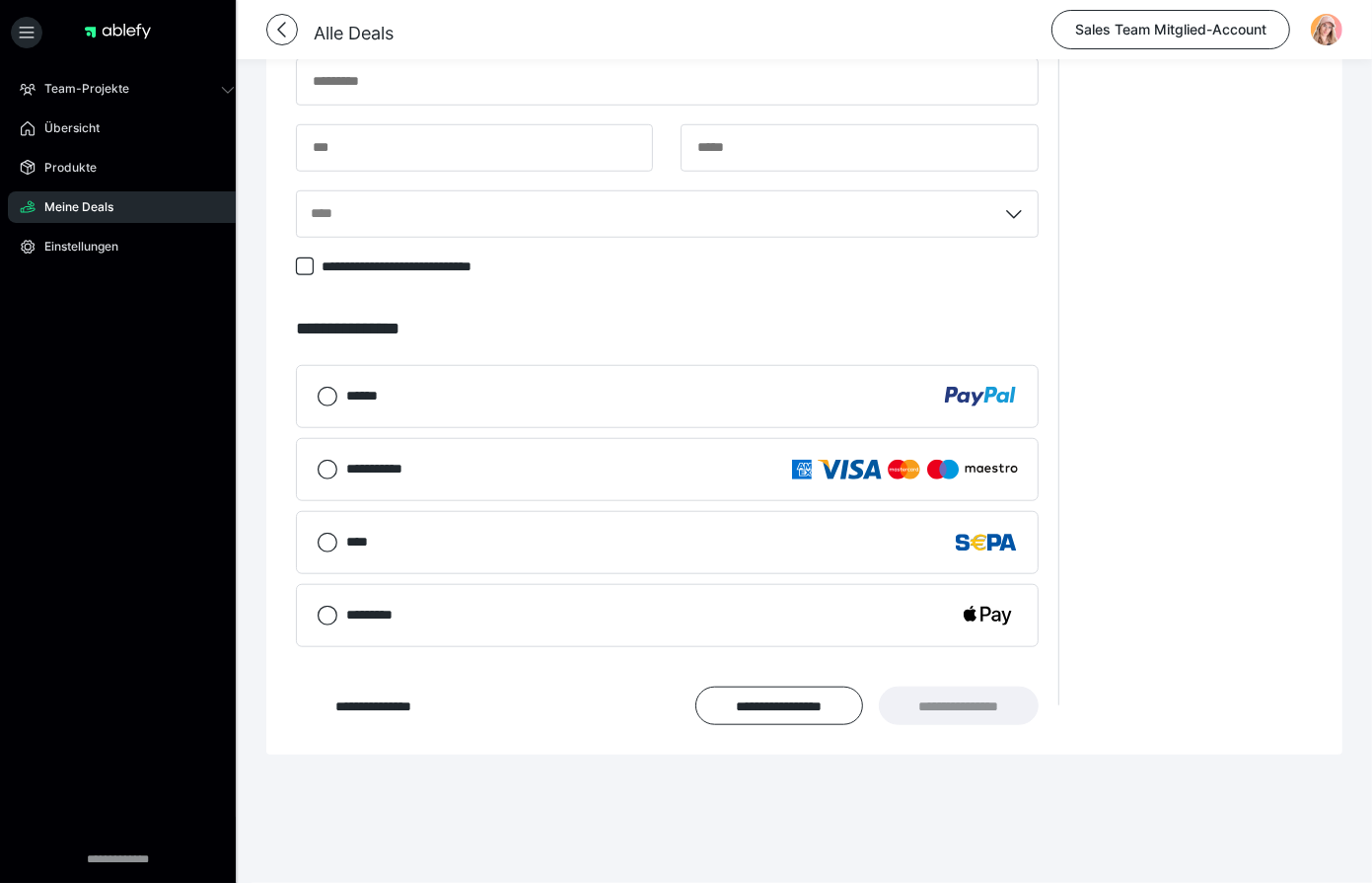 click on "**********" at bounding box center (1195, -100) 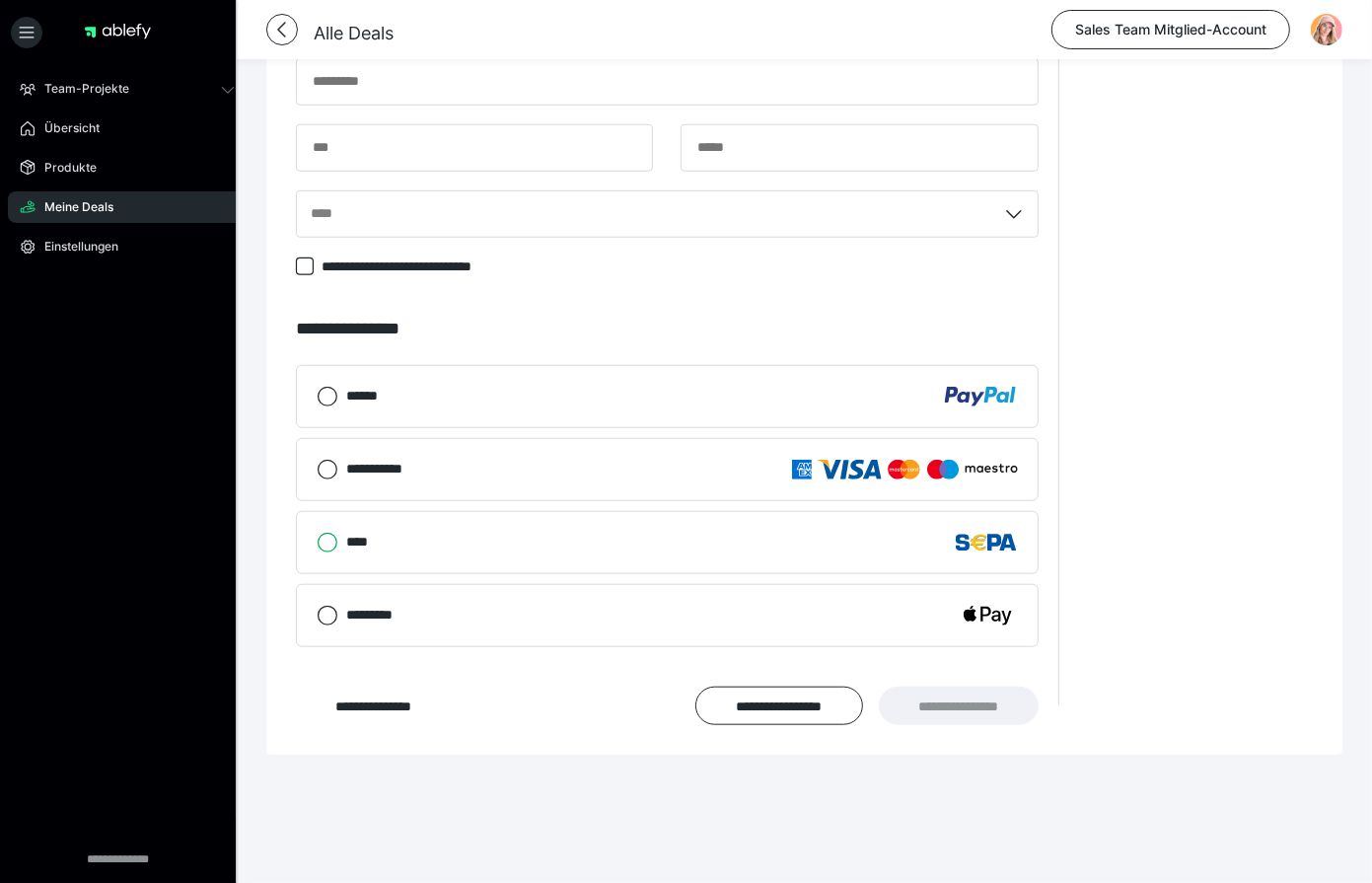 click on "****" at bounding box center [317, 543] 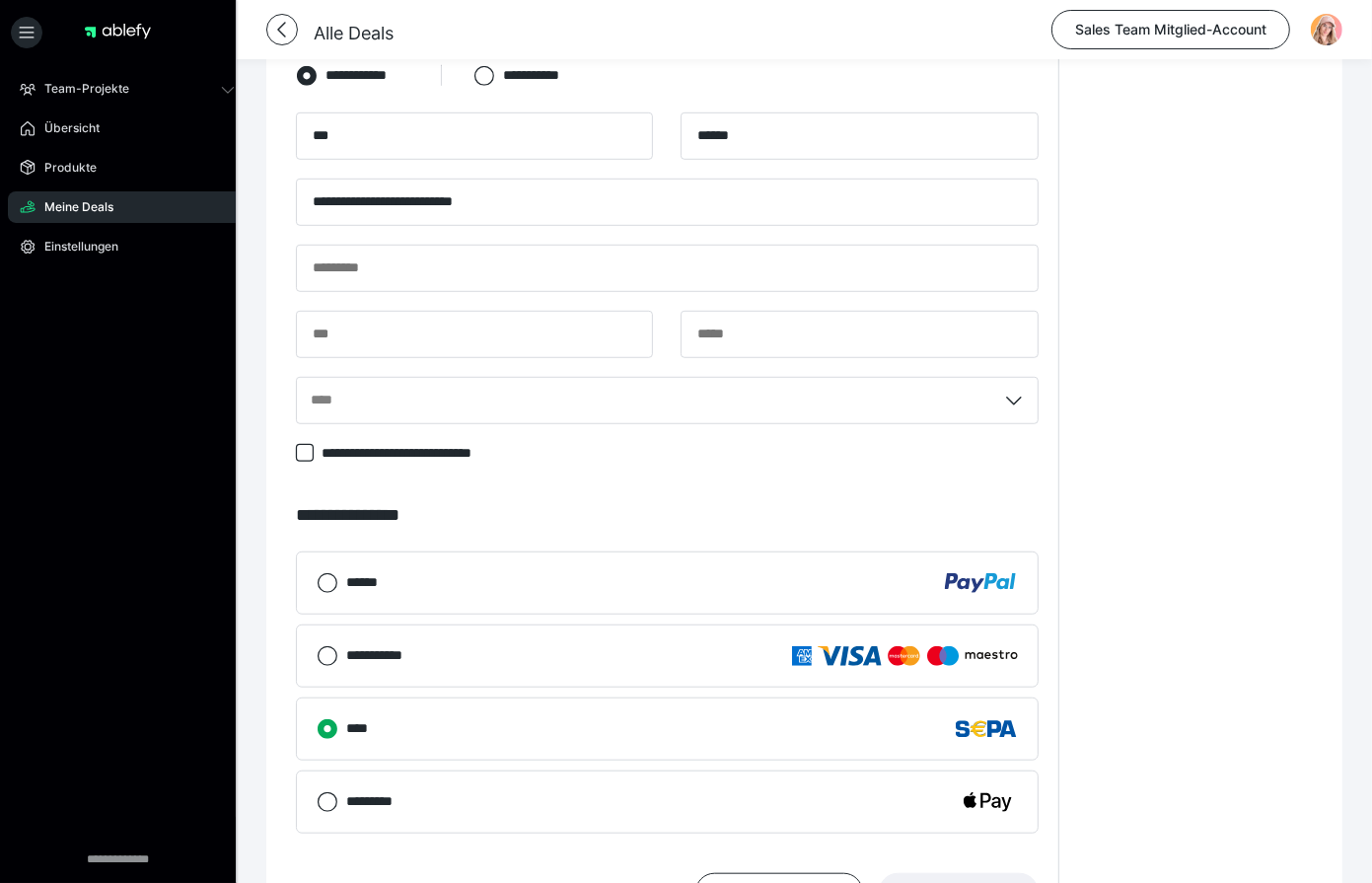 scroll, scrollTop: 894, scrollLeft: 0, axis: vertical 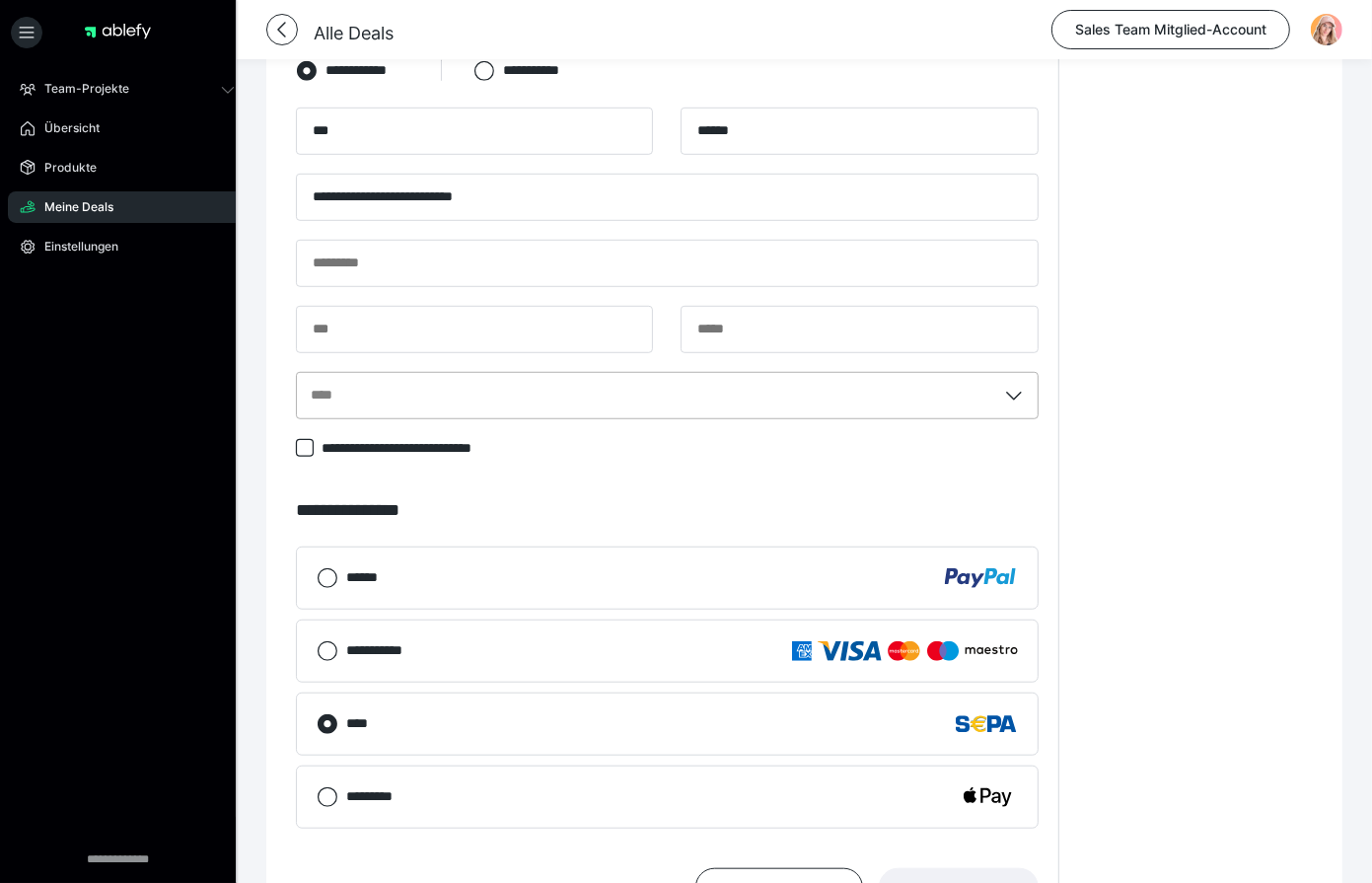click on "****" at bounding box center [646, 396] 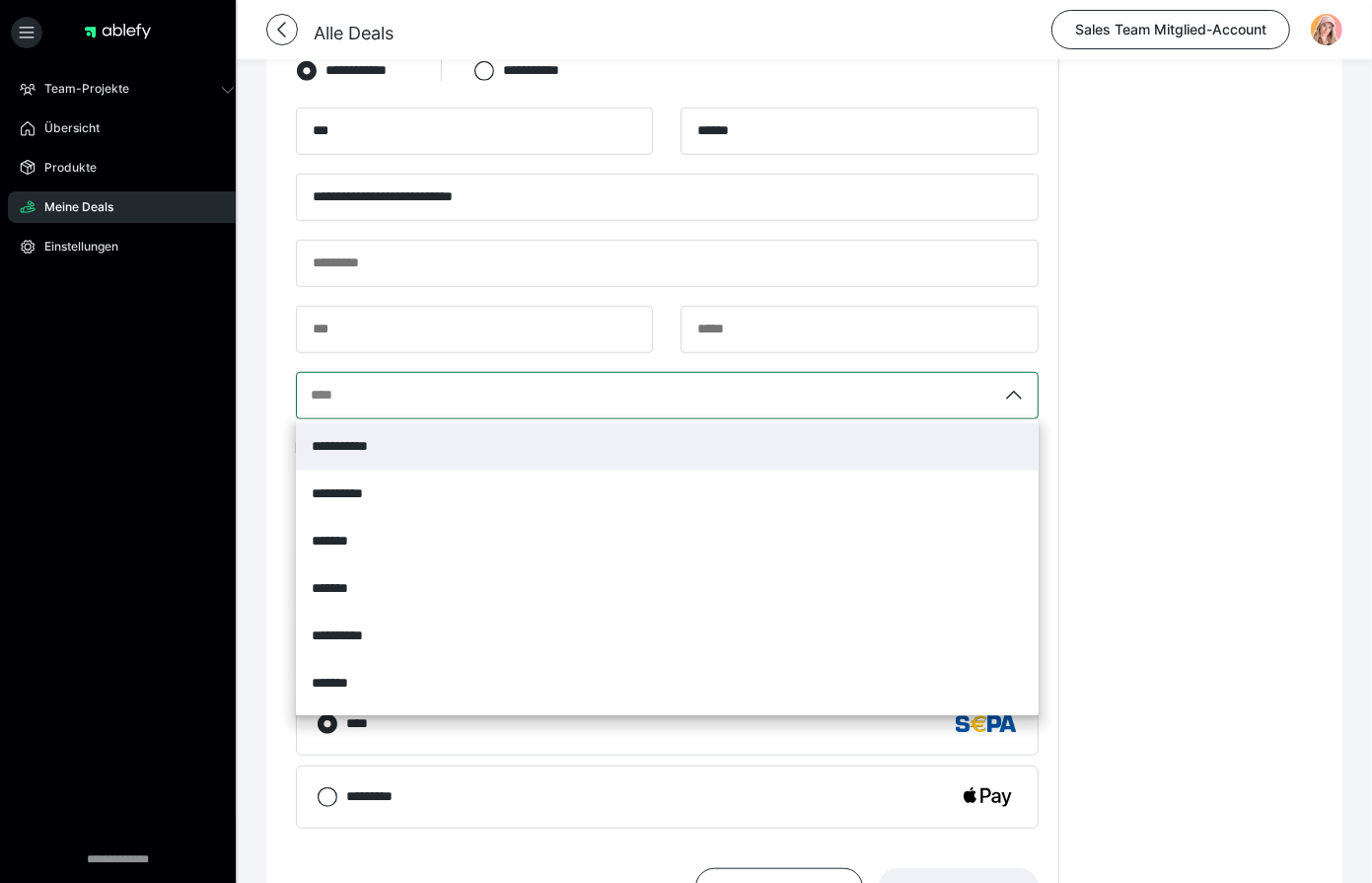 click on "**********" at bounding box center (667, 447) 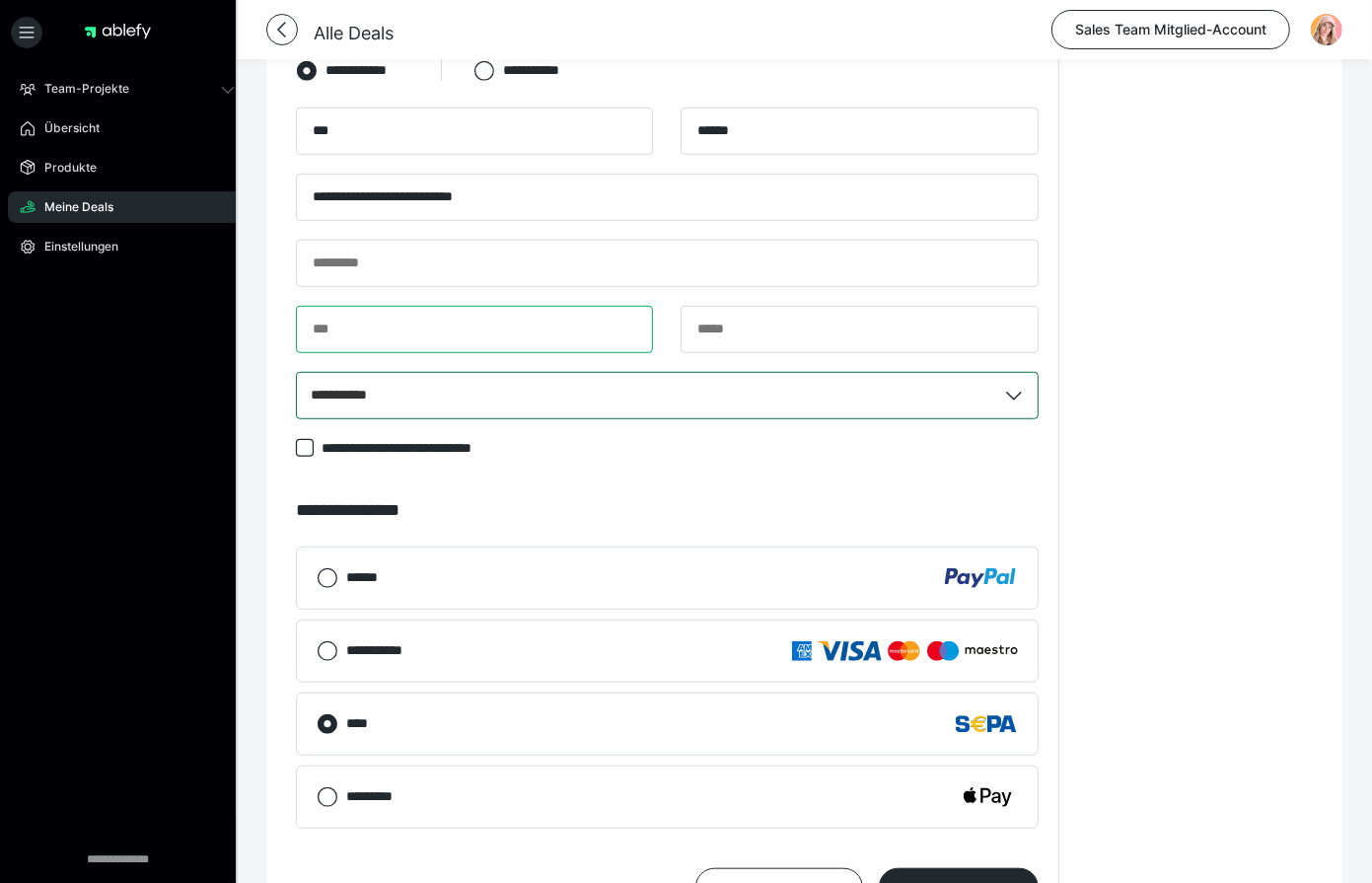 click at bounding box center [474, 330] 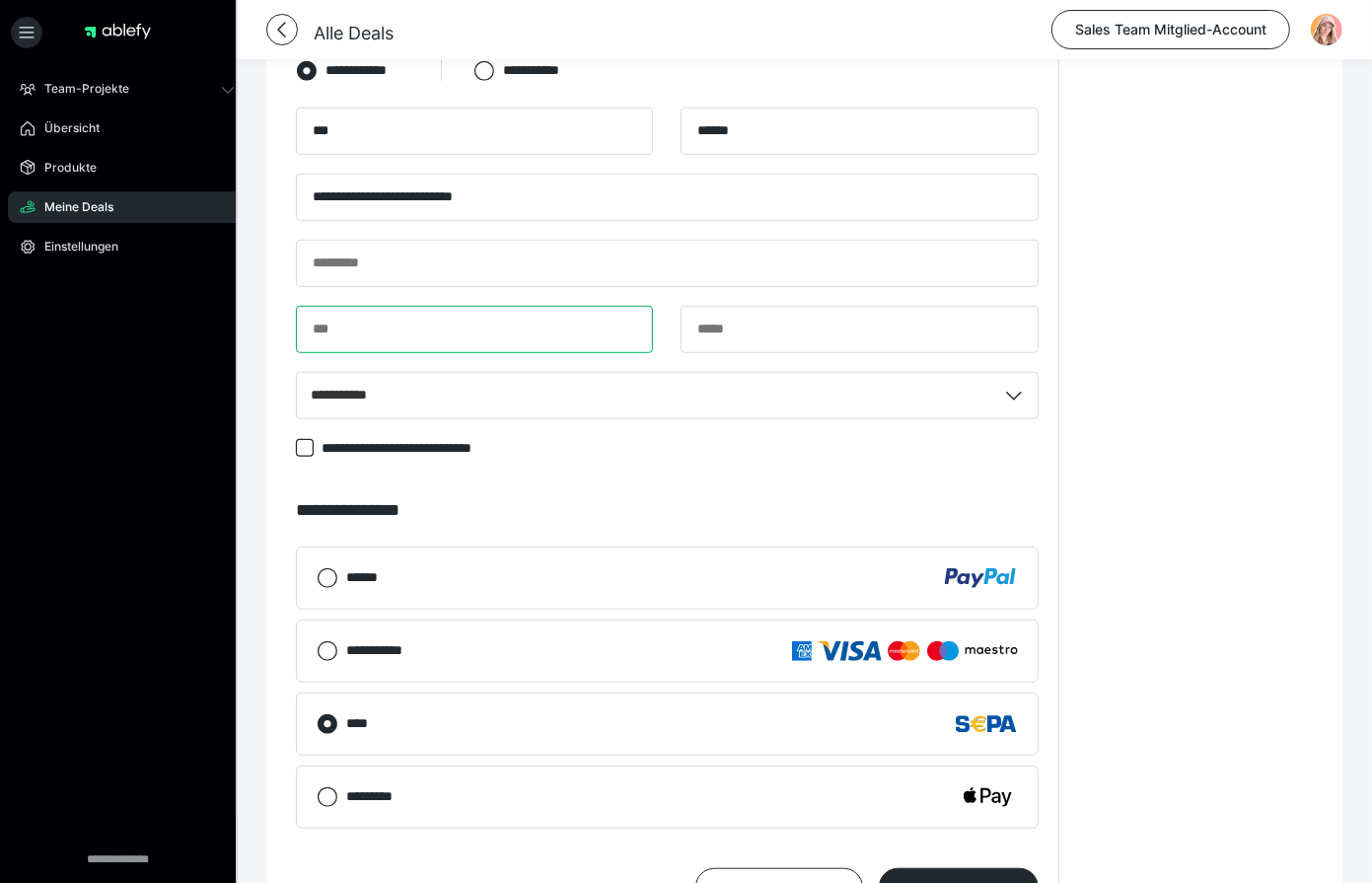 paste on "*****" 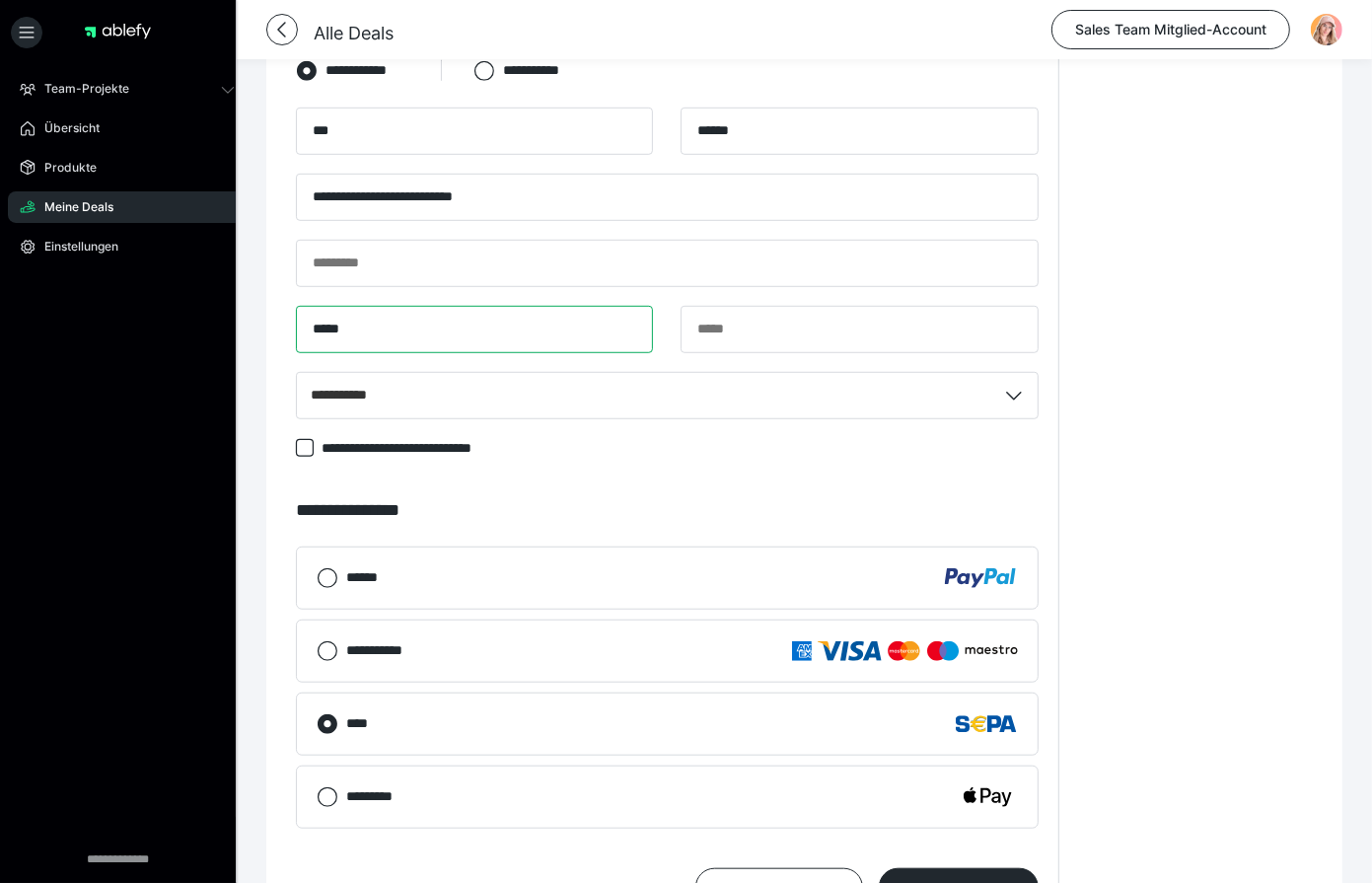 type on "*****" 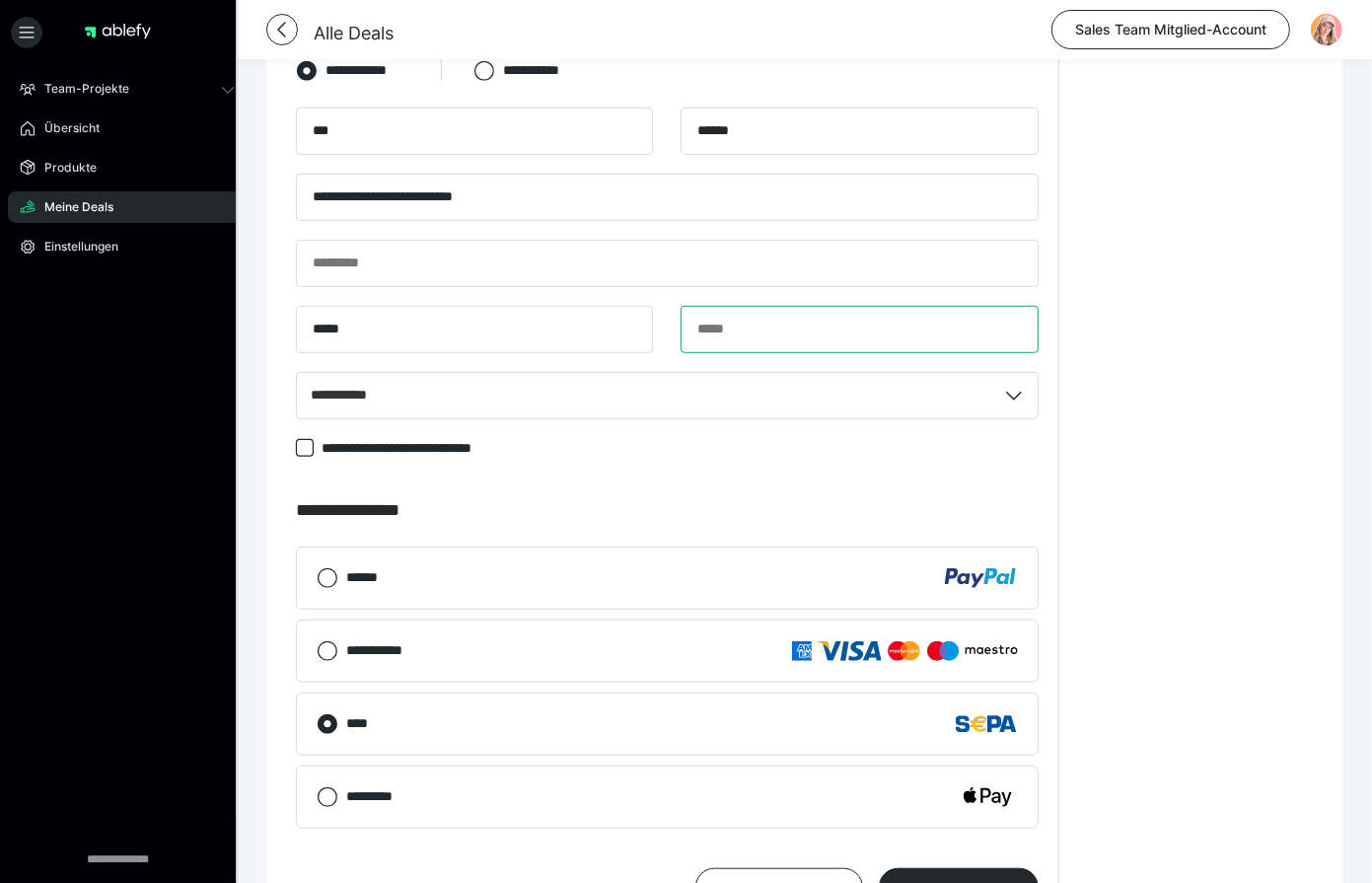 click at bounding box center [859, 330] 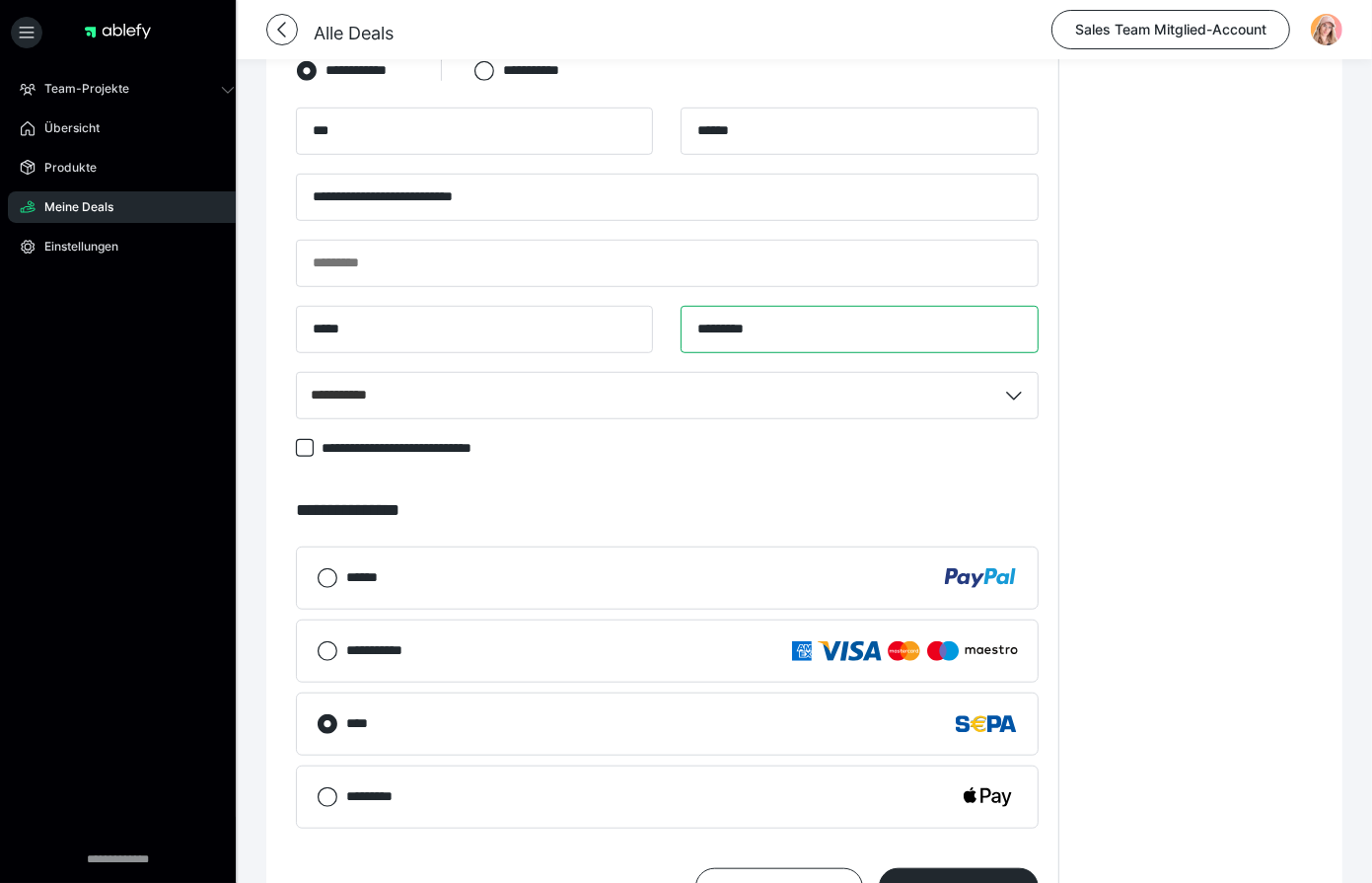 type on "*********" 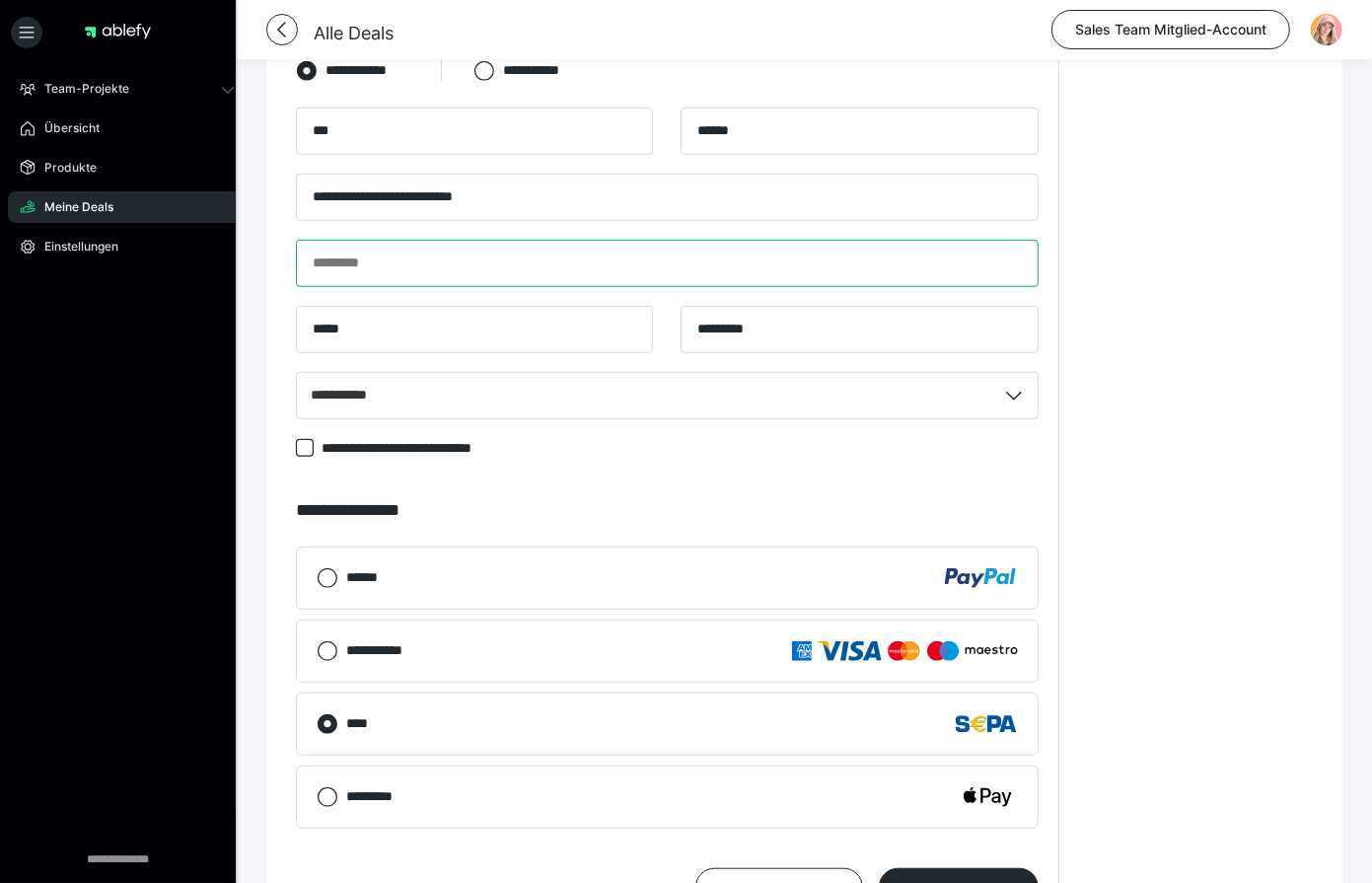 click at bounding box center [667, 263] 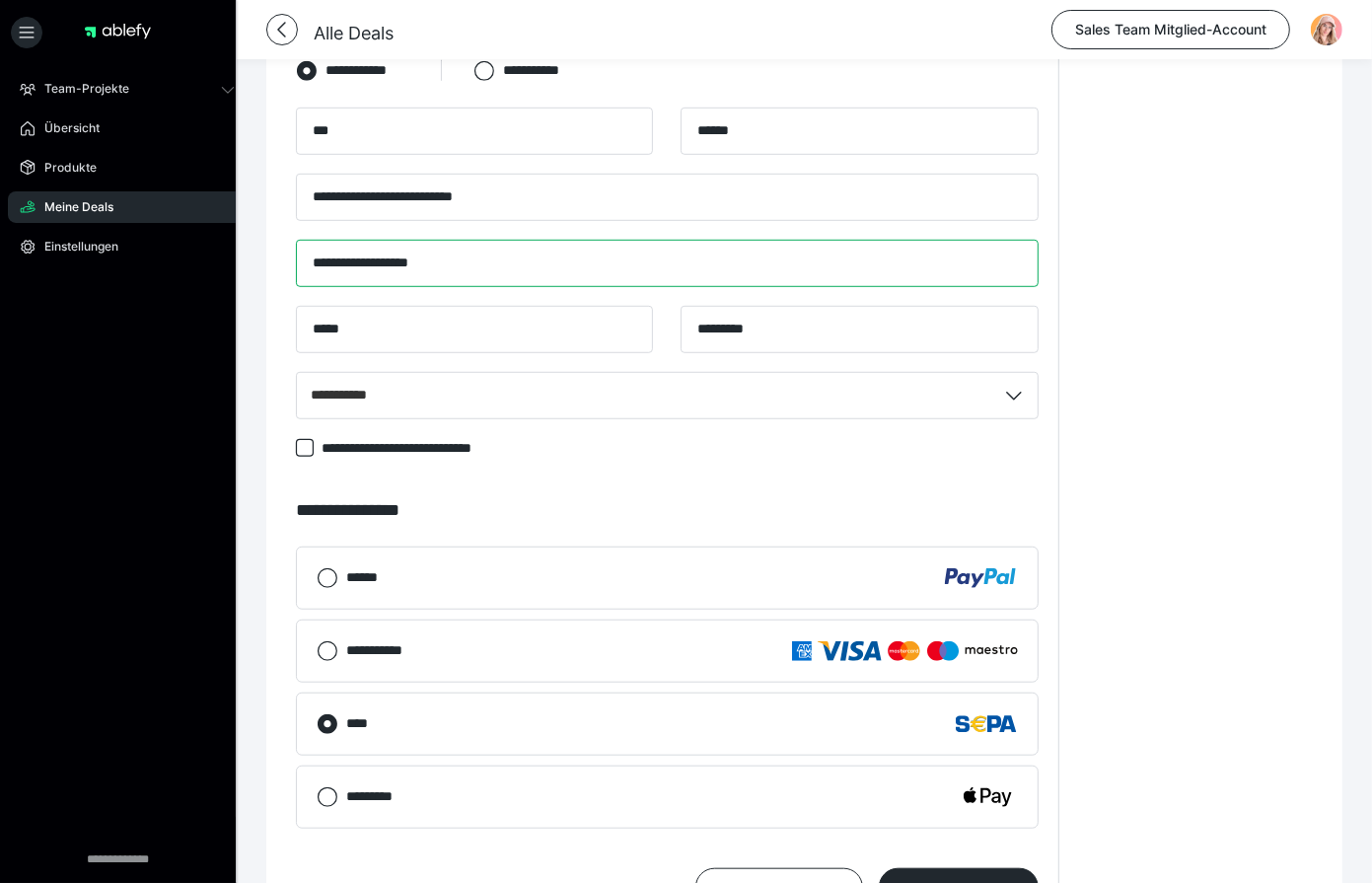 type on "**********" 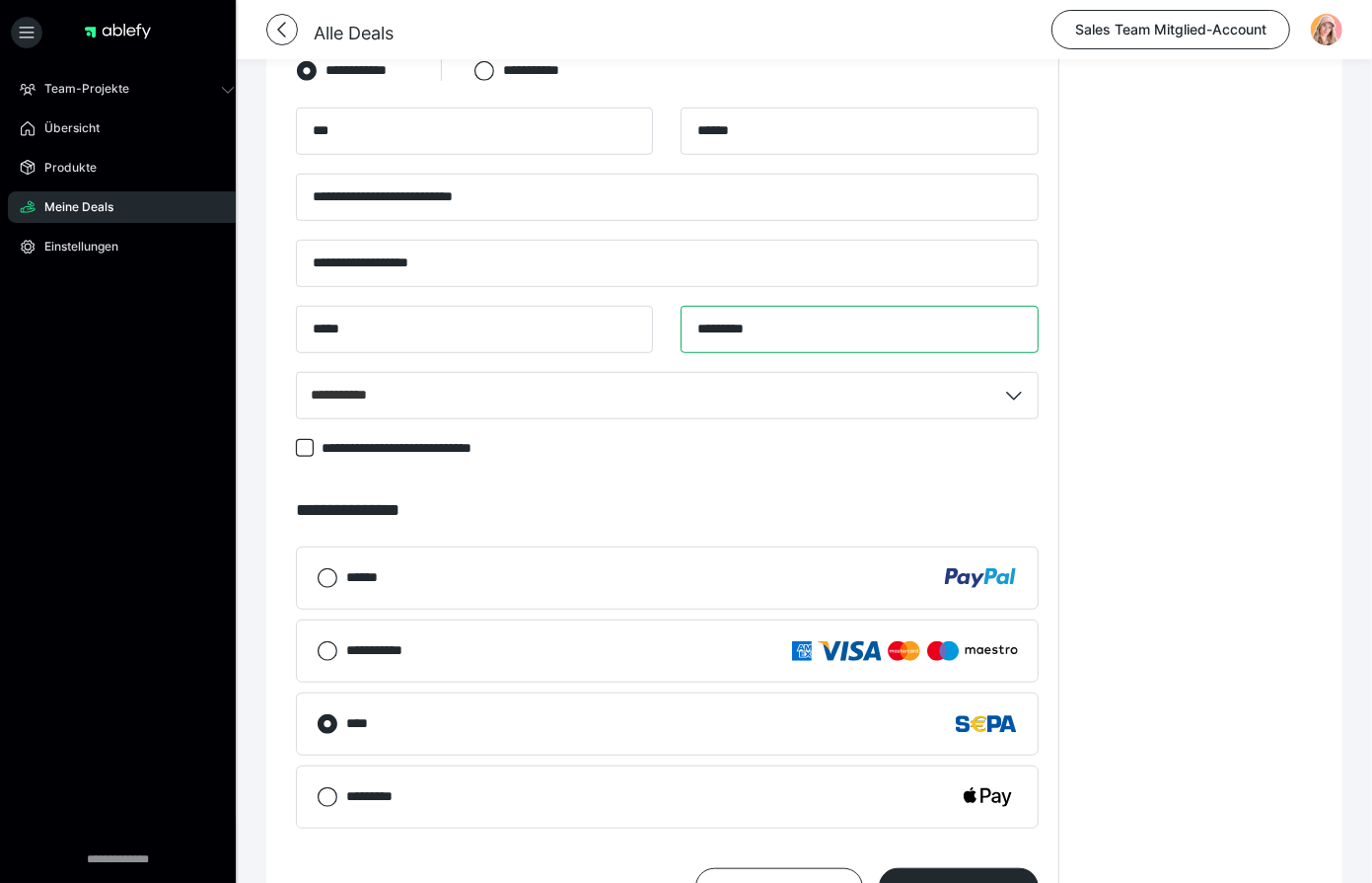 click on "*********" at bounding box center [859, 330] 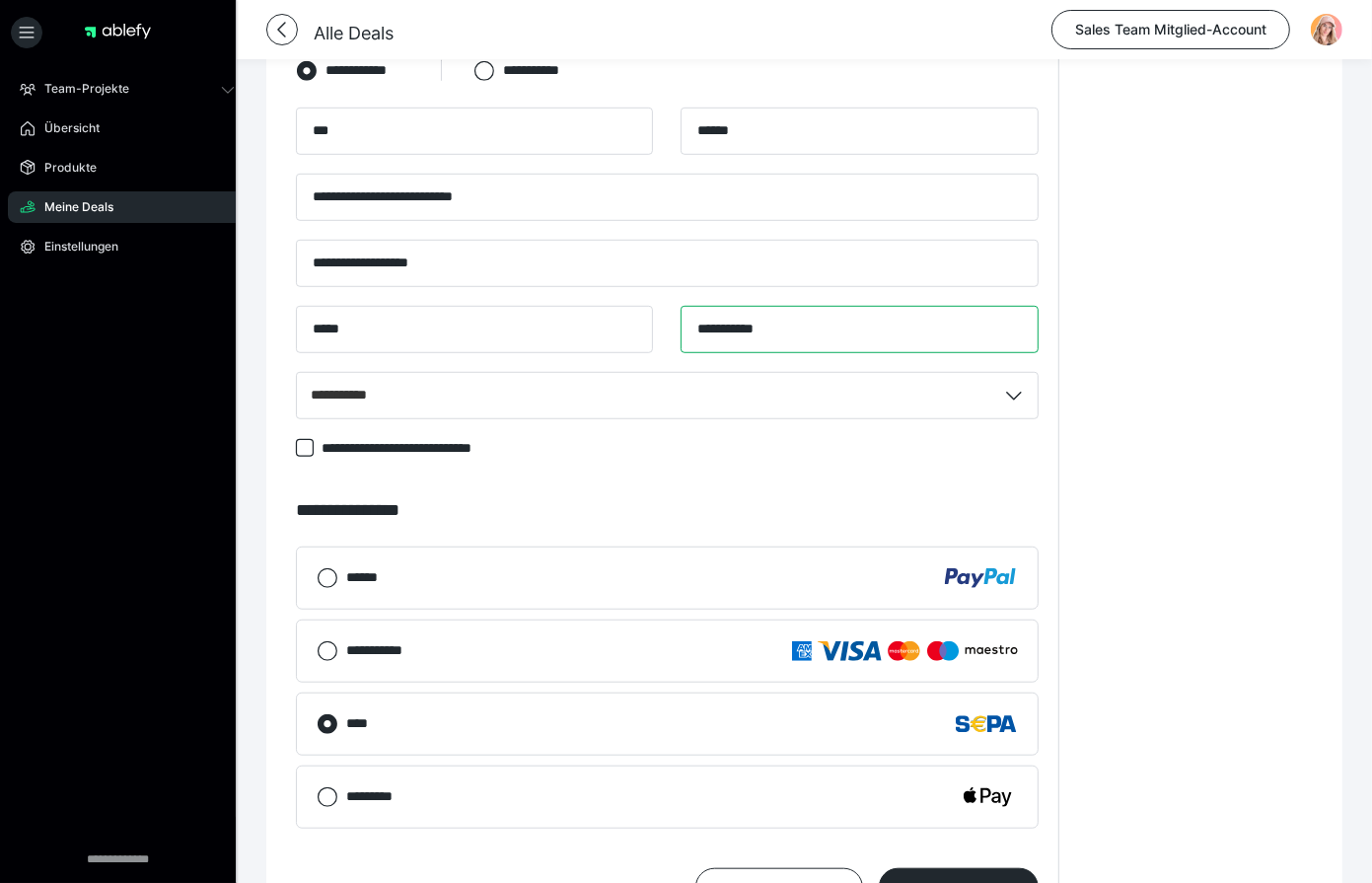 type on "**********" 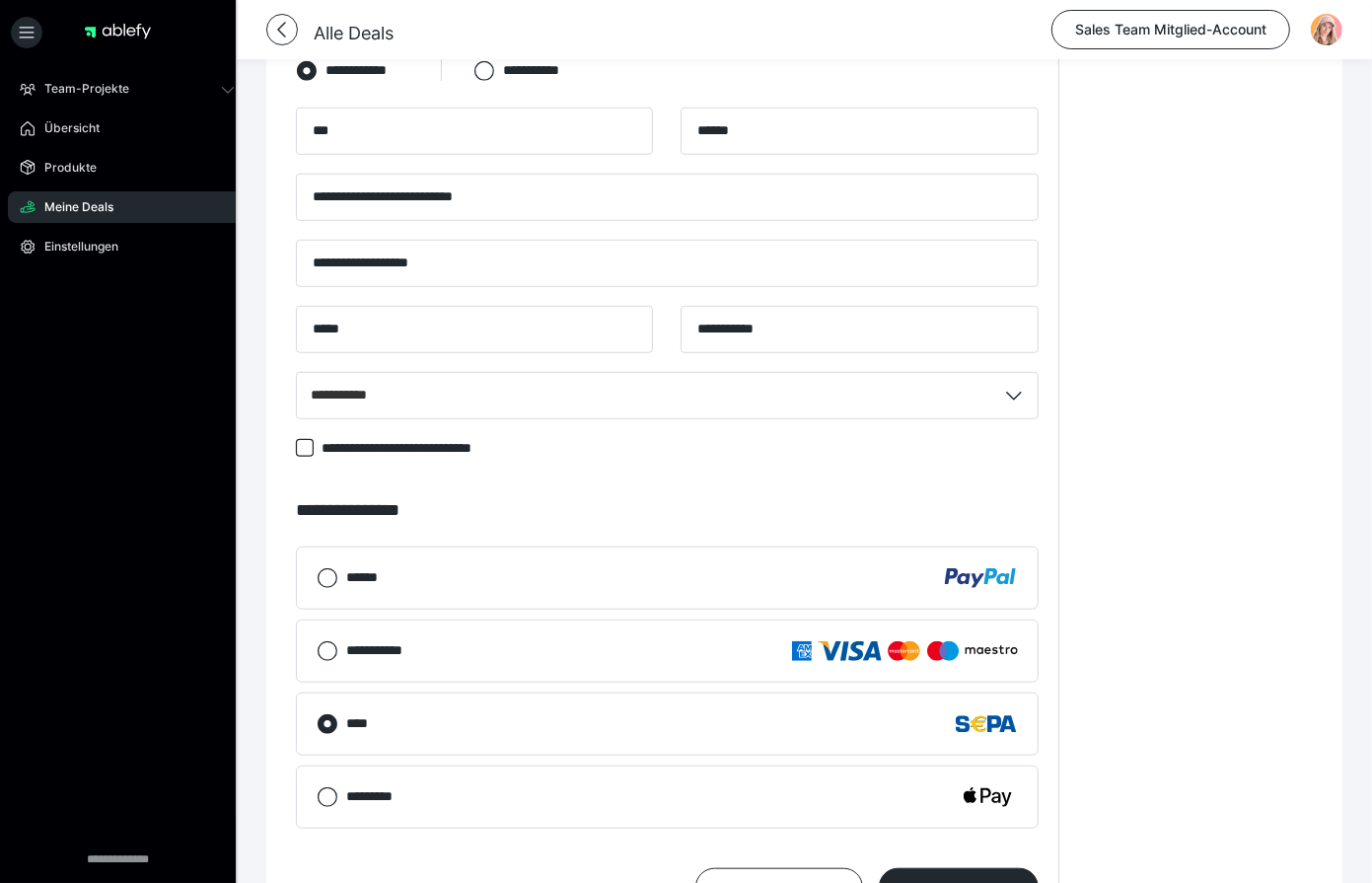 drag, startPoint x: 1119, startPoint y: 727, endPoint x: 1115, endPoint y: 715, distance: 13 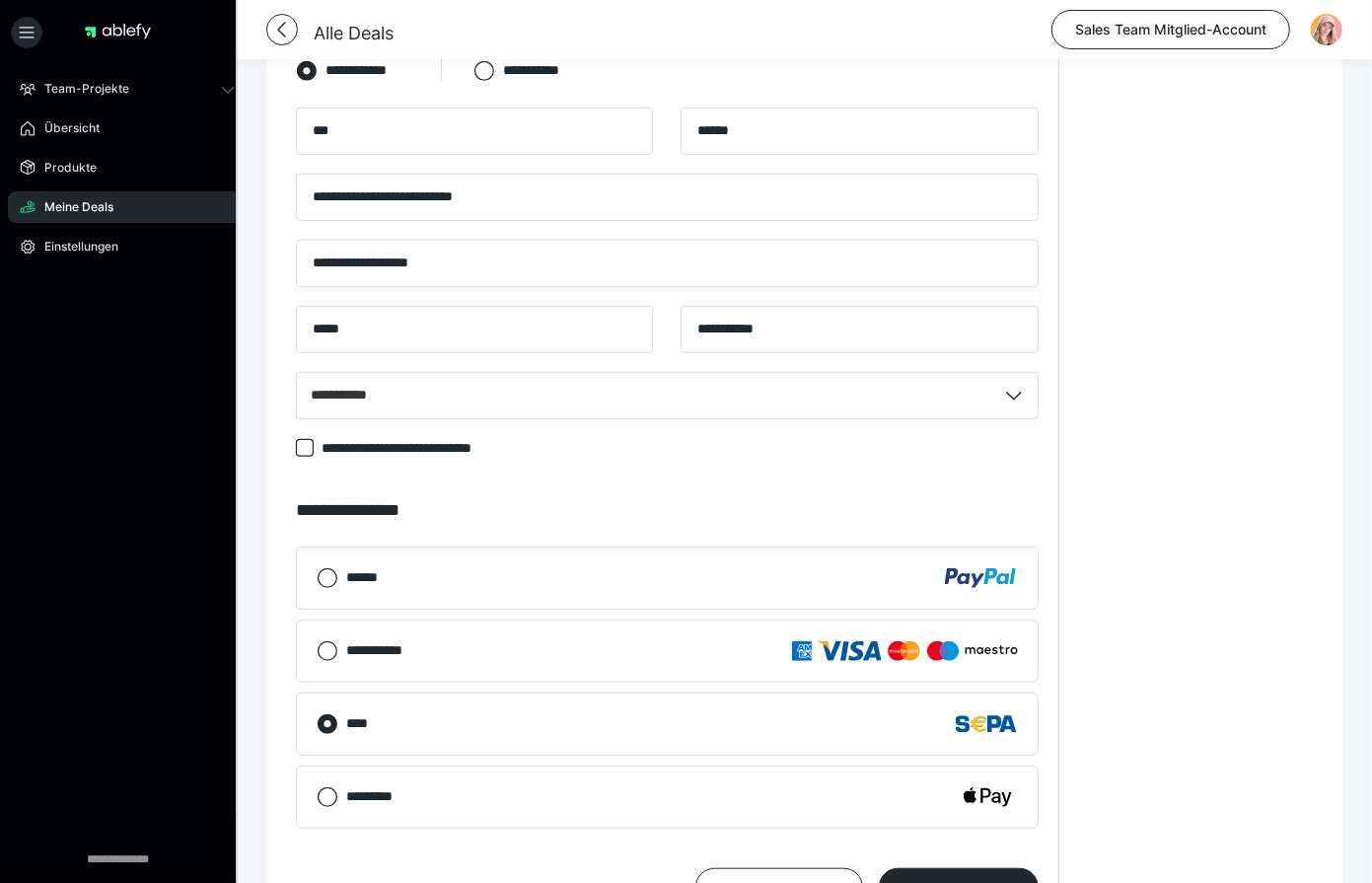 click on "**********" at bounding box center (1195, 82) 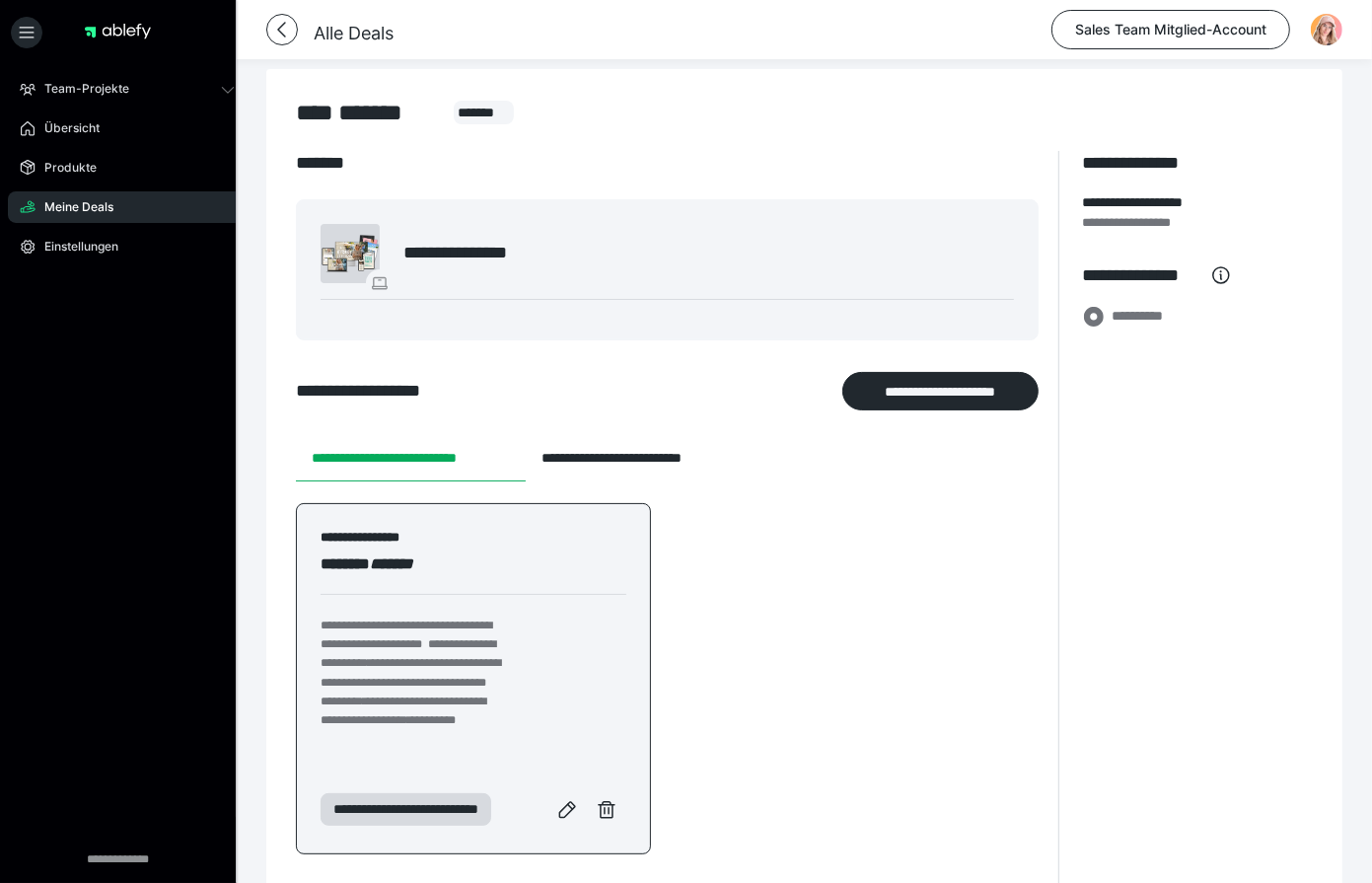 scroll, scrollTop: 1126, scrollLeft: 0, axis: vertical 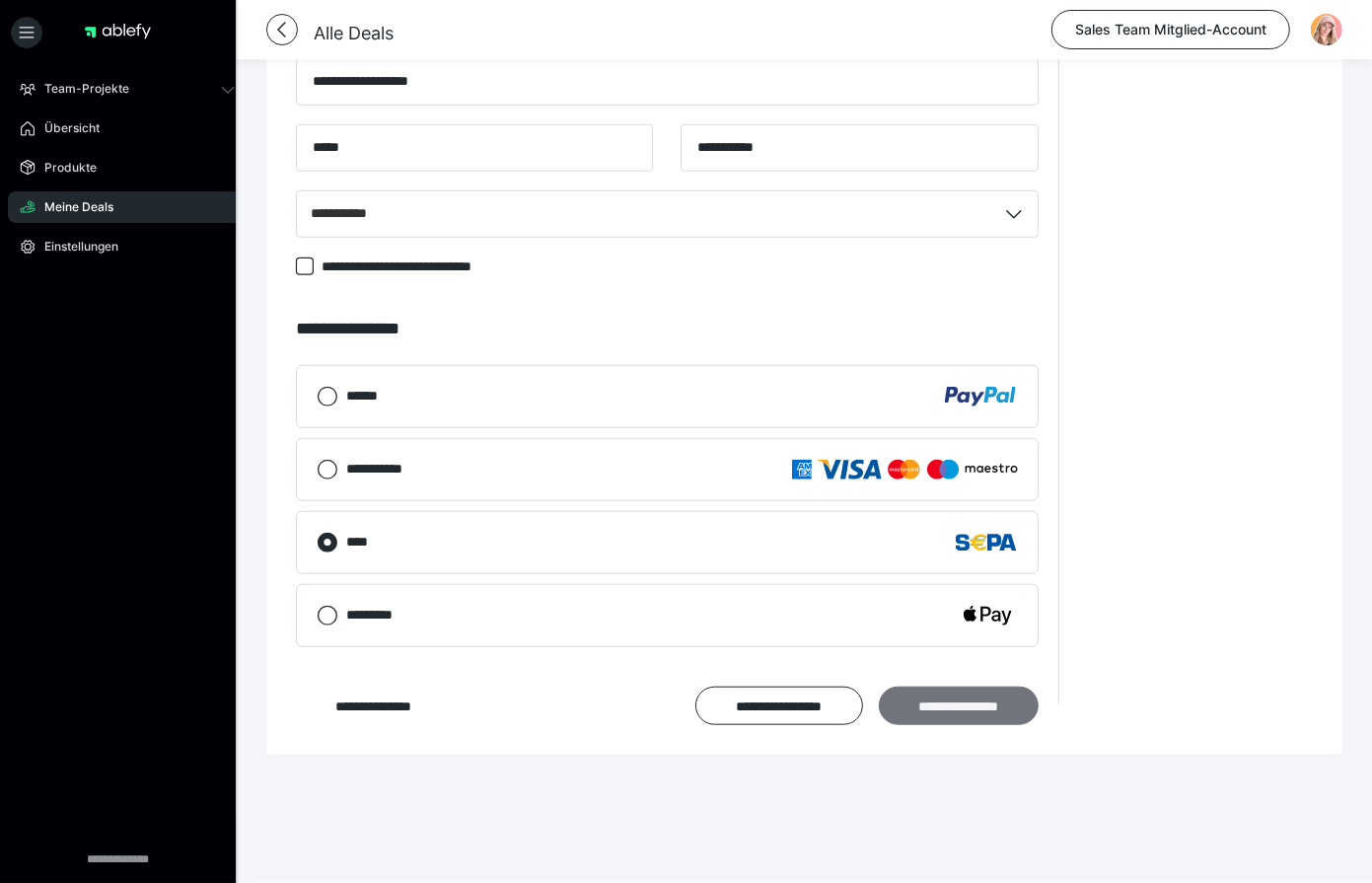click on "**********" at bounding box center (959, 705) 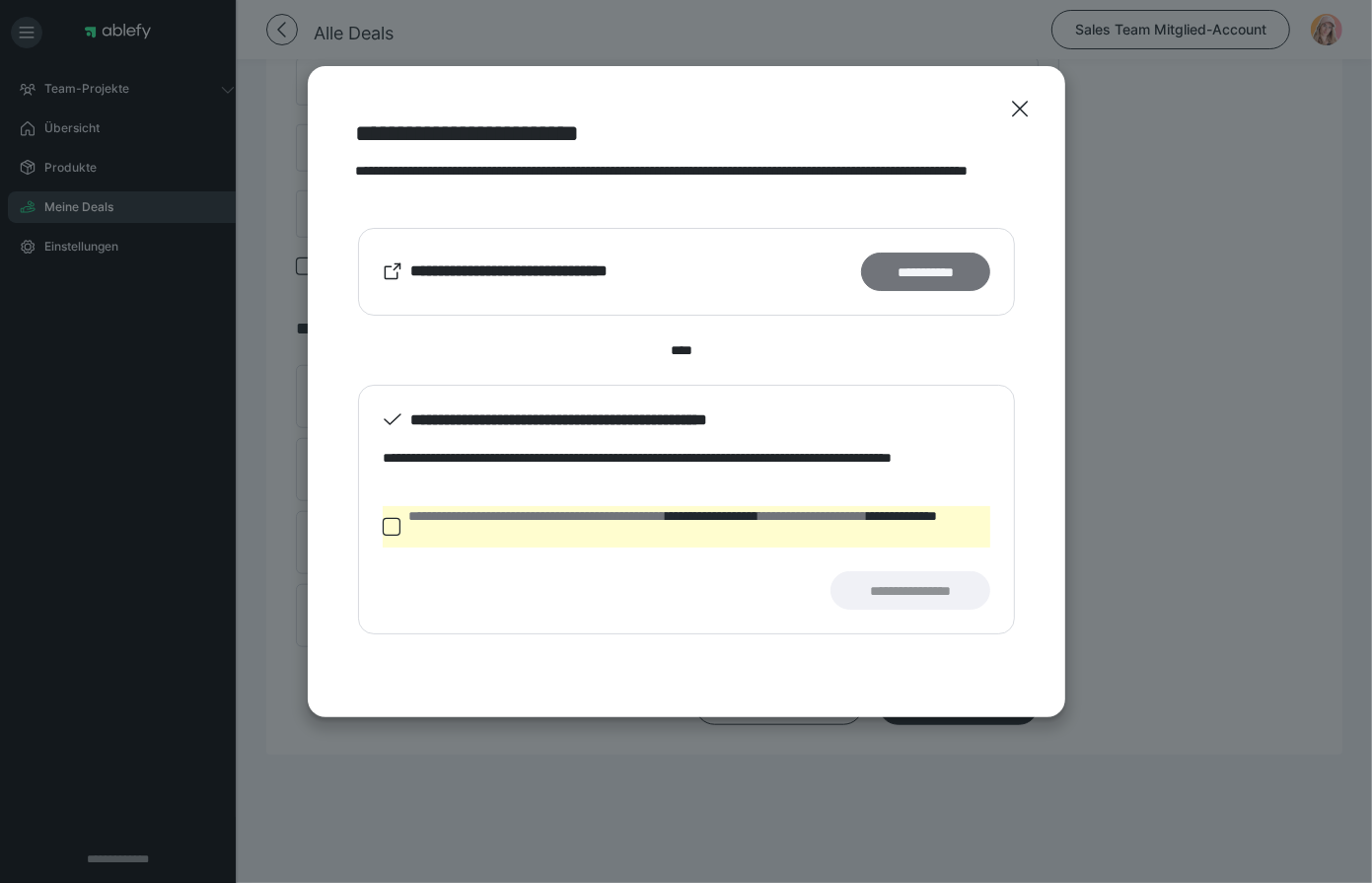 scroll, scrollTop: 5, scrollLeft: 0, axis: vertical 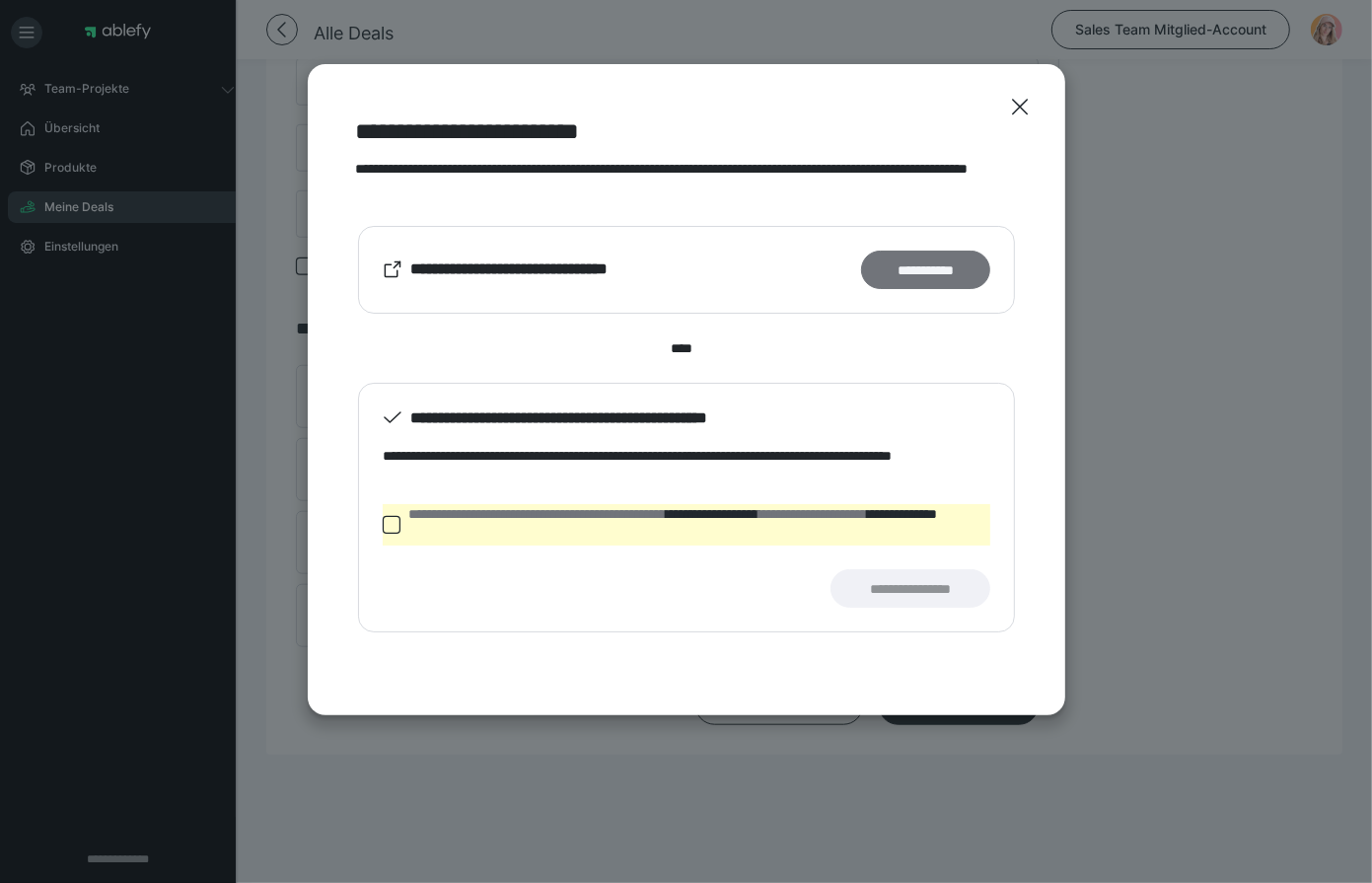 click on "**********" at bounding box center [925, 269] 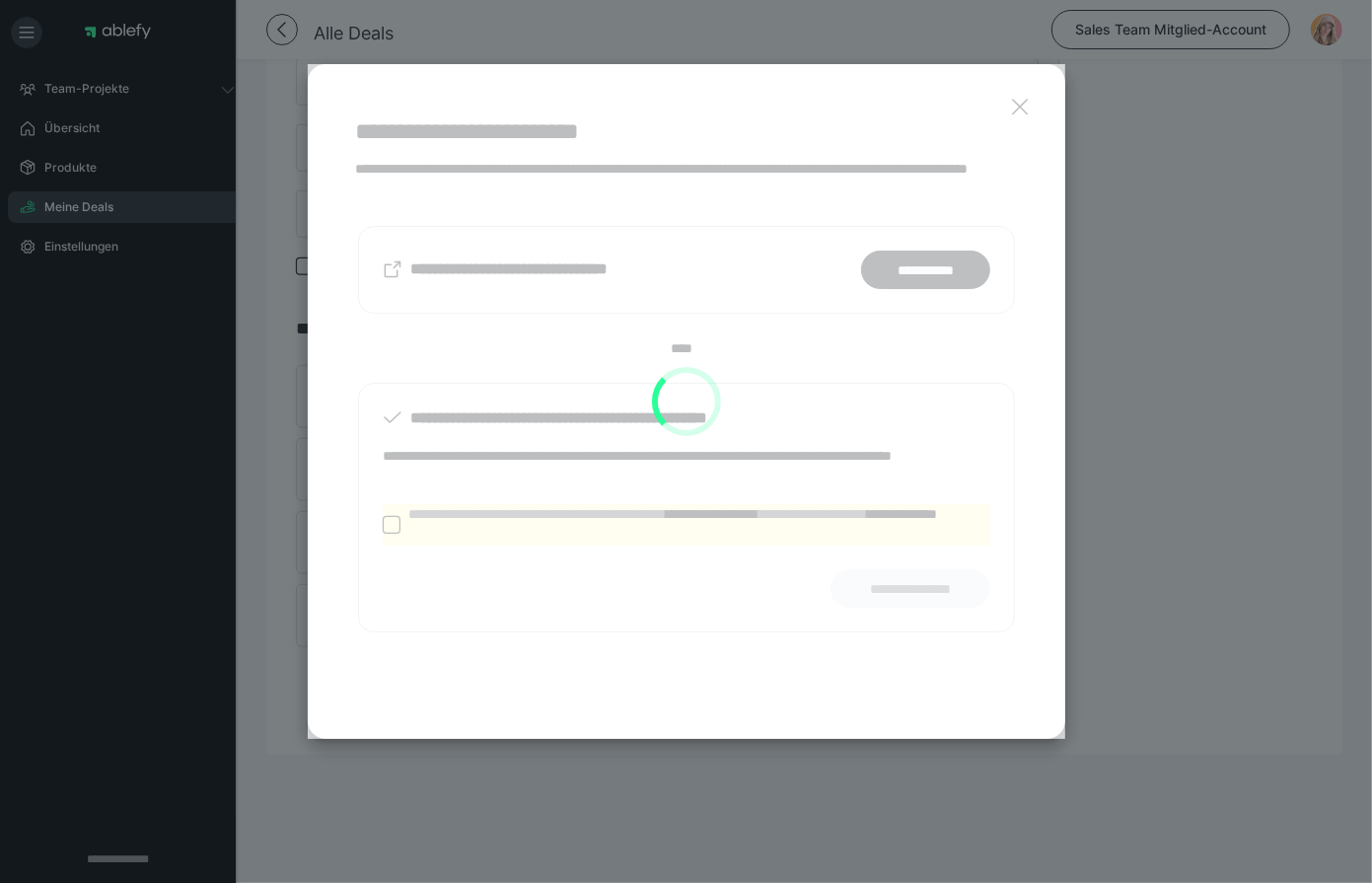 scroll, scrollTop: 815, scrollLeft: 0, axis: vertical 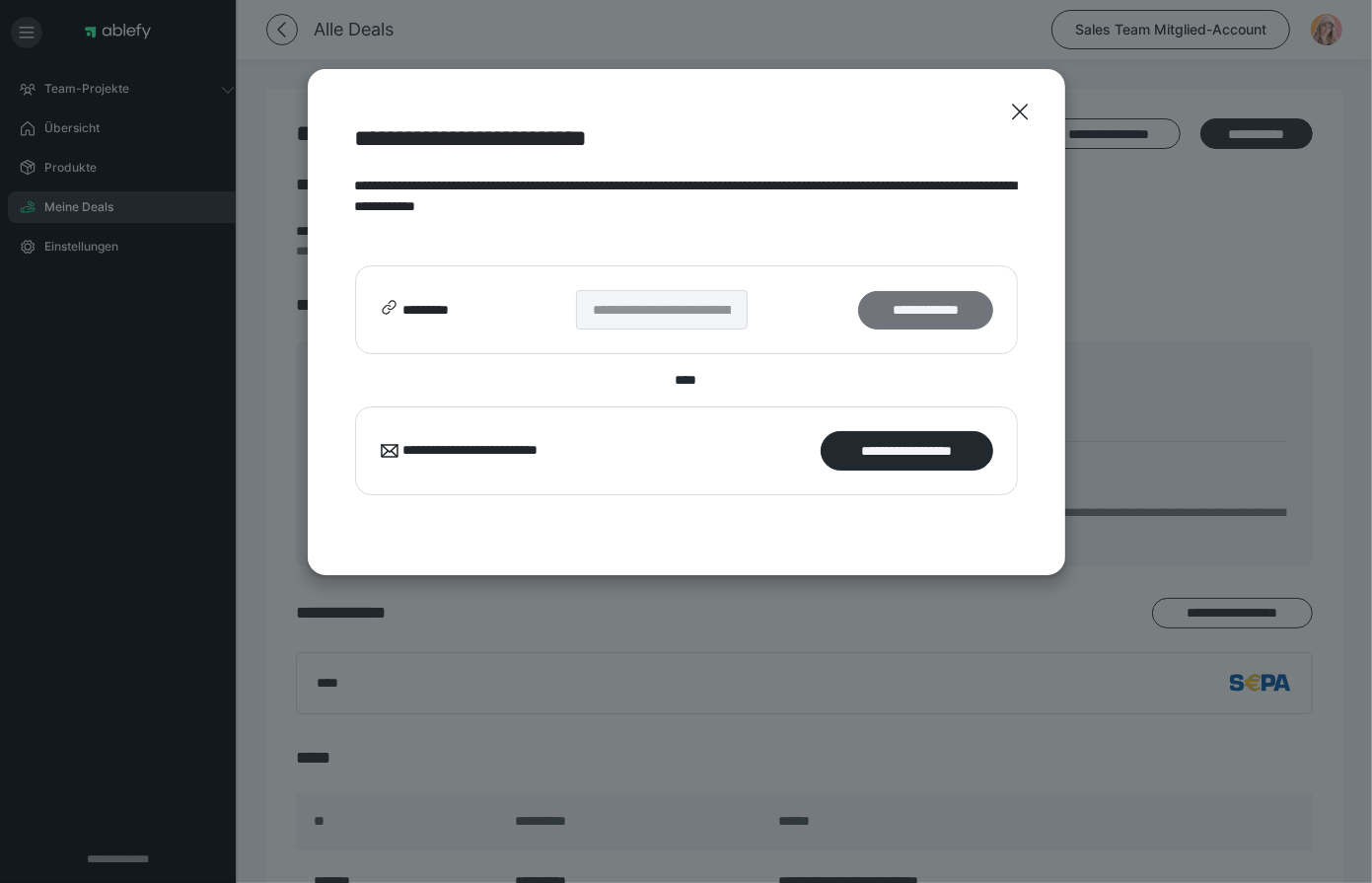 click on "**********" at bounding box center (925, 310) 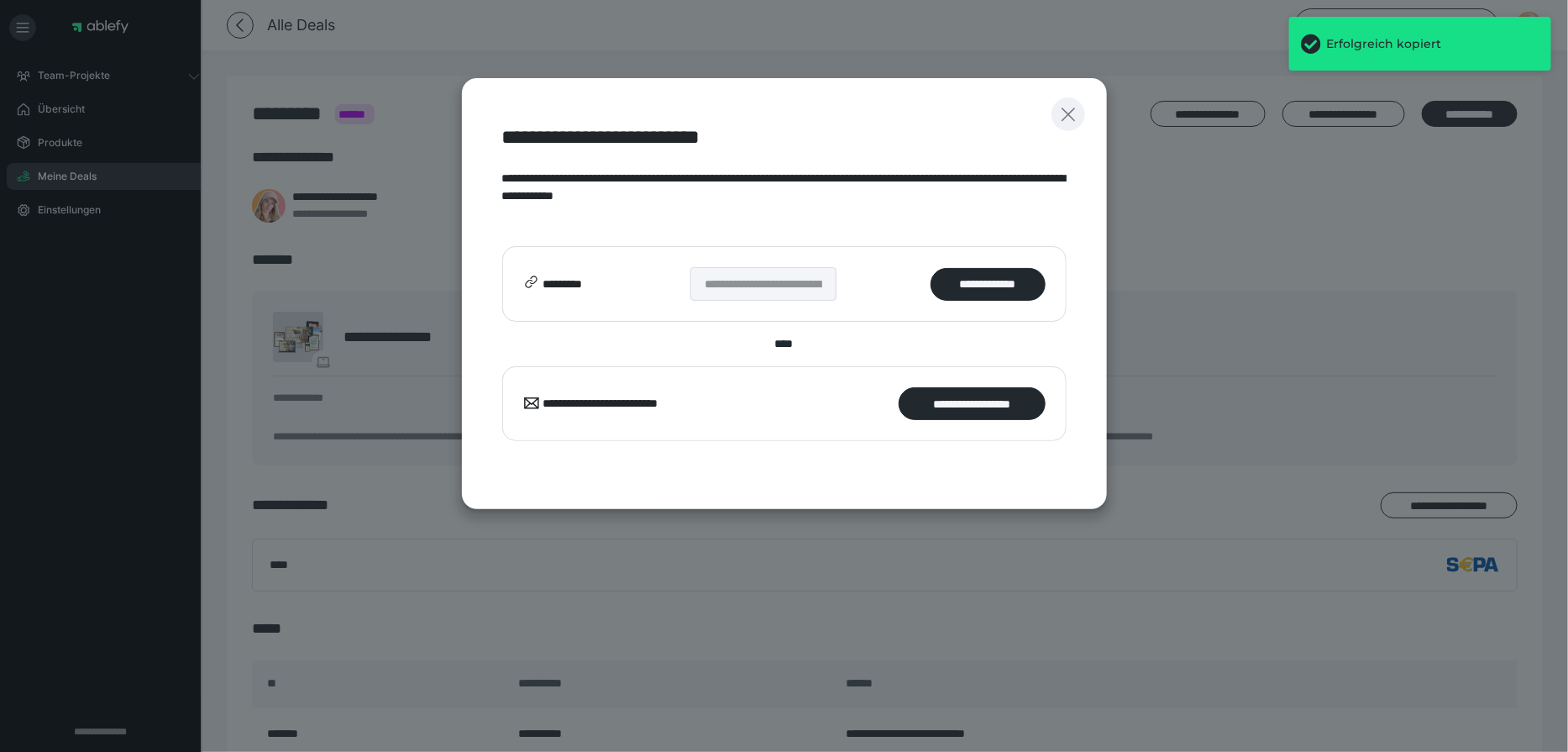click at bounding box center [1068, 114] 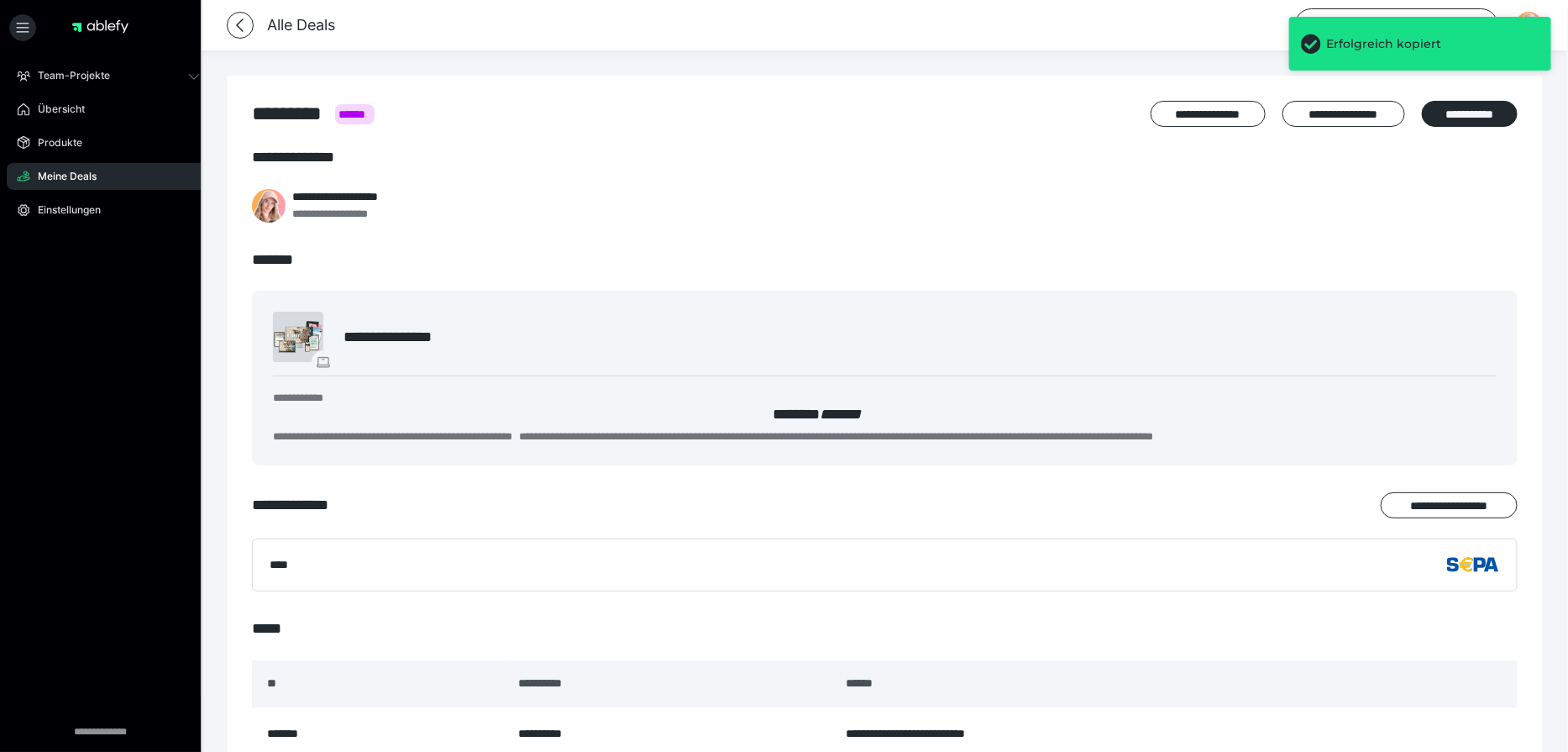click on "Meine Deals" at bounding box center [61, 176] 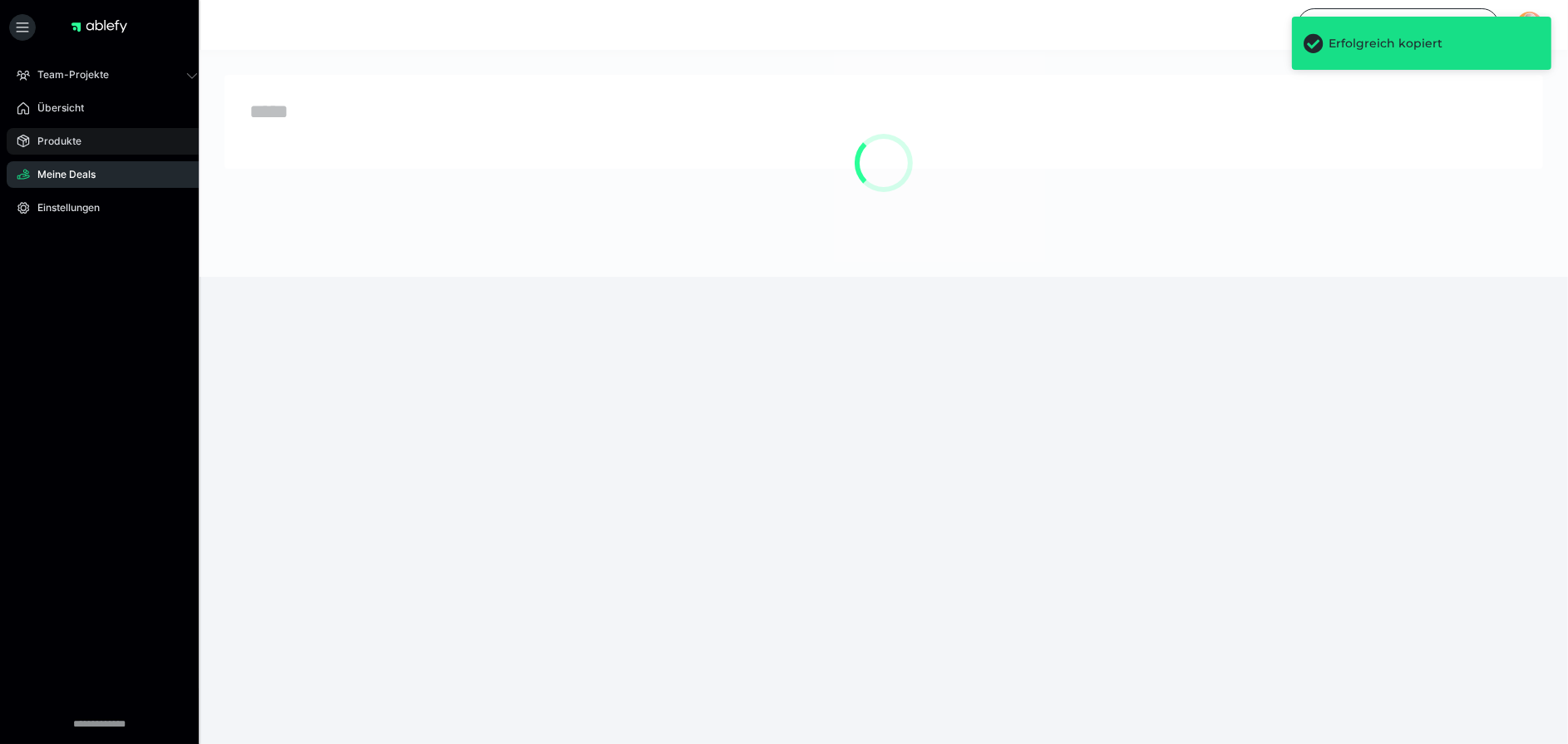 click on "Produkte" at bounding box center [107, 141] 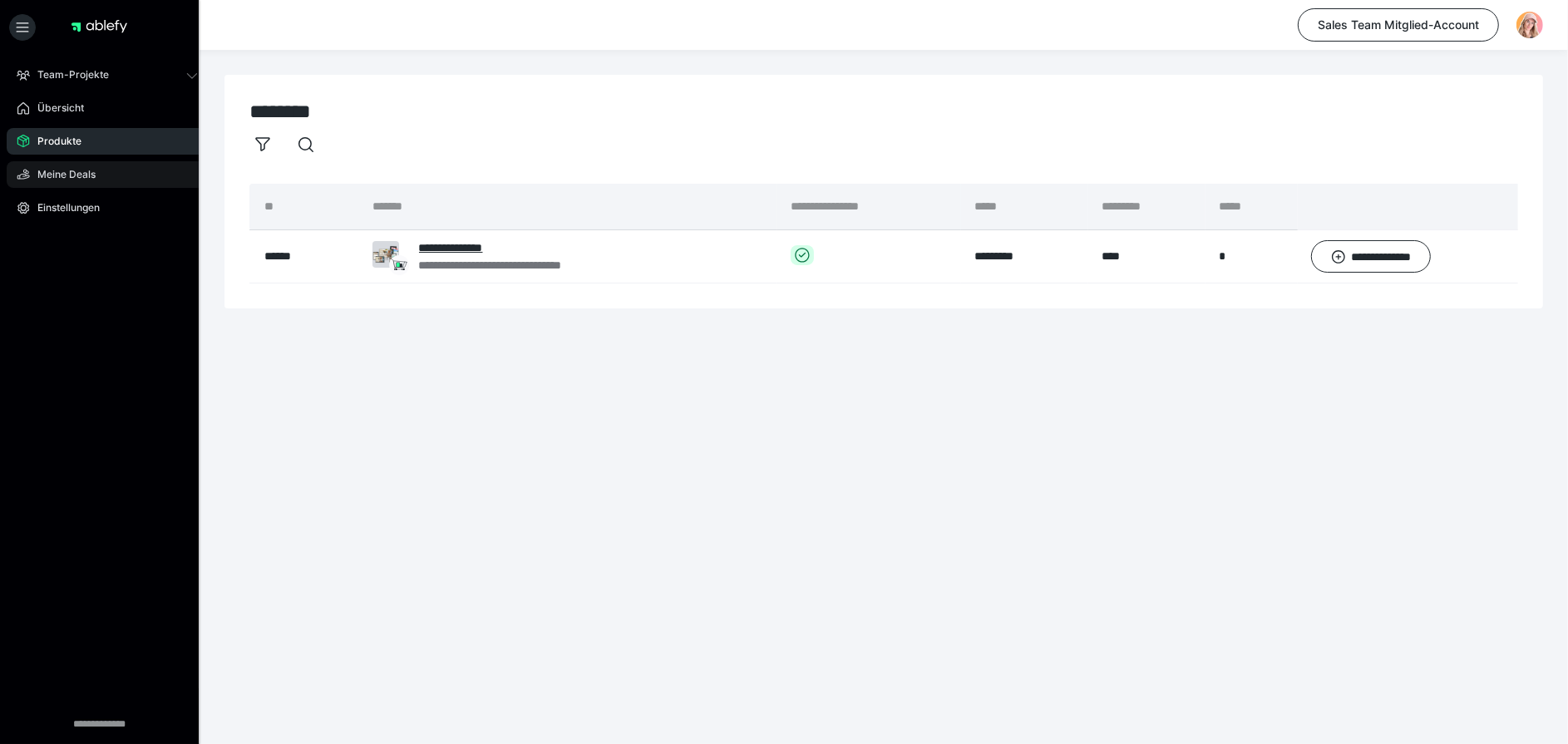 click on "Meine Deals" at bounding box center (61, 175) 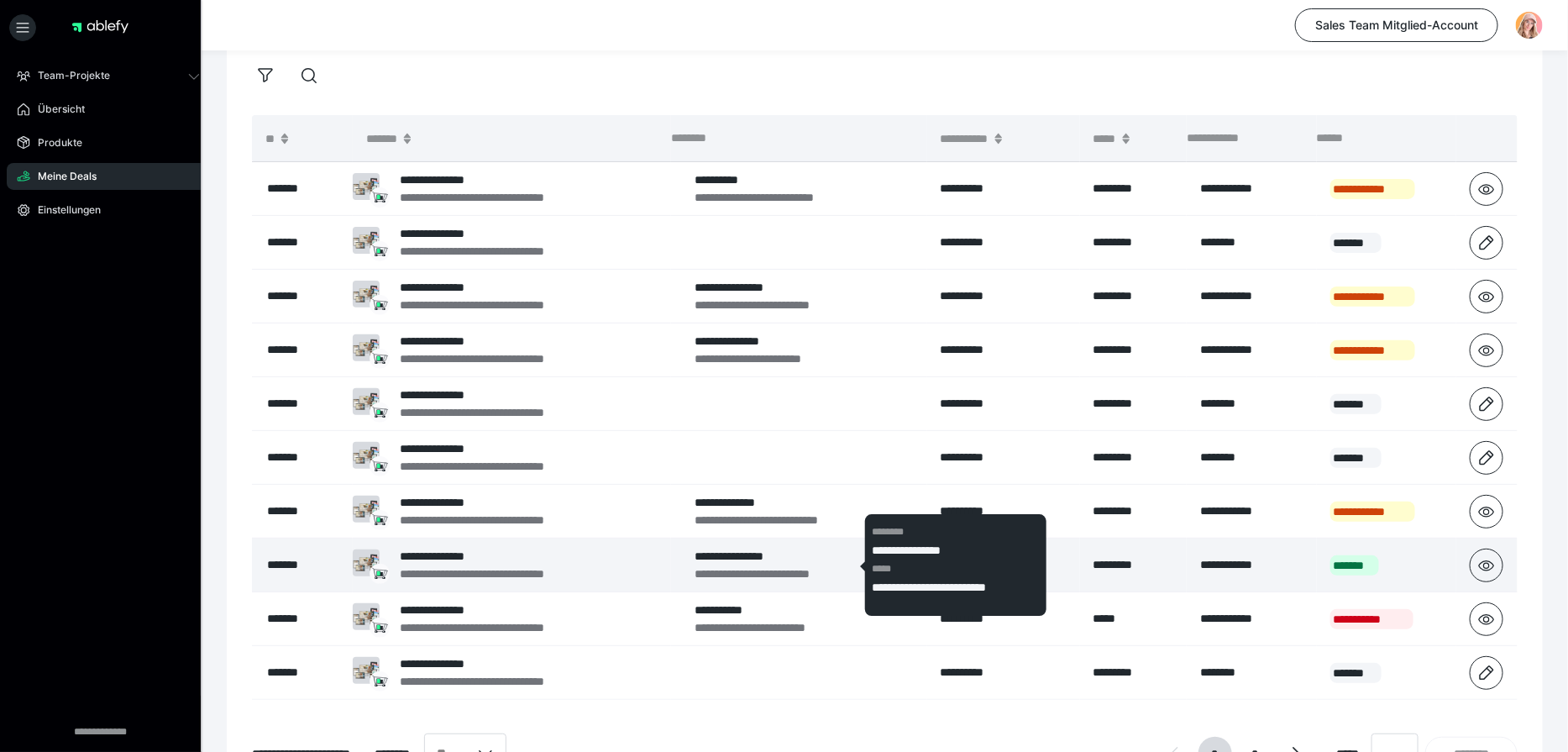 scroll, scrollTop: 0, scrollLeft: 0, axis: both 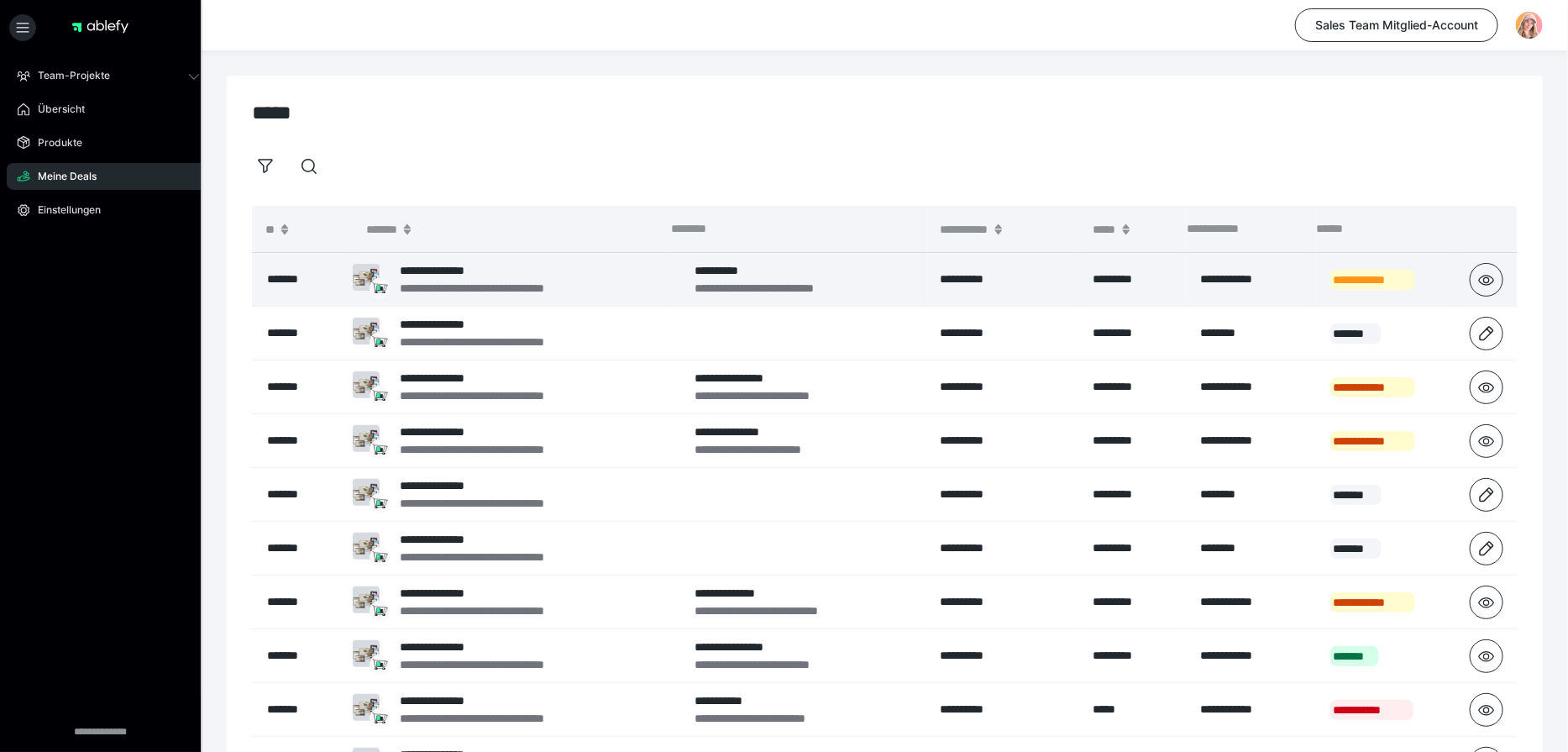 click on "**********" at bounding box center [1372, 280] 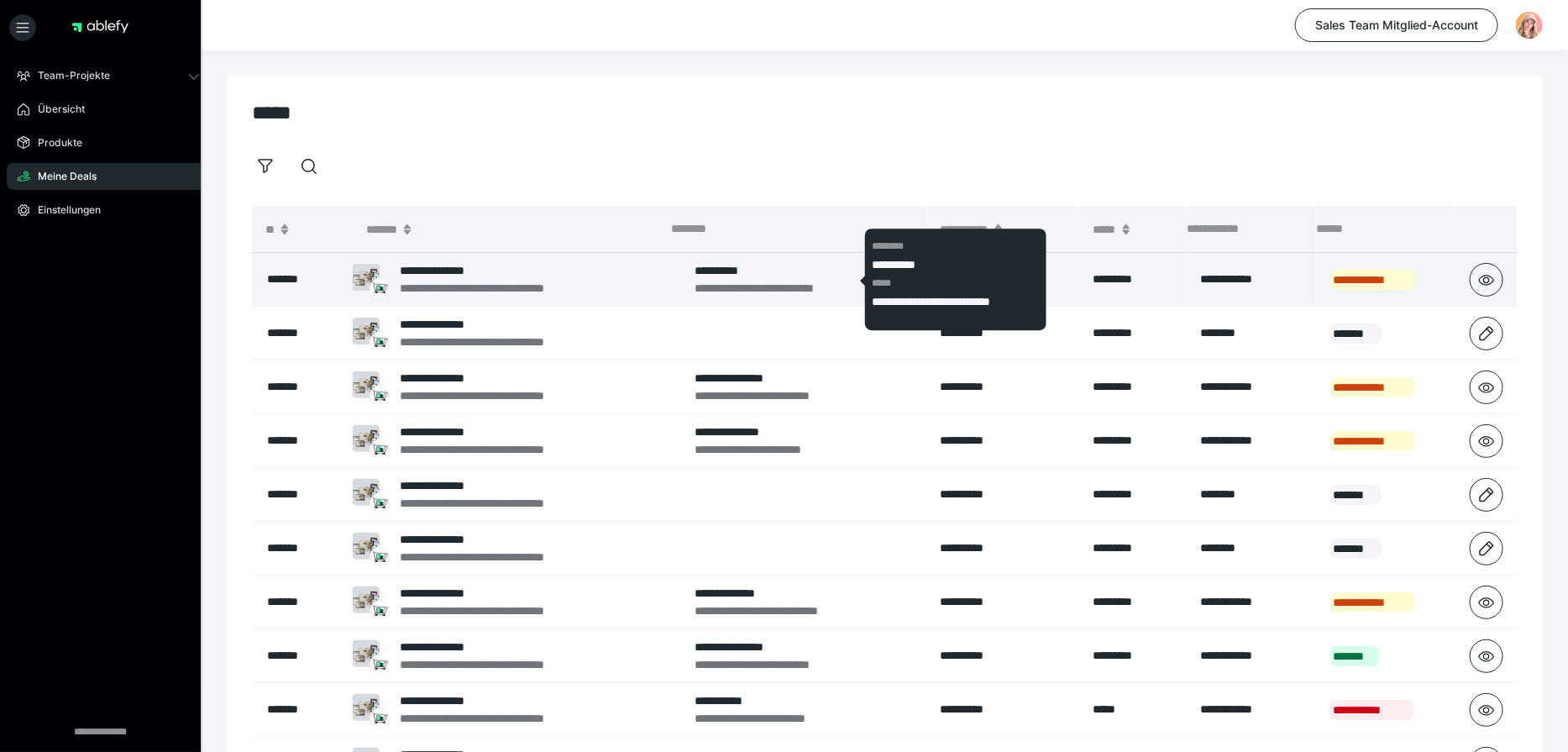 click on "**********" at bounding box center [779, 288] 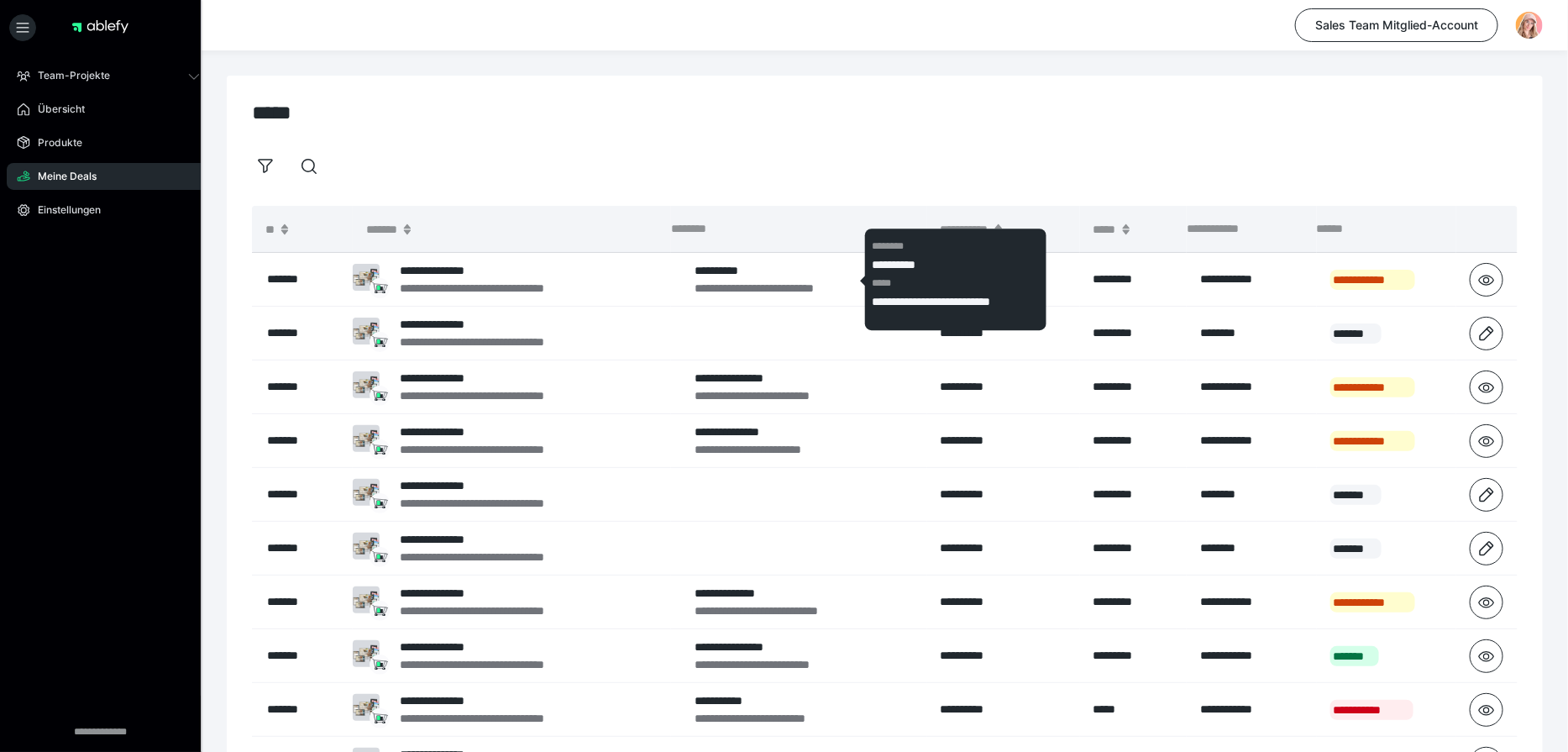 click on "**********" at bounding box center [956, 309] 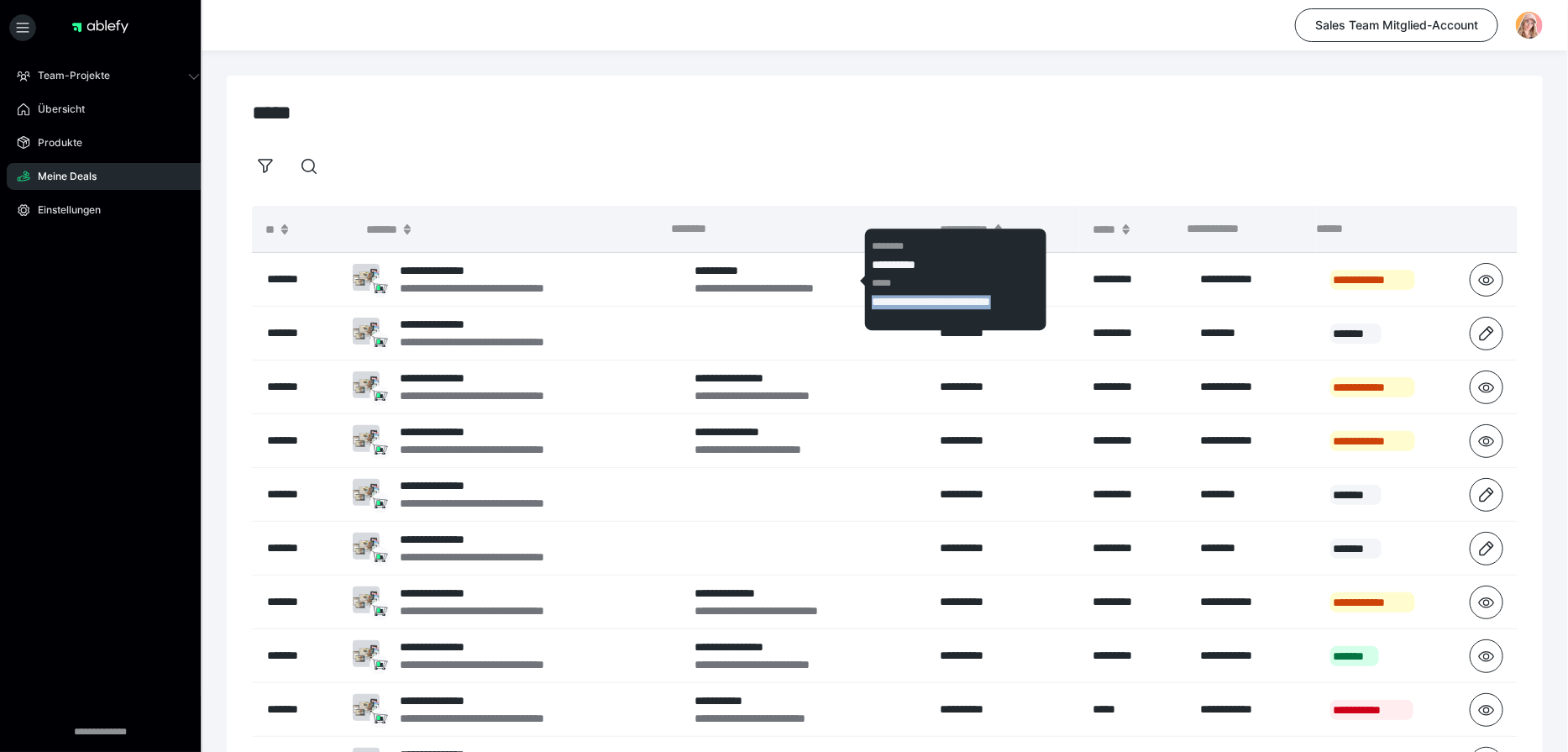 drag, startPoint x: 897, startPoint y: 313, endPoint x: 873, endPoint y: 305, distance: 25.298221 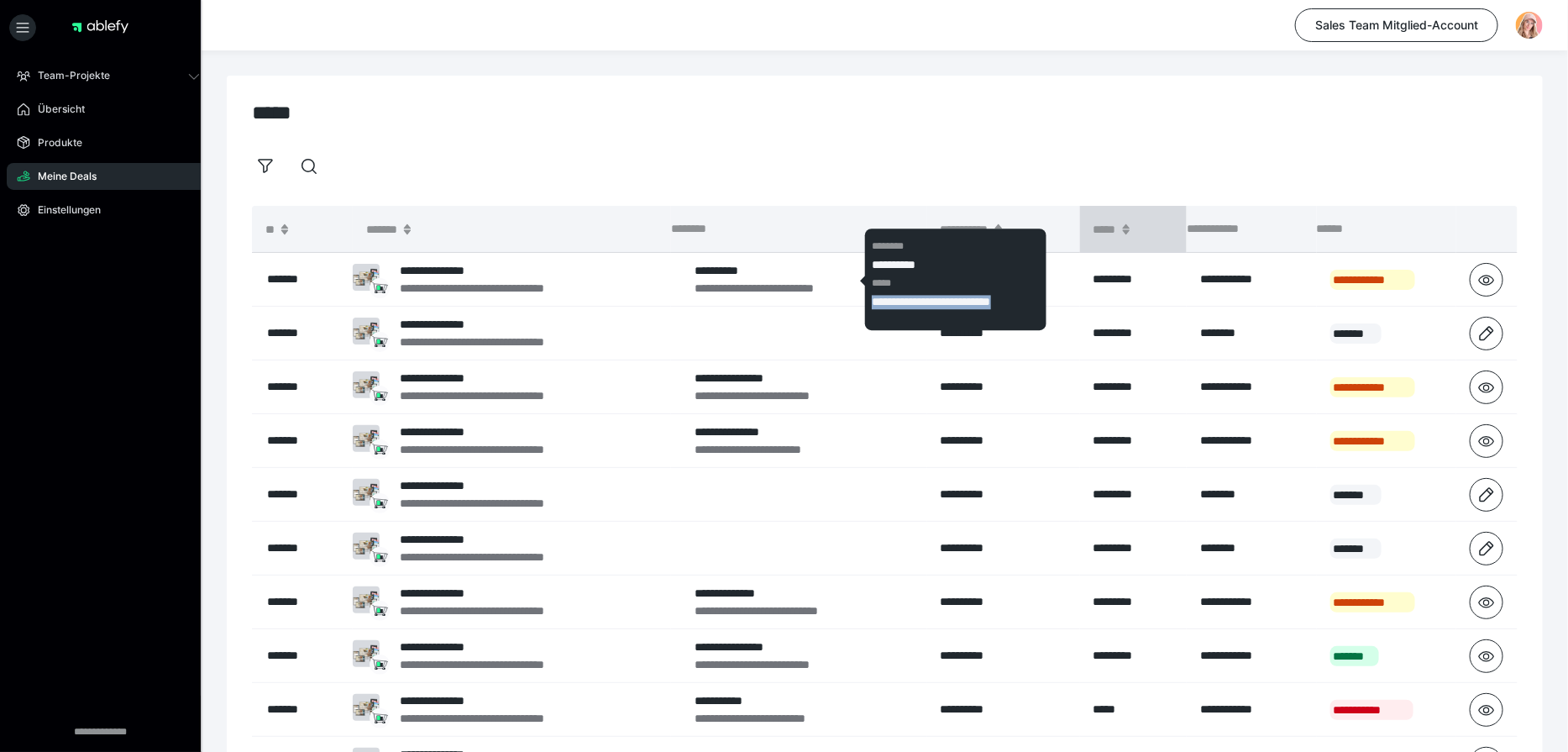 copy on "**********" 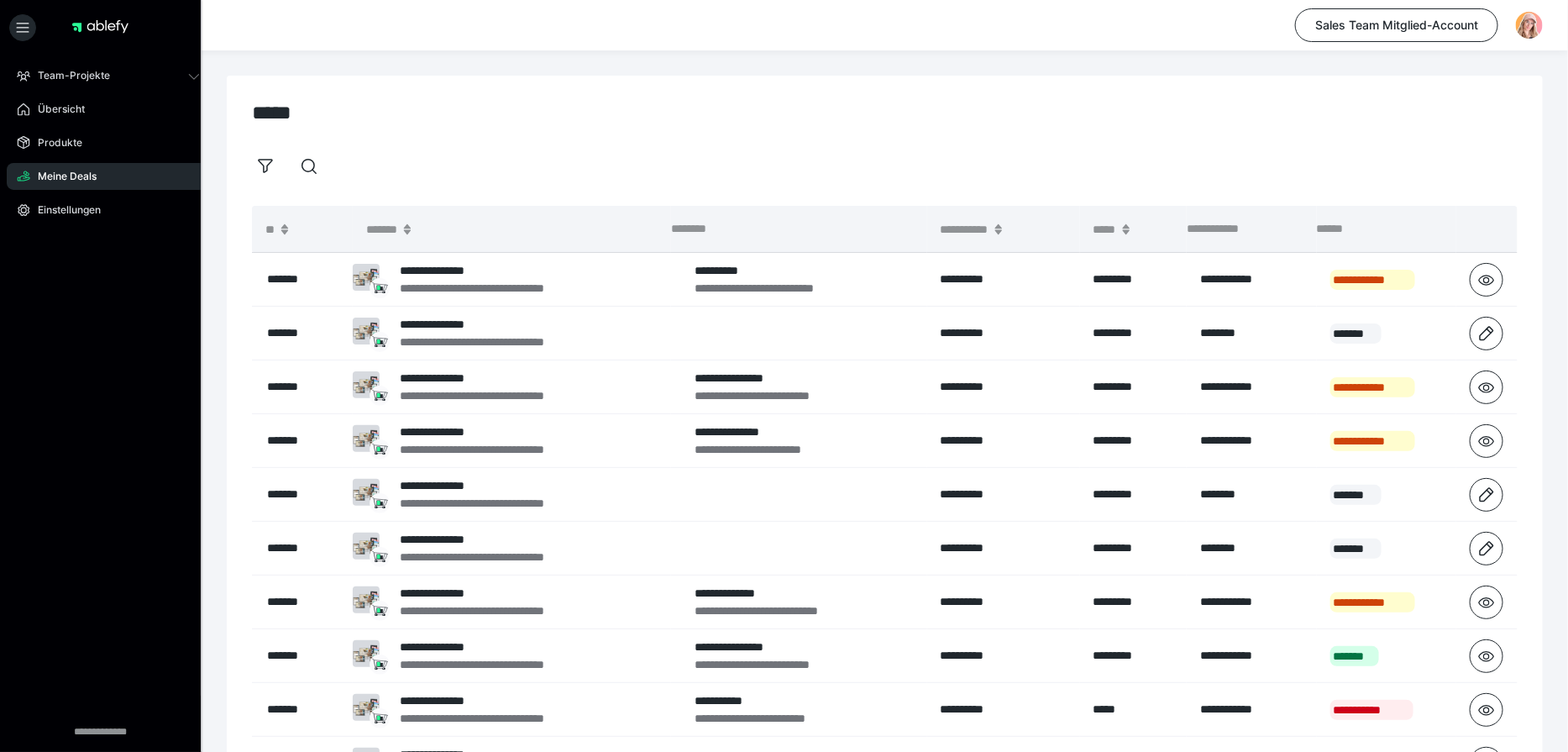 click on "*****" at bounding box center [885, 113] 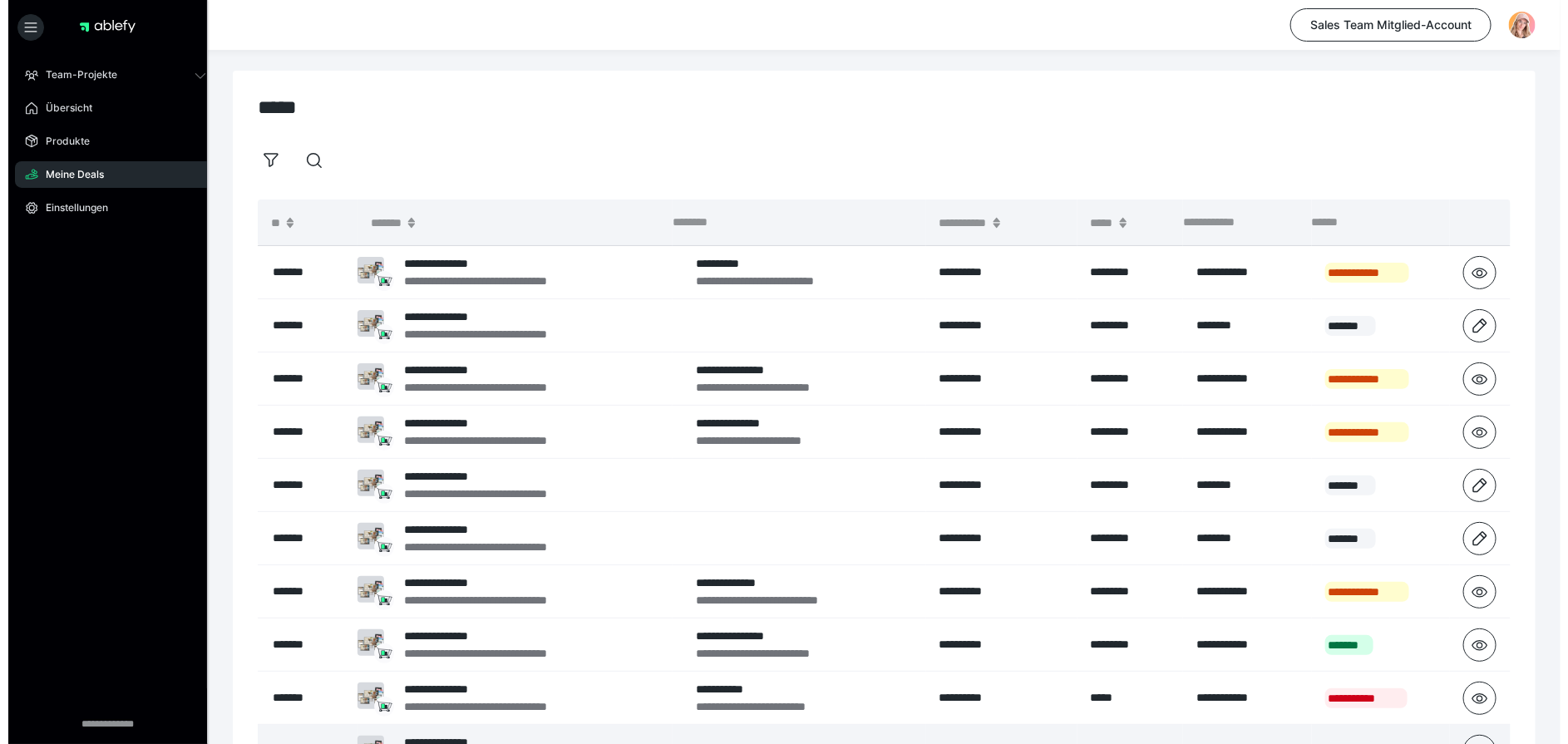 scroll, scrollTop: 0, scrollLeft: 0, axis: both 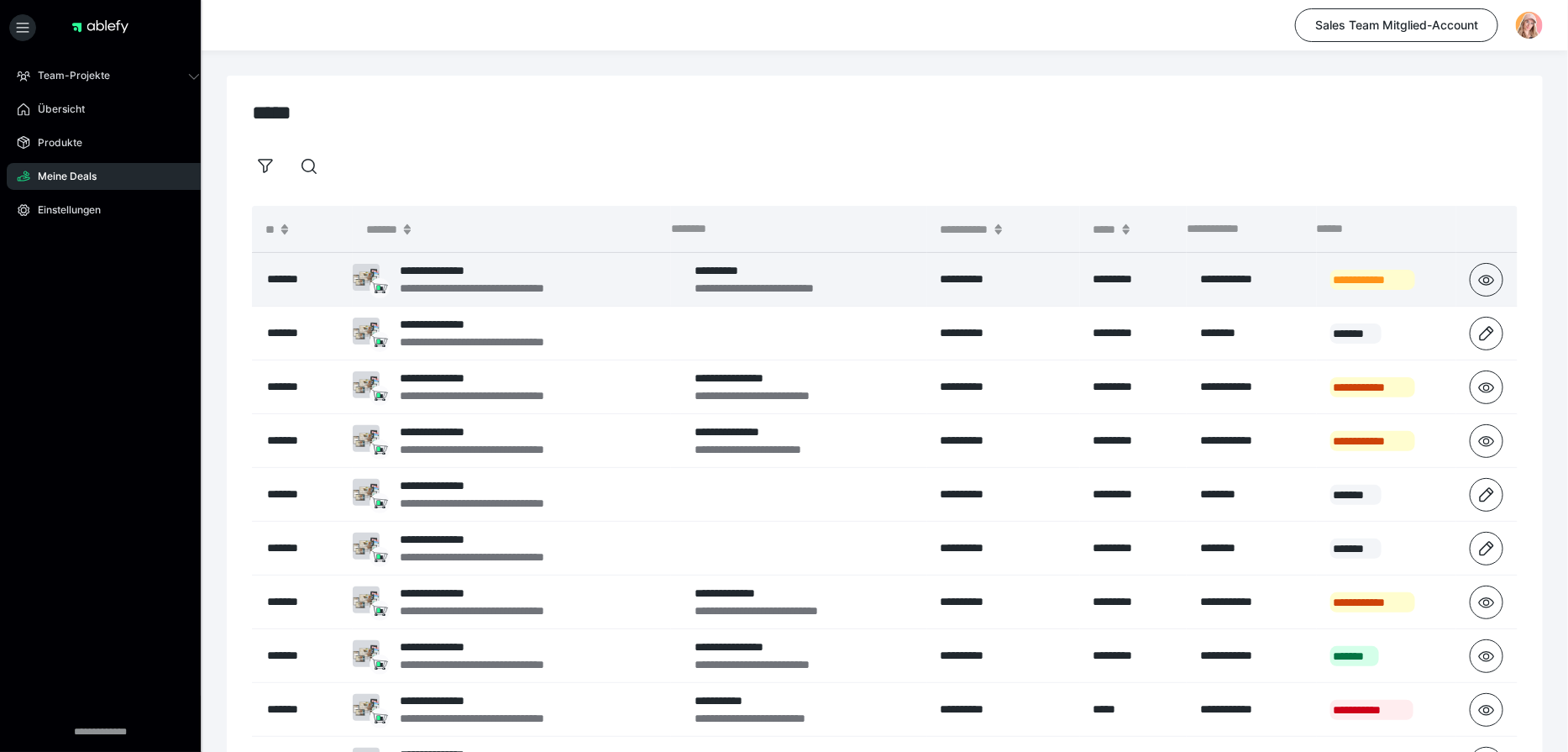click on "**********" at bounding box center (1372, 280) 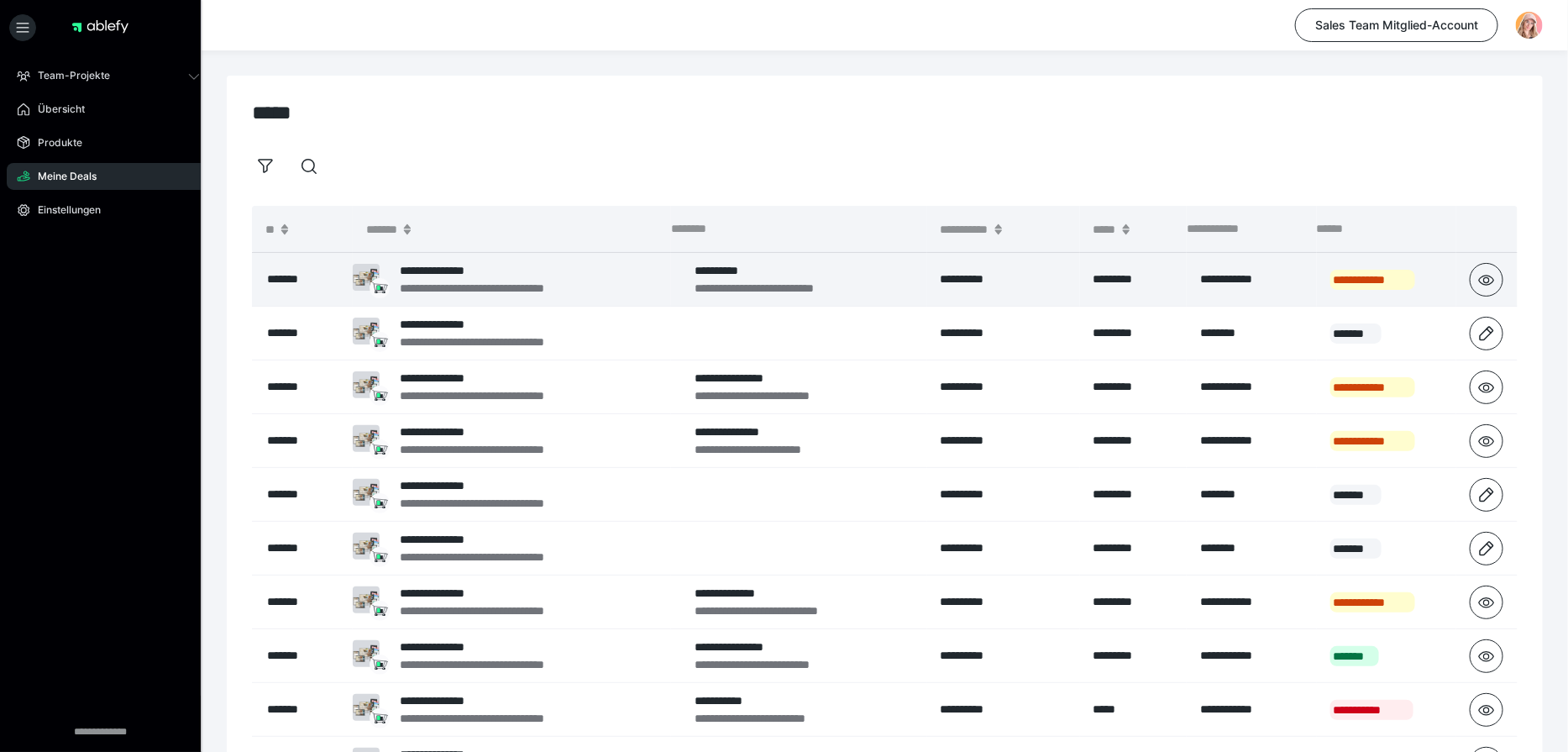 click on "**********" at bounding box center [1387, 280] 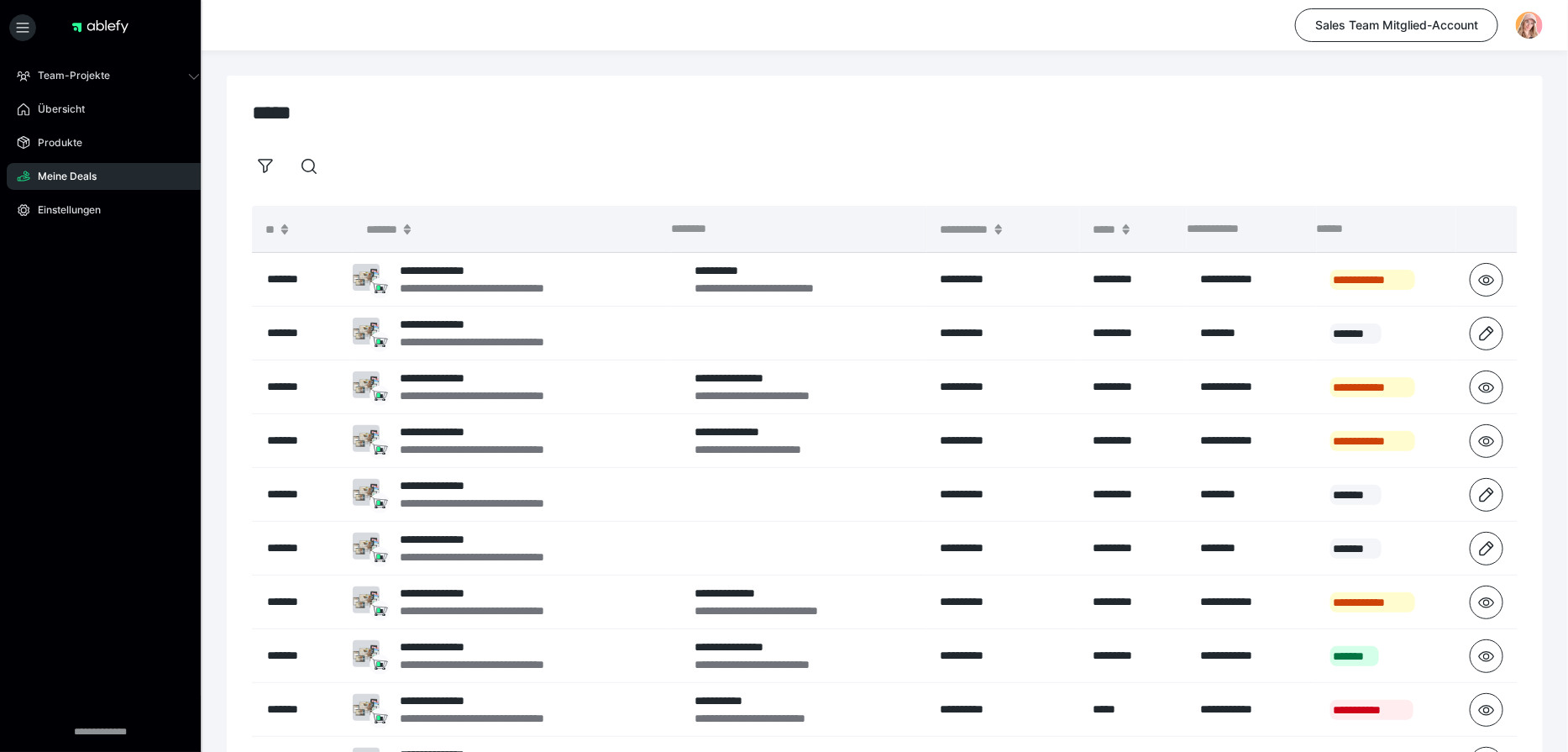 click on "*****" at bounding box center [885, 113] 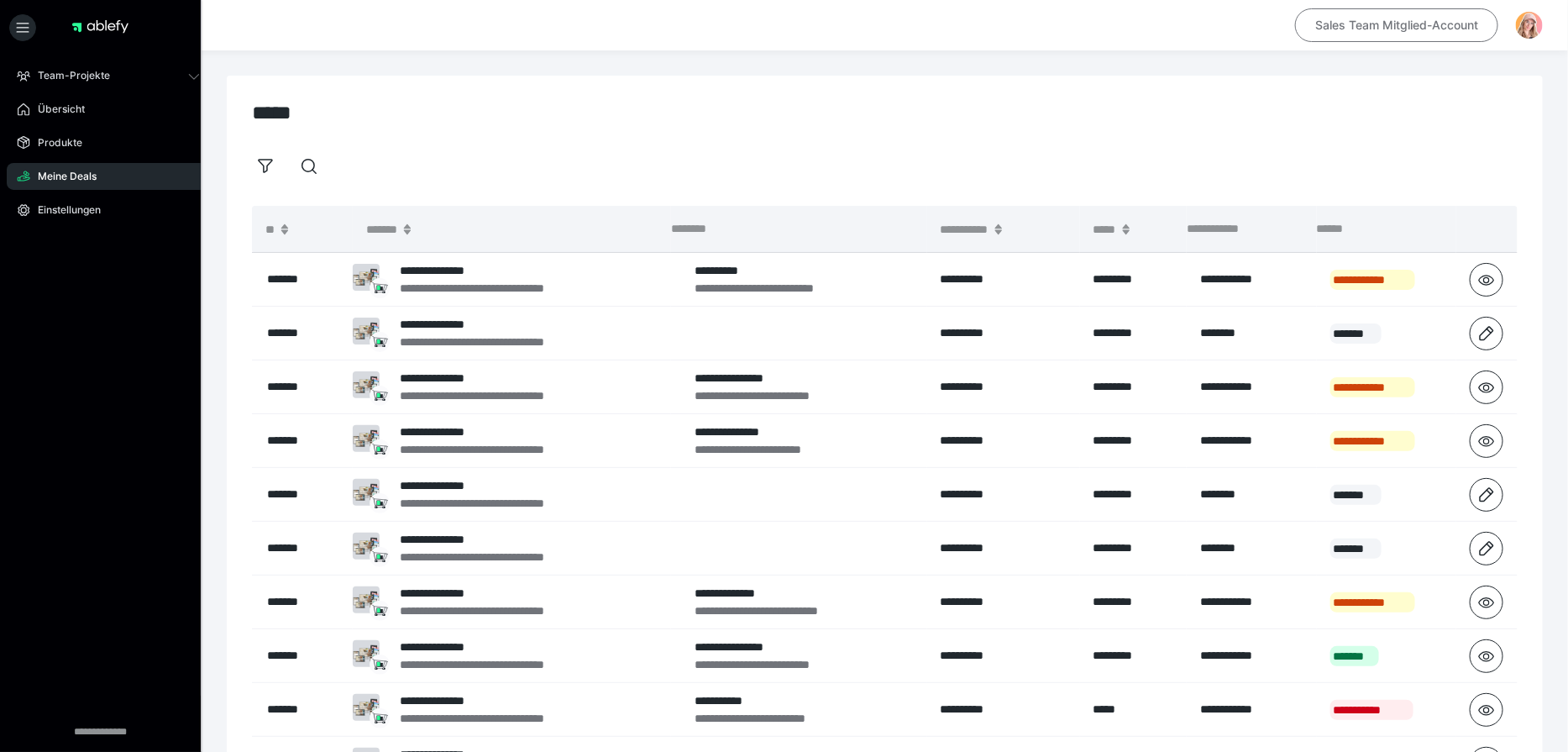 click on "Sales Team Mitglied-Account" at bounding box center [1397, 25] 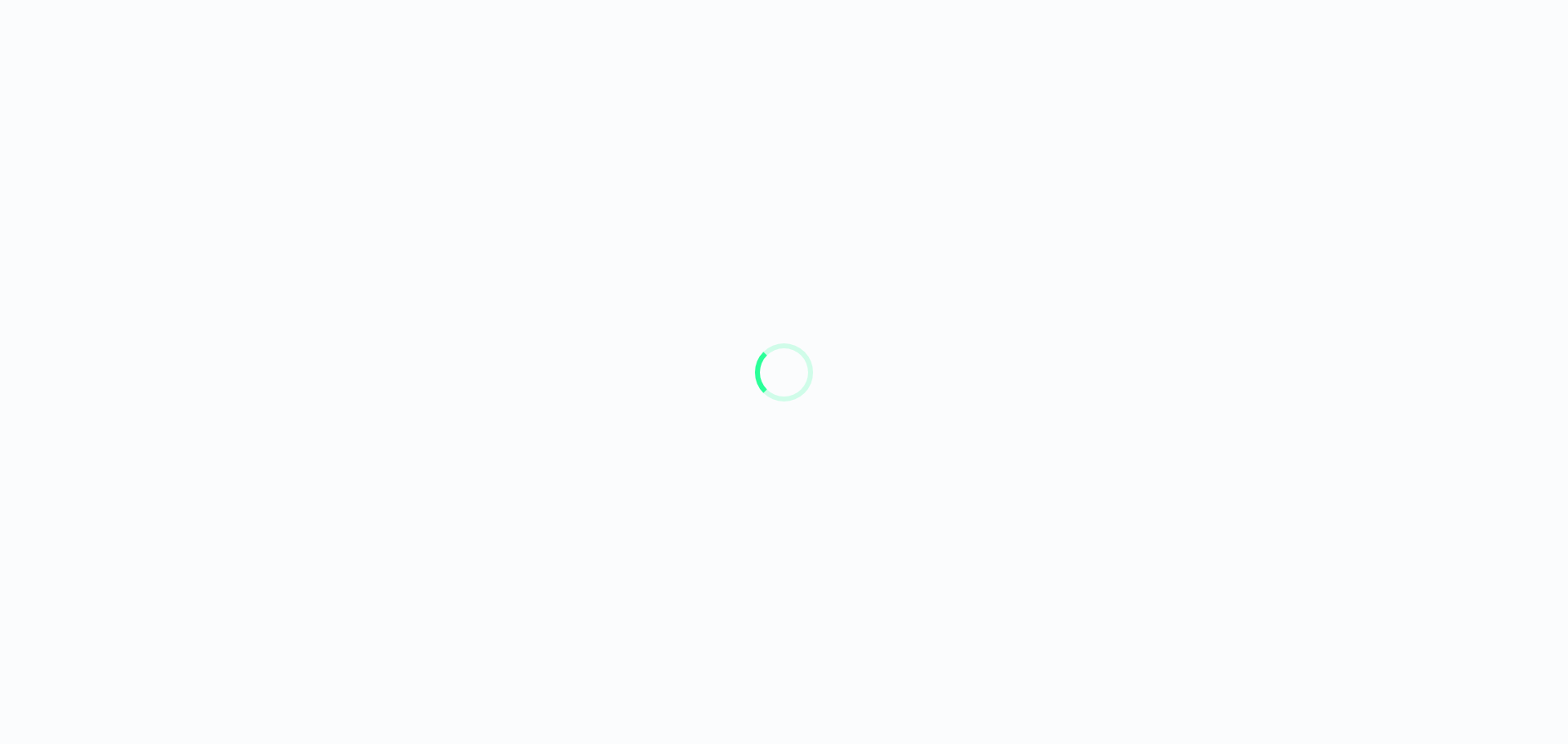 scroll, scrollTop: 0, scrollLeft: 0, axis: both 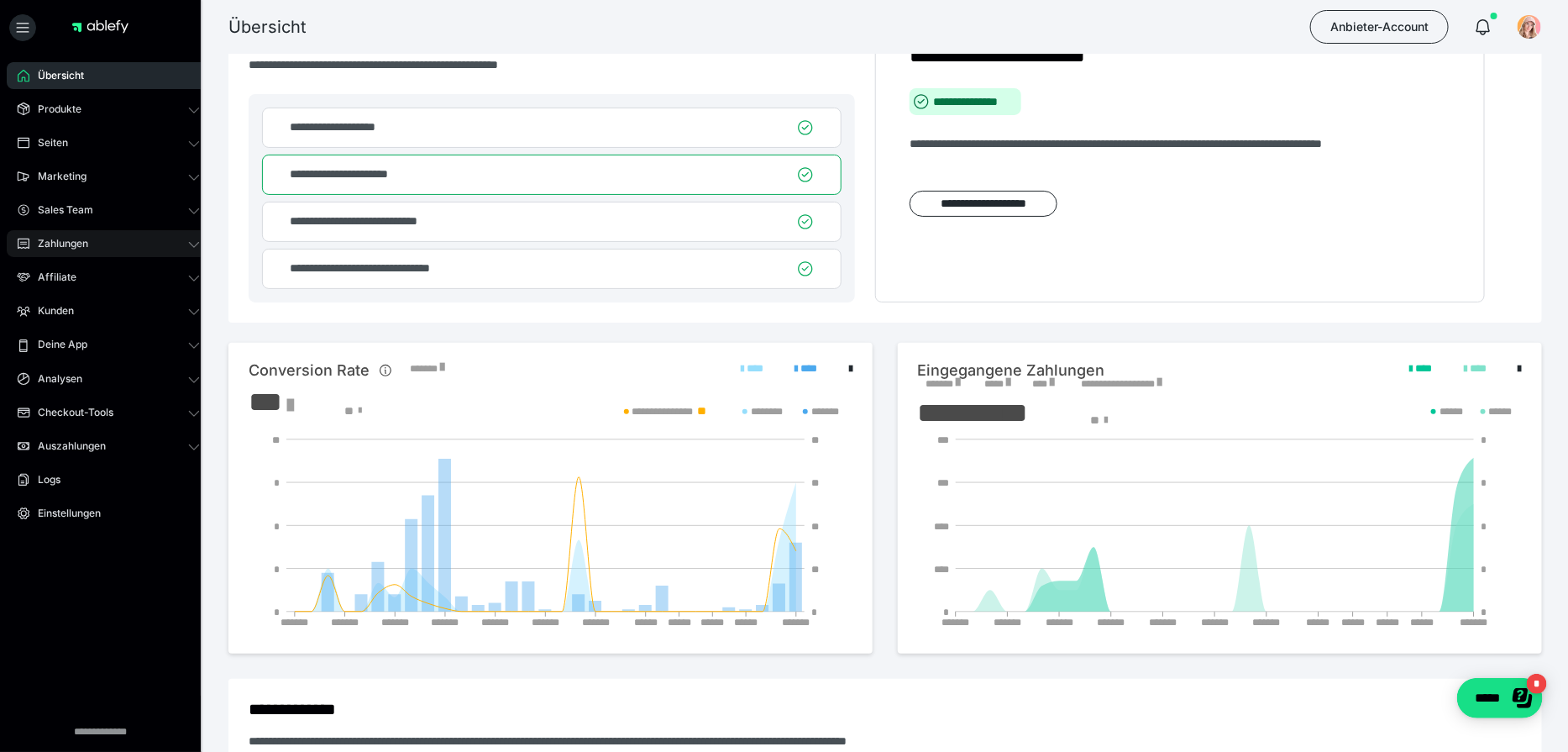 click on "Zahlungen" at bounding box center (57, 244) 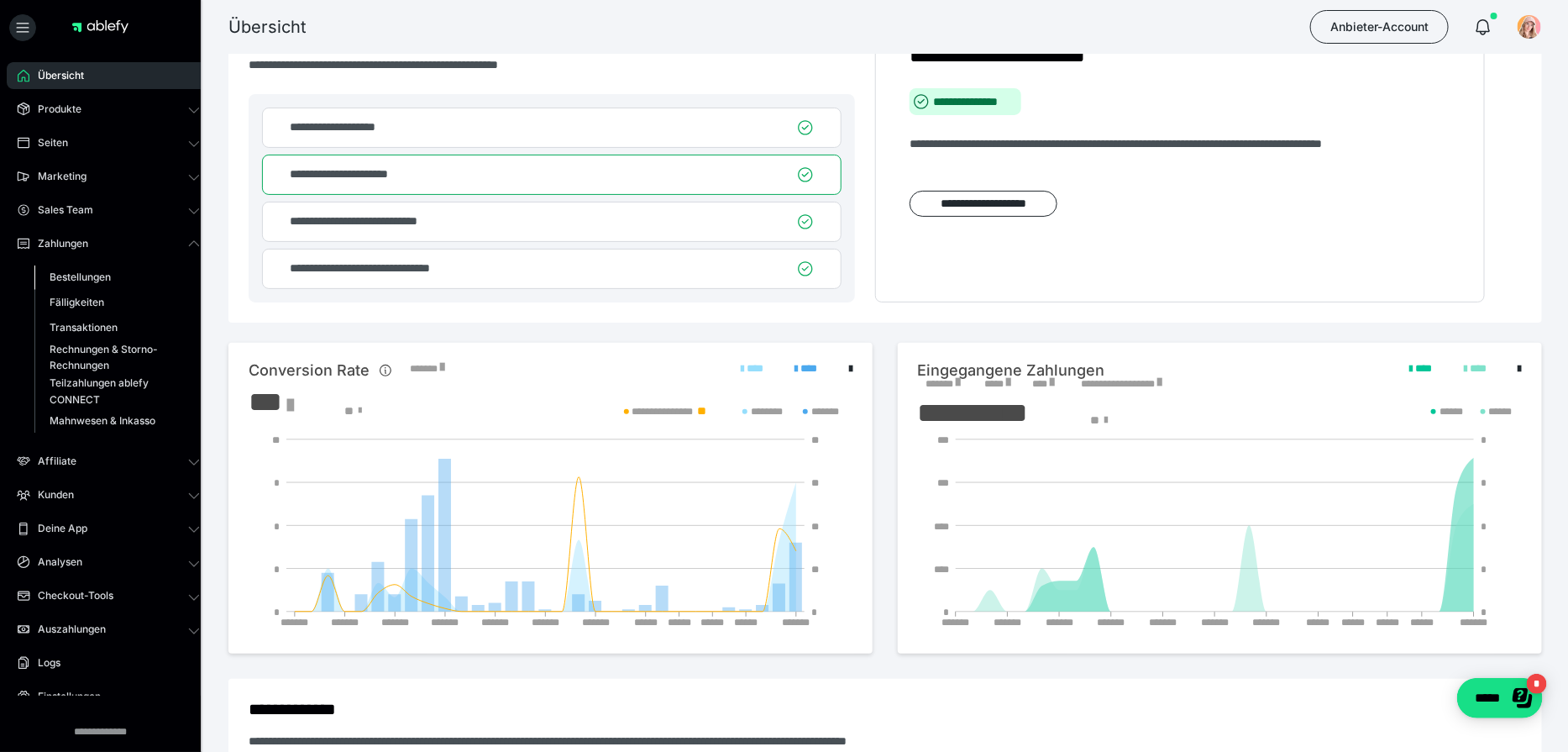 click on "Bestellungen" at bounding box center [80, 276] 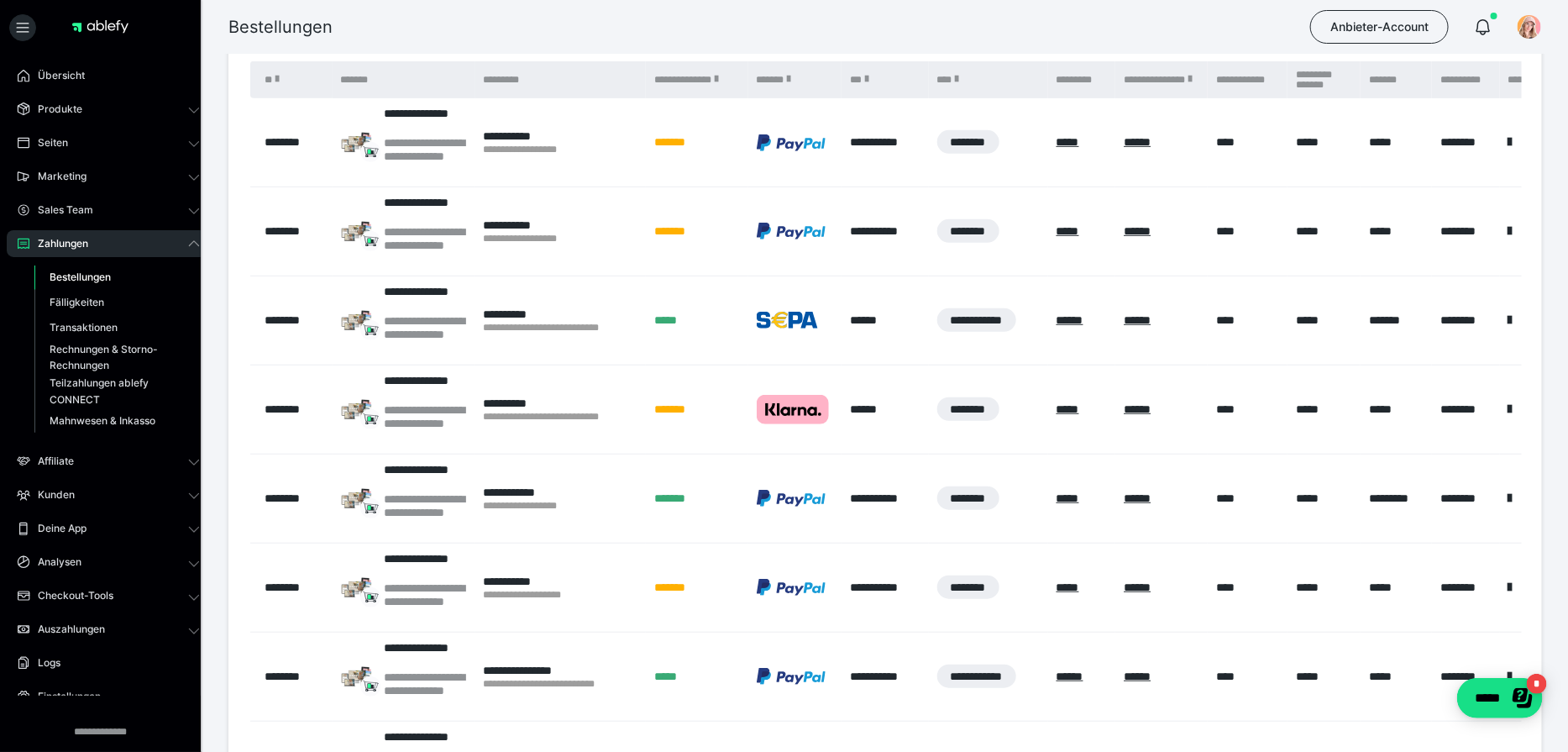 scroll, scrollTop: 381, scrollLeft: 0, axis: vertical 